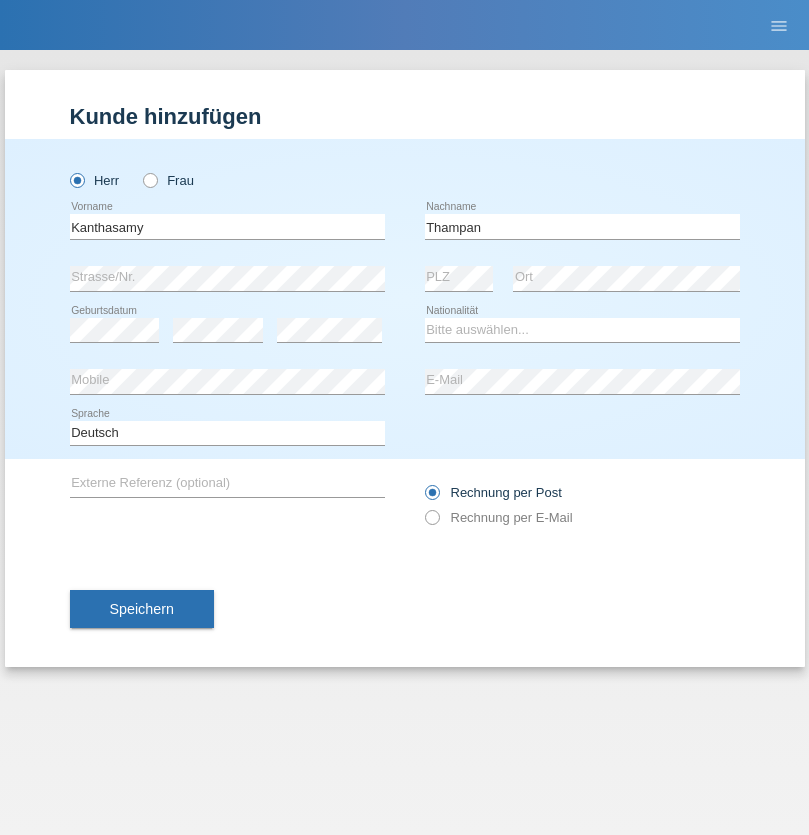 scroll, scrollTop: 0, scrollLeft: 0, axis: both 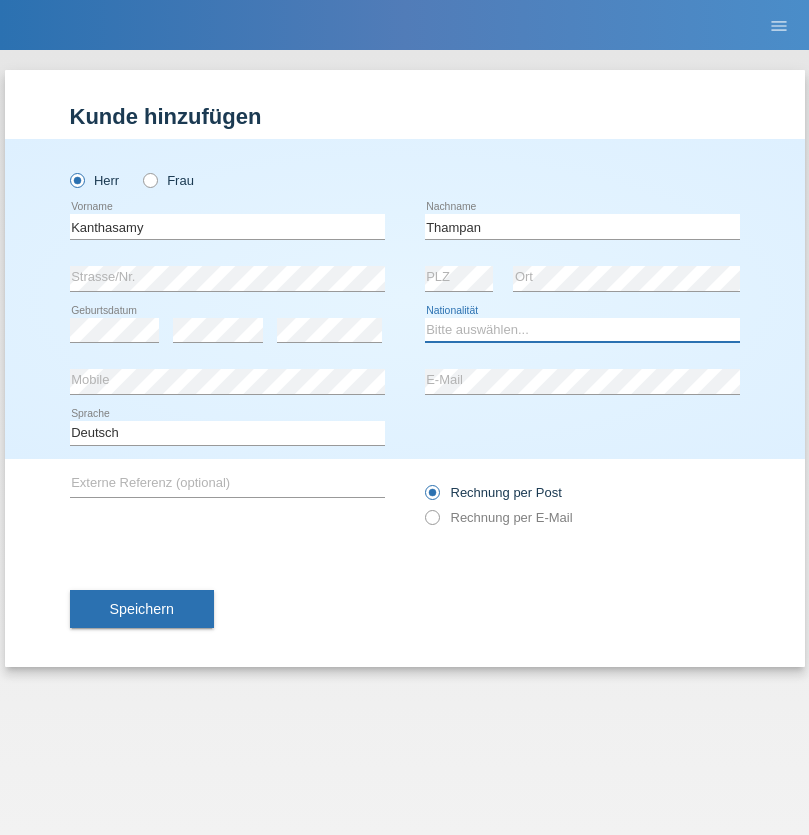 select on "LK" 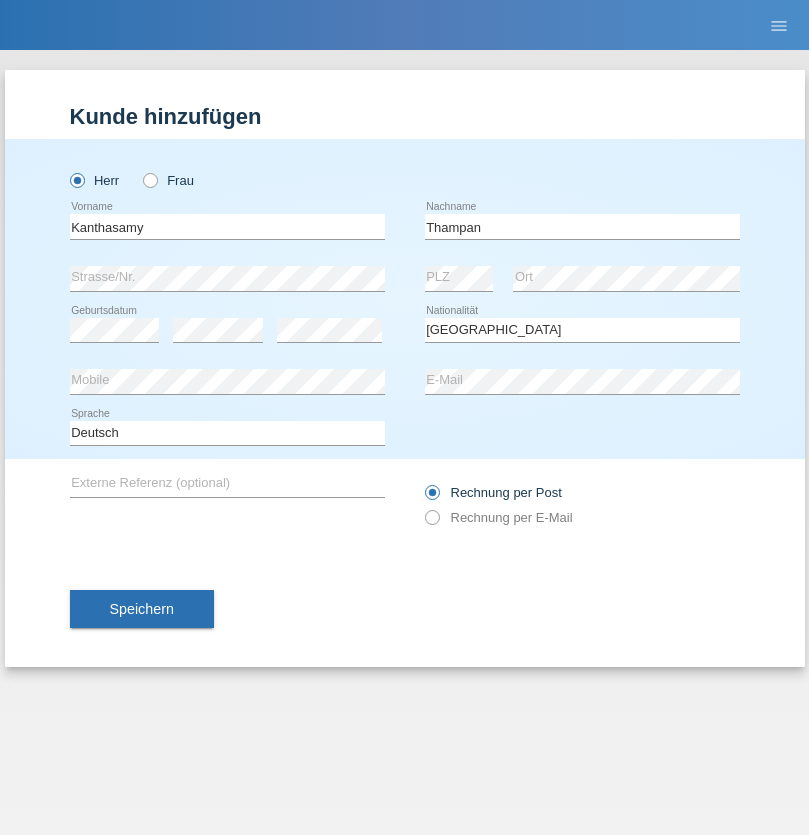 select on "C" 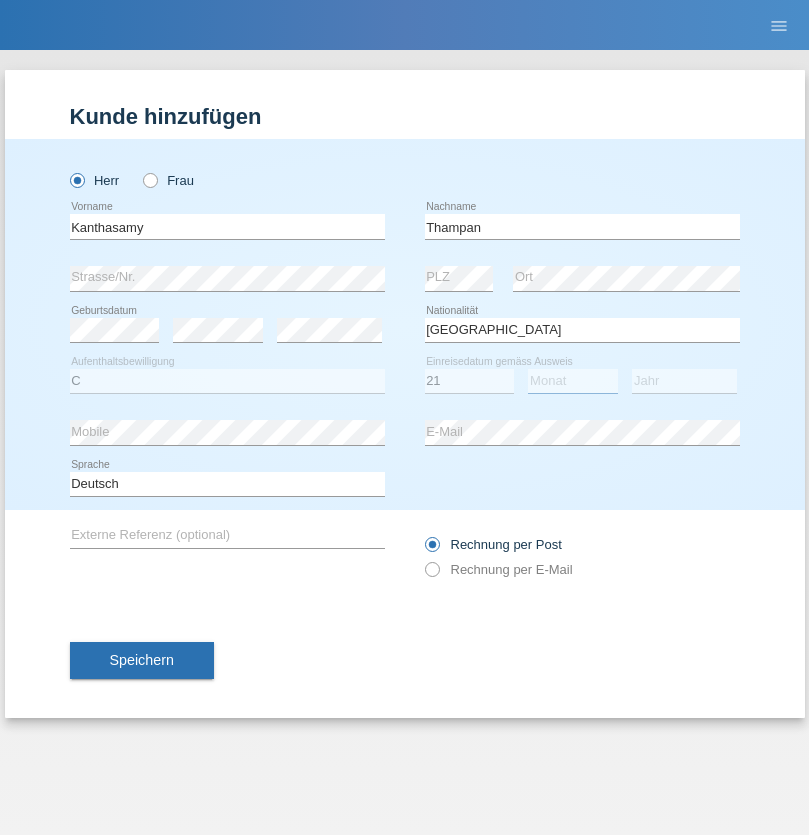 select on "12" 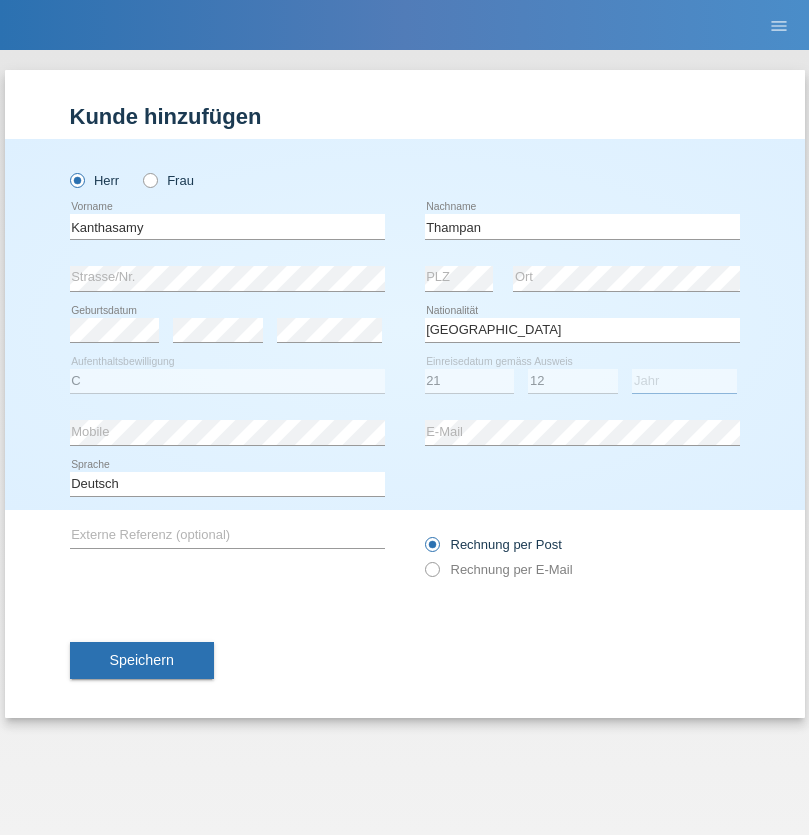 select on "2009" 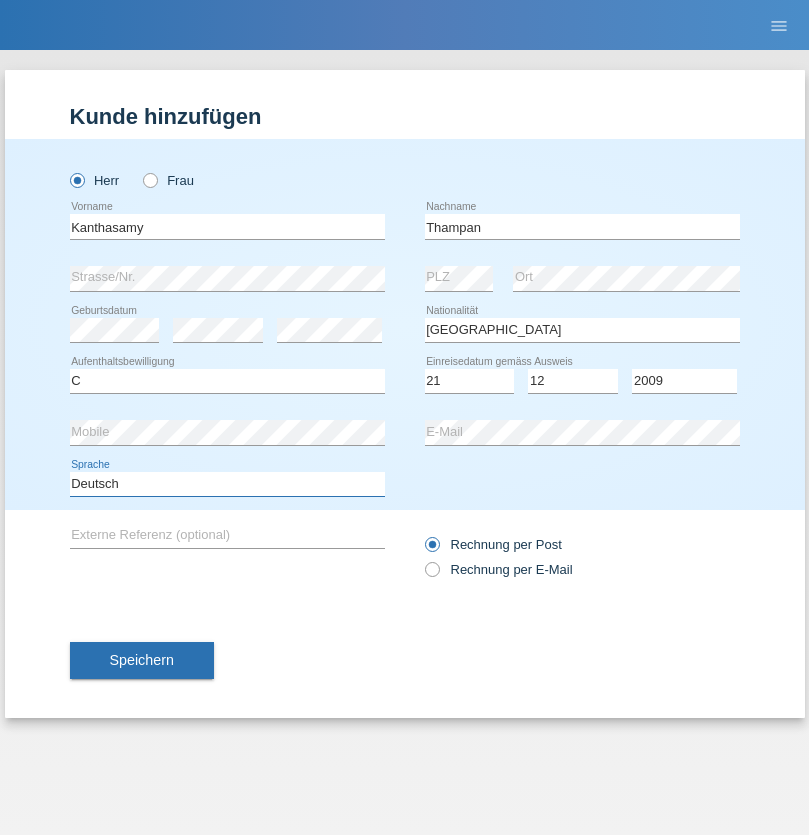 select on "en" 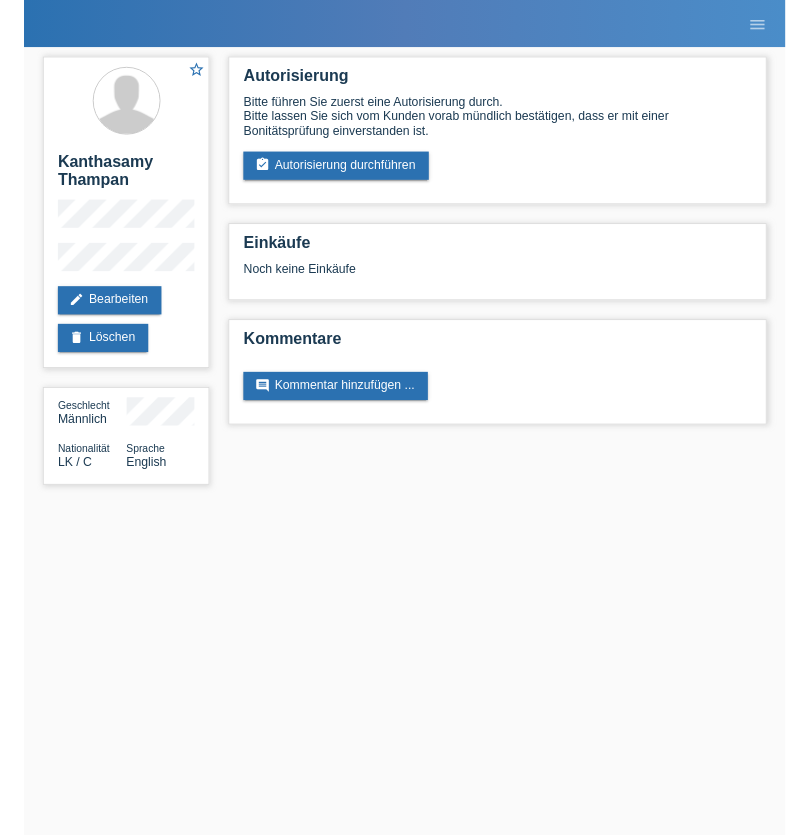 scroll, scrollTop: 0, scrollLeft: 0, axis: both 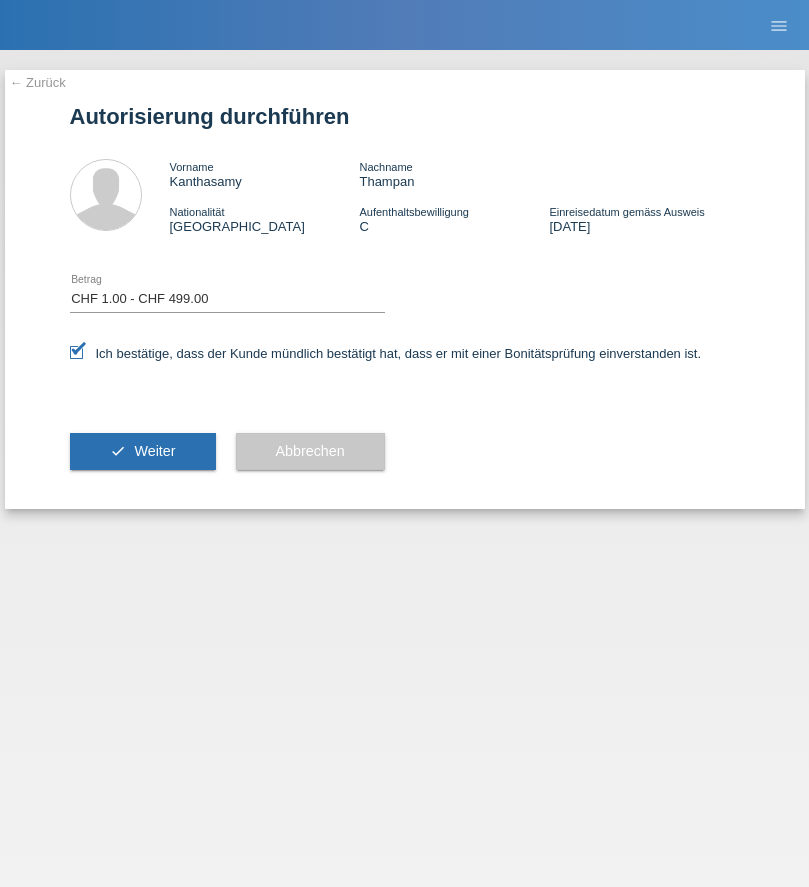 select on "1" 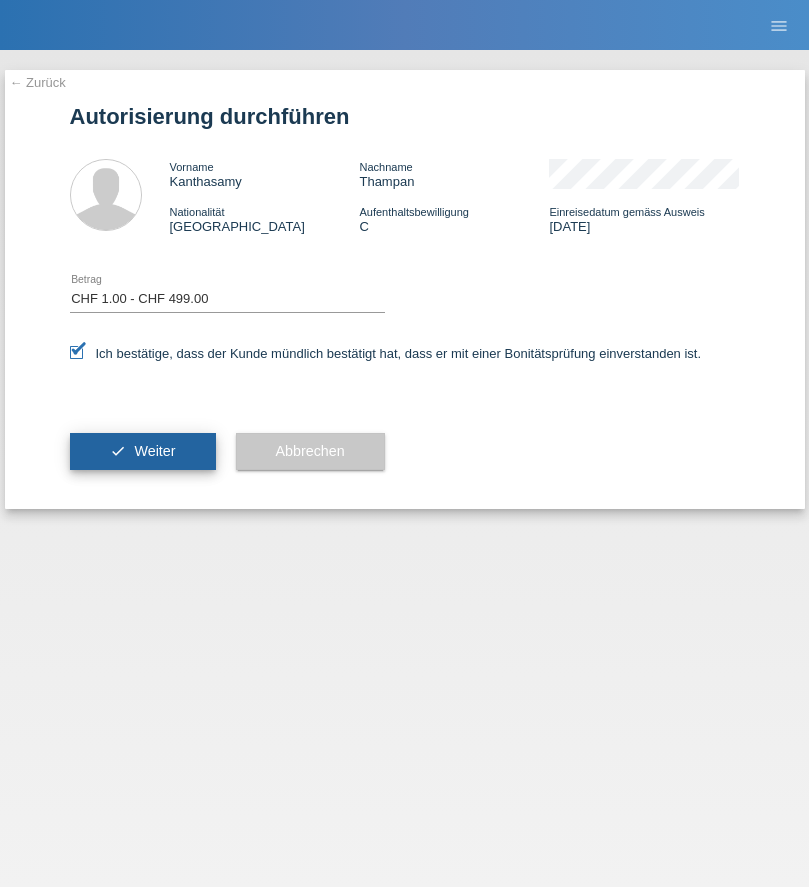click on "Weiter" at bounding box center (154, 451) 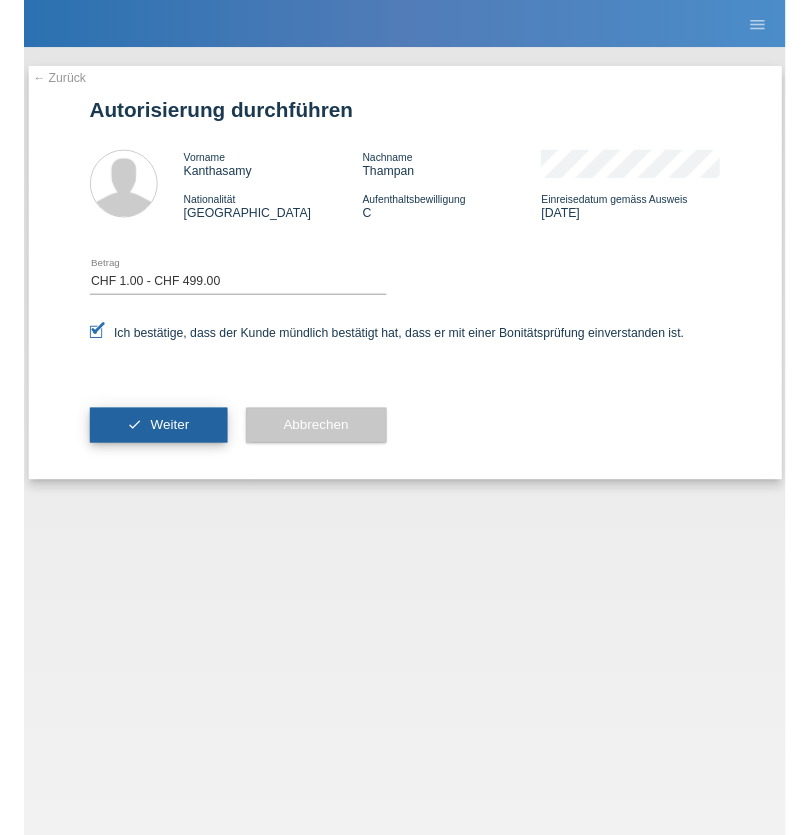 scroll, scrollTop: 0, scrollLeft: 0, axis: both 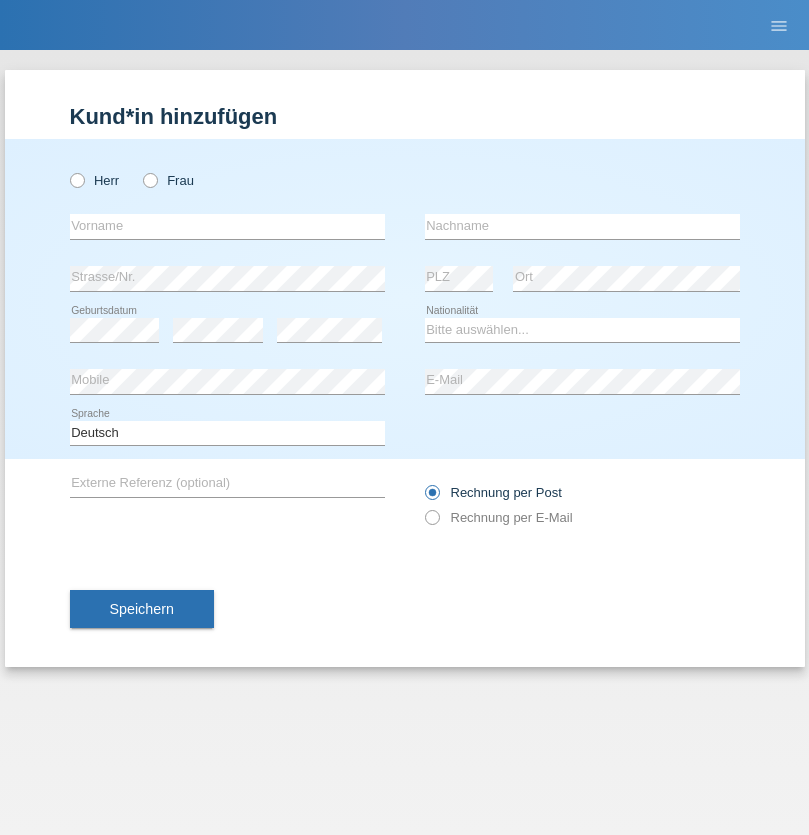 radio on "true" 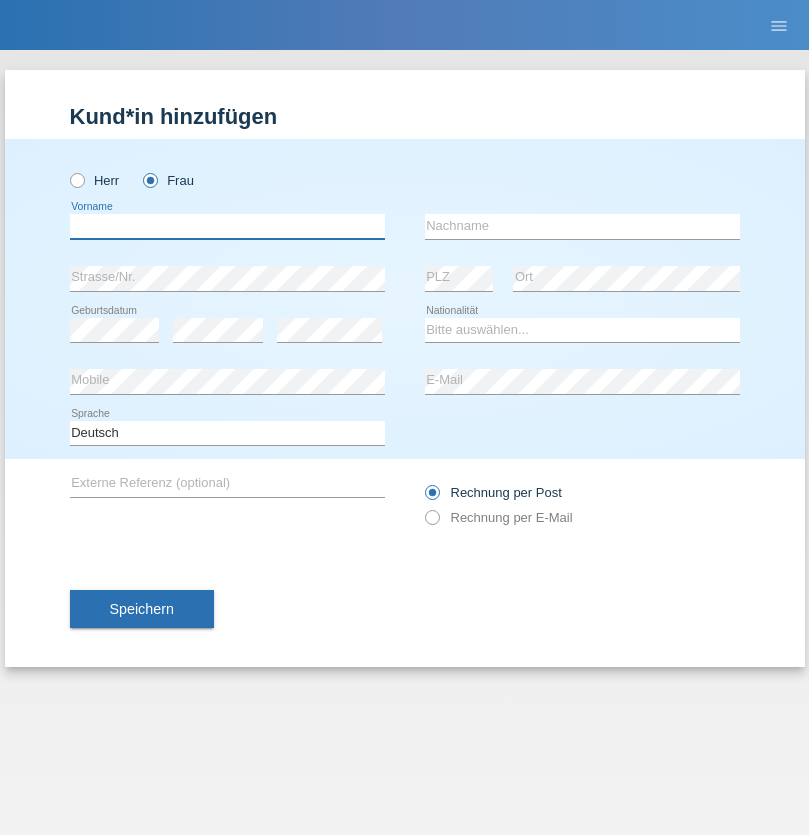 click at bounding box center (227, 226) 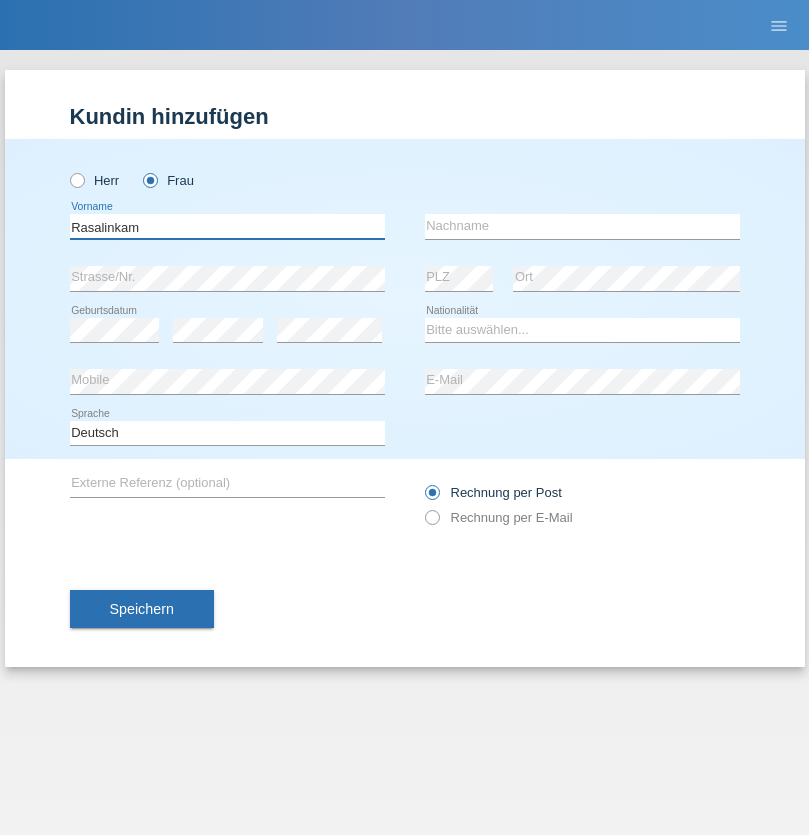 type on "Rasalinkam" 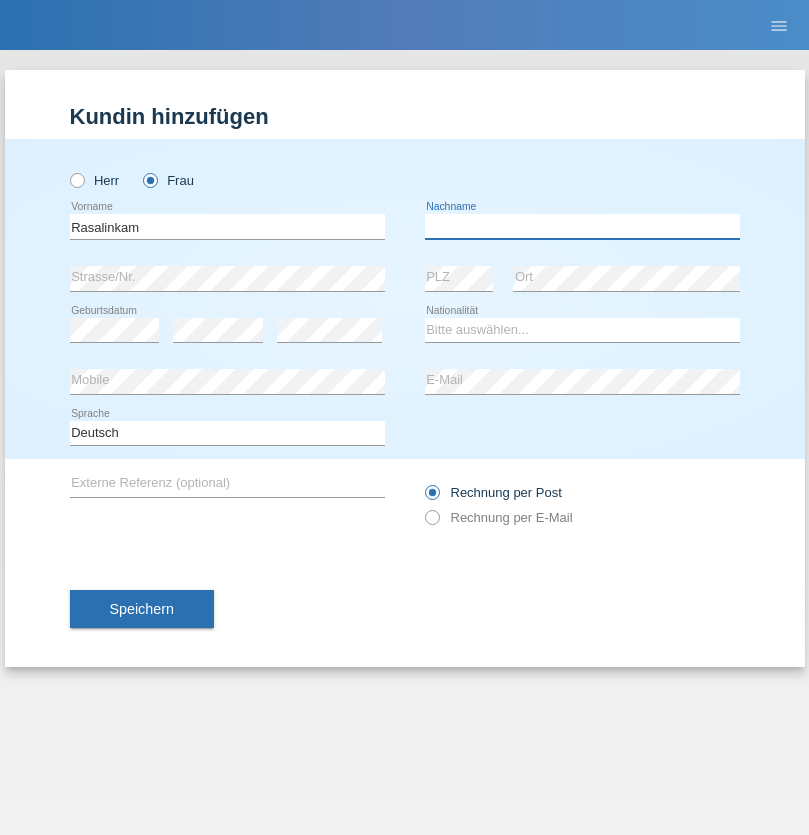 click at bounding box center (582, 226) 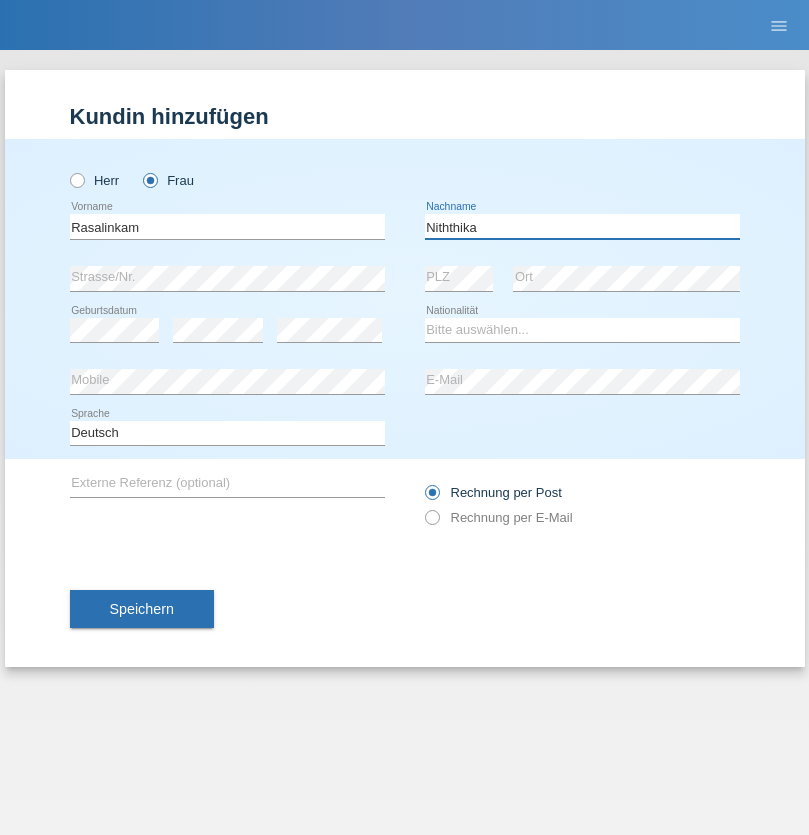 type on "Niththika" 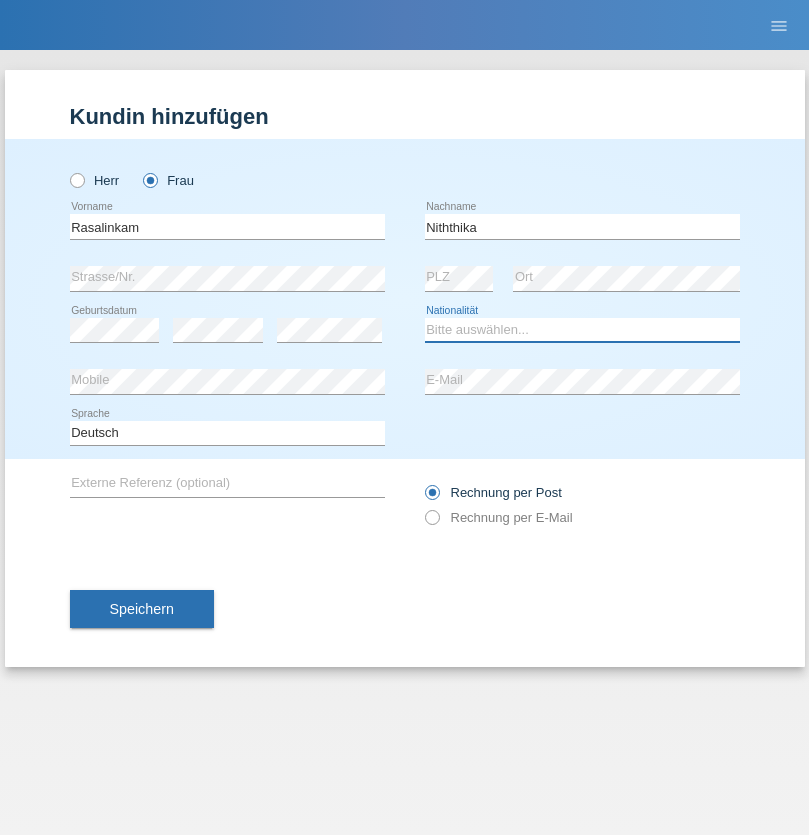select on "LK" 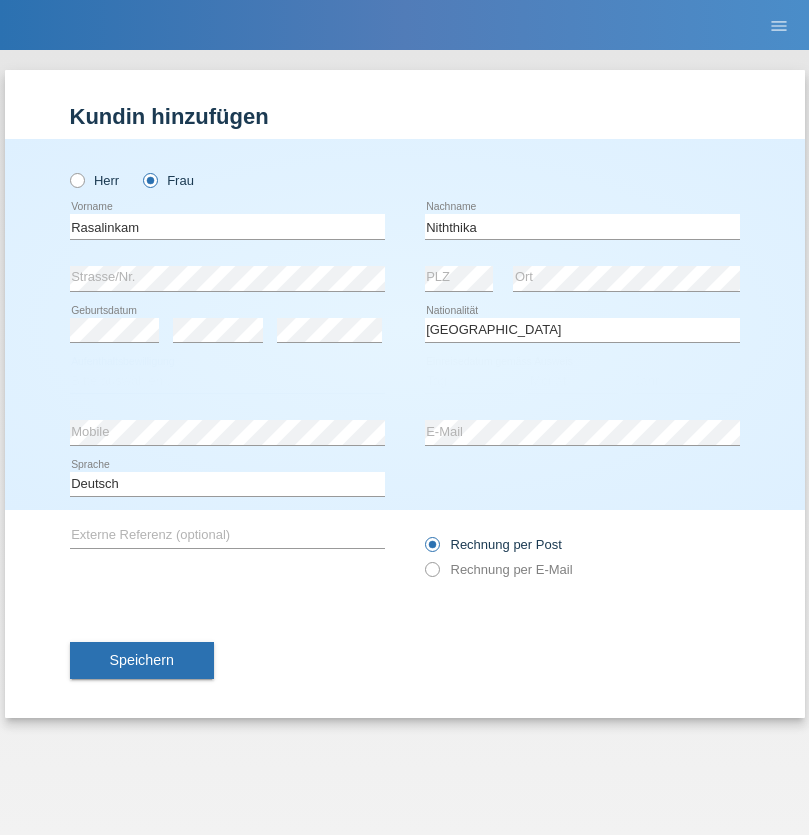 select on "C" 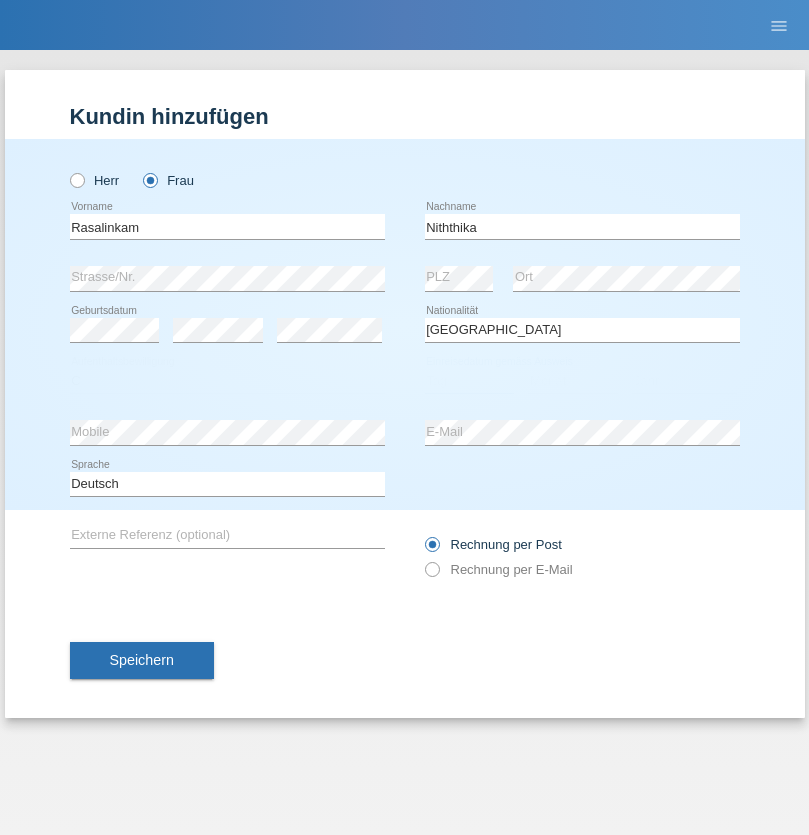select on "13" 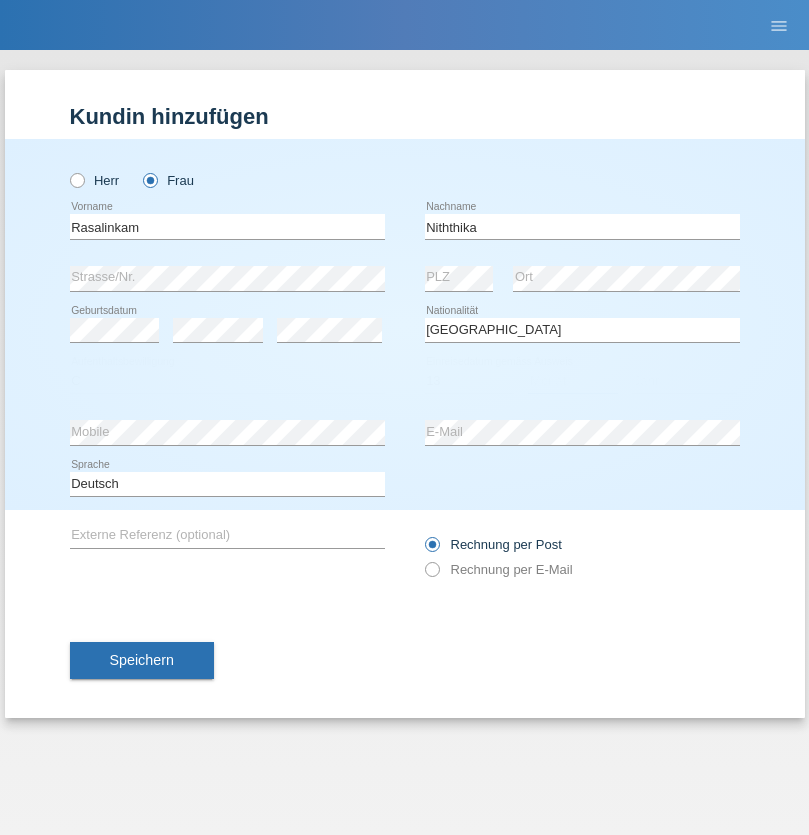 select on "07" 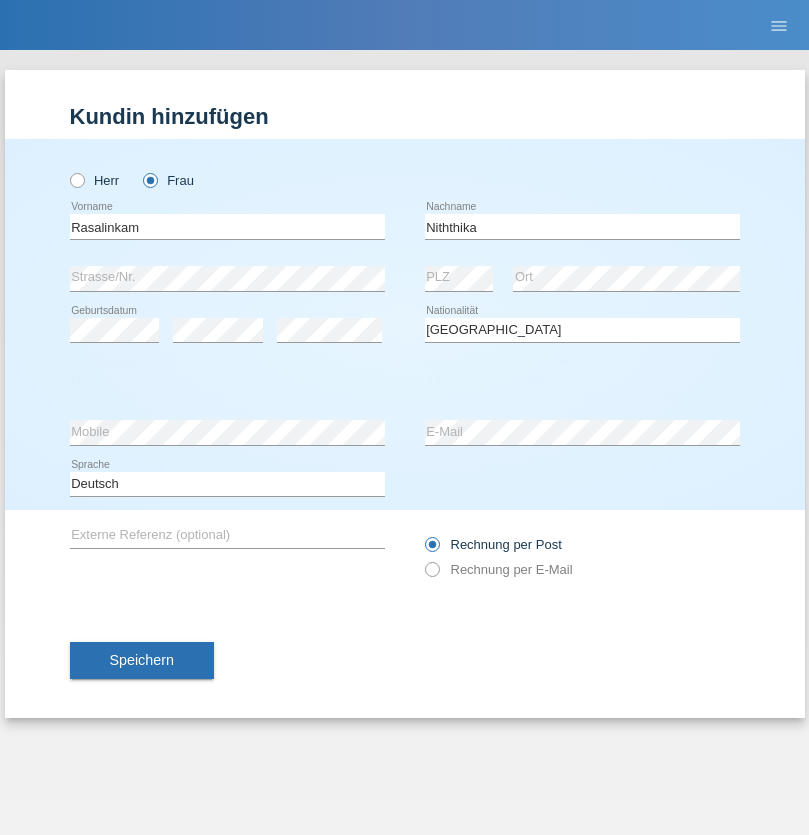 select on "2021" 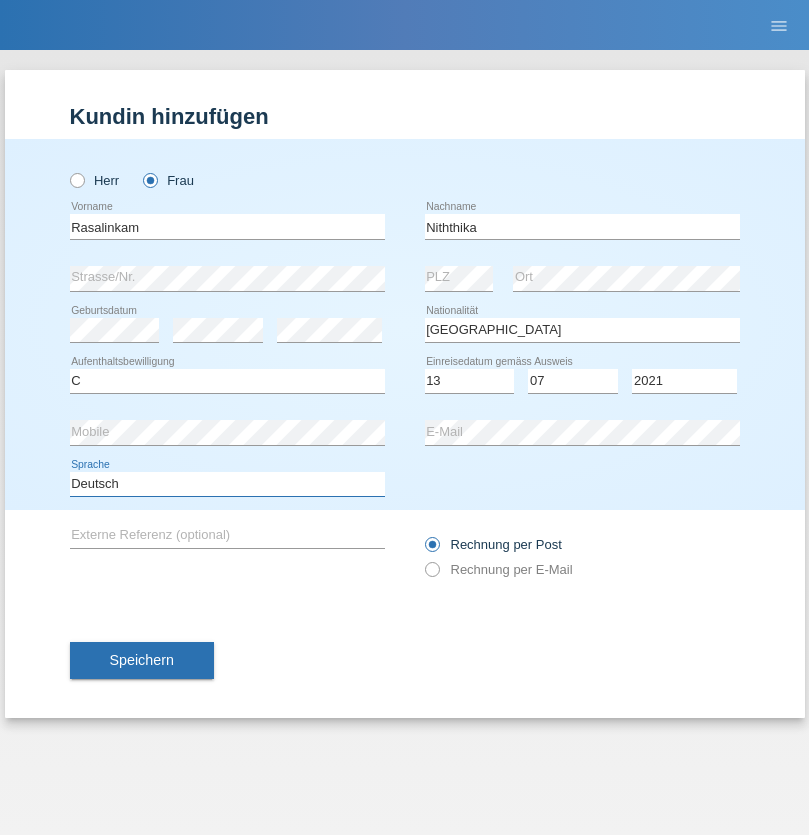 select on "en" 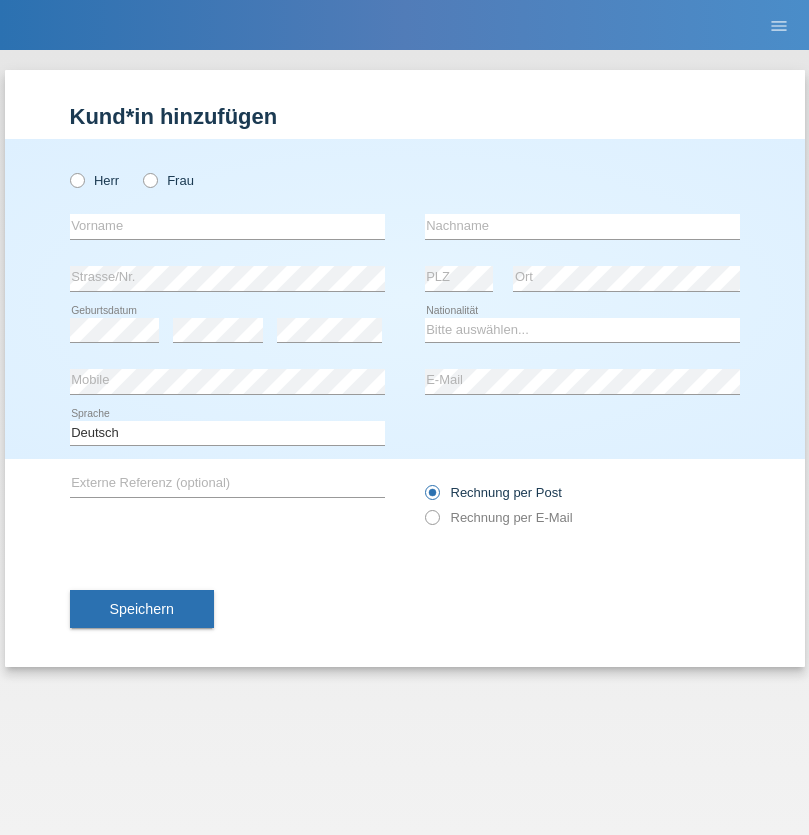 scroll, scrollTop: 0, scrollLeft: 0, axis: both 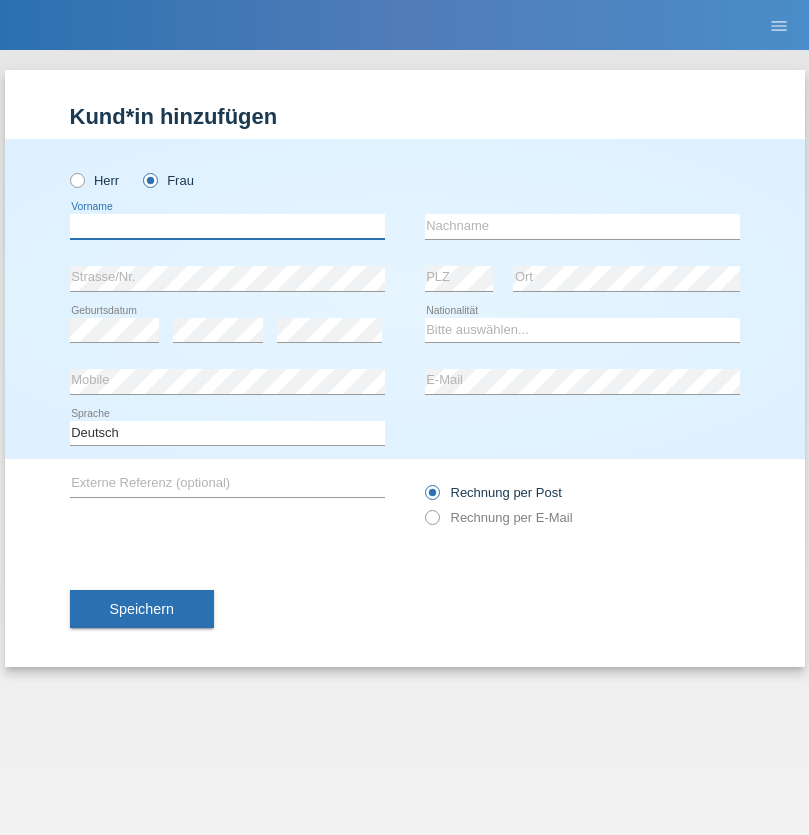 click at bounding box center [227, 226] 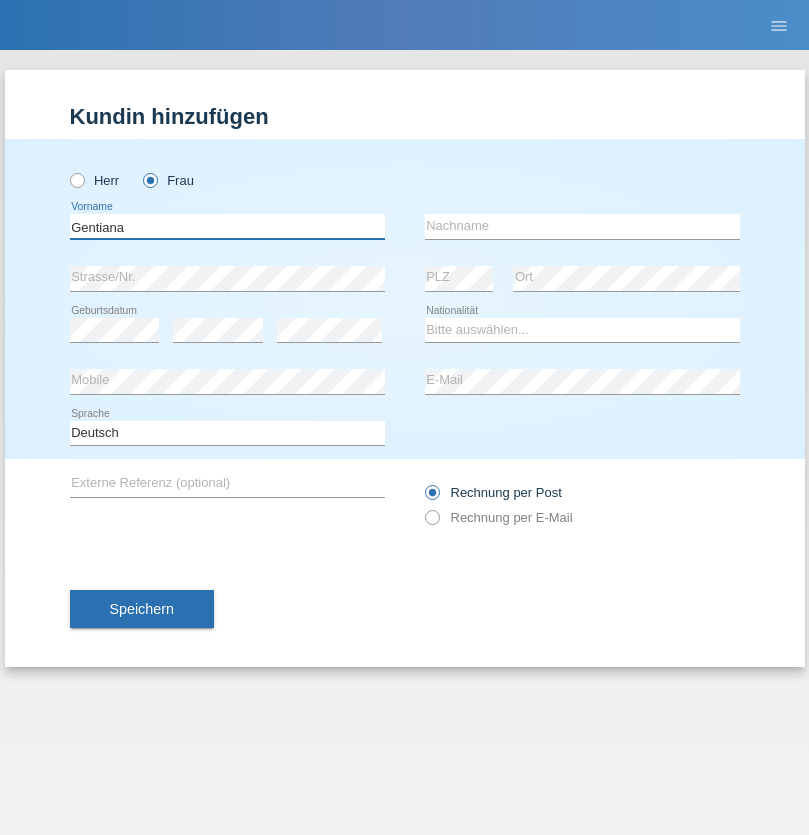 type on "Gentiana" 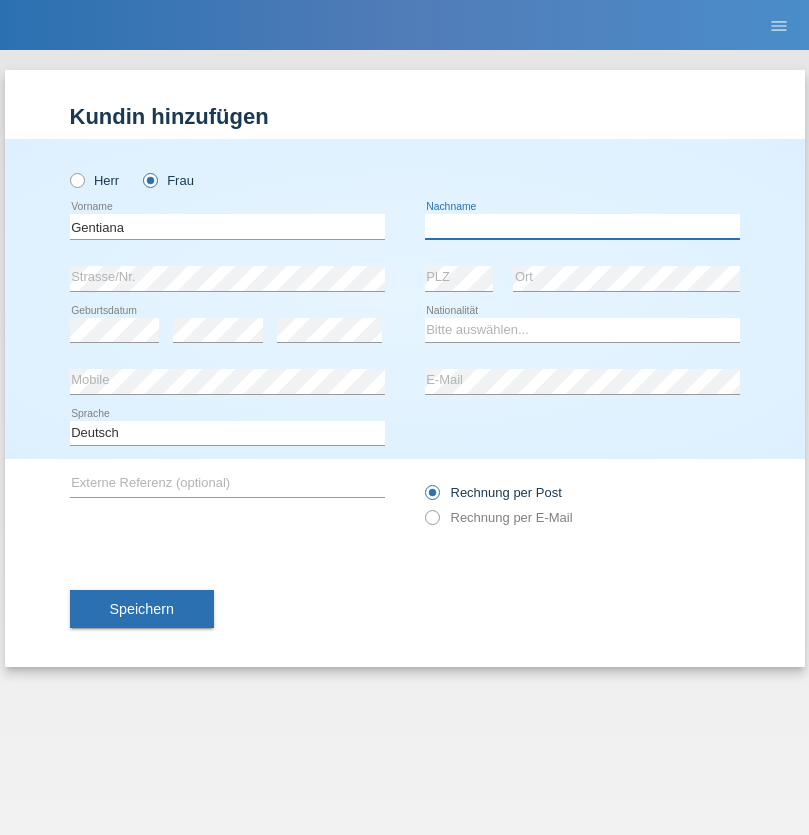 click at bounding box center [582, 226] 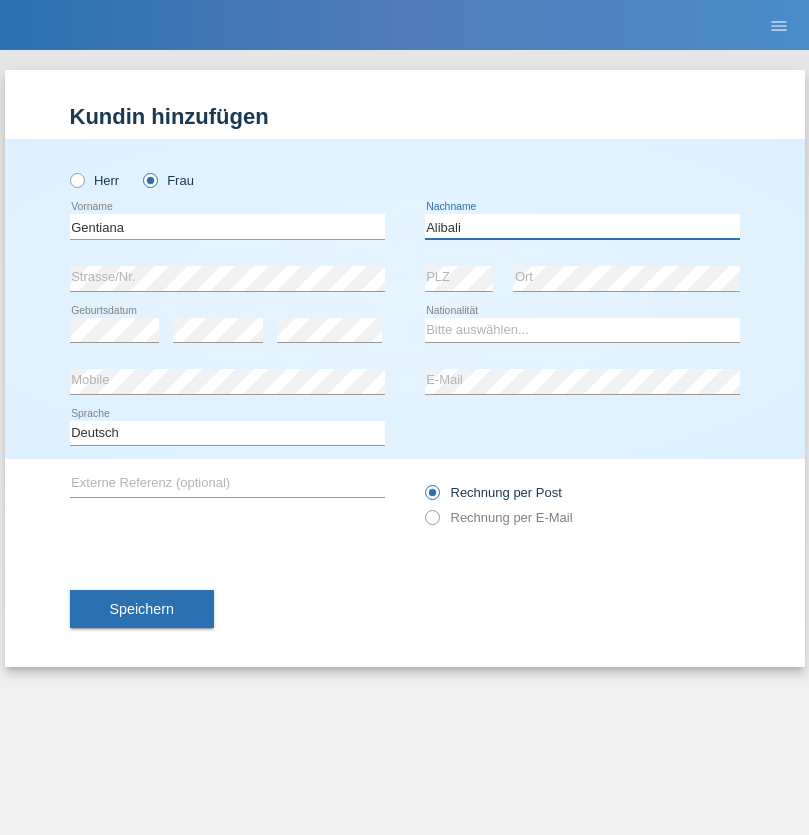 type on "Alibali" 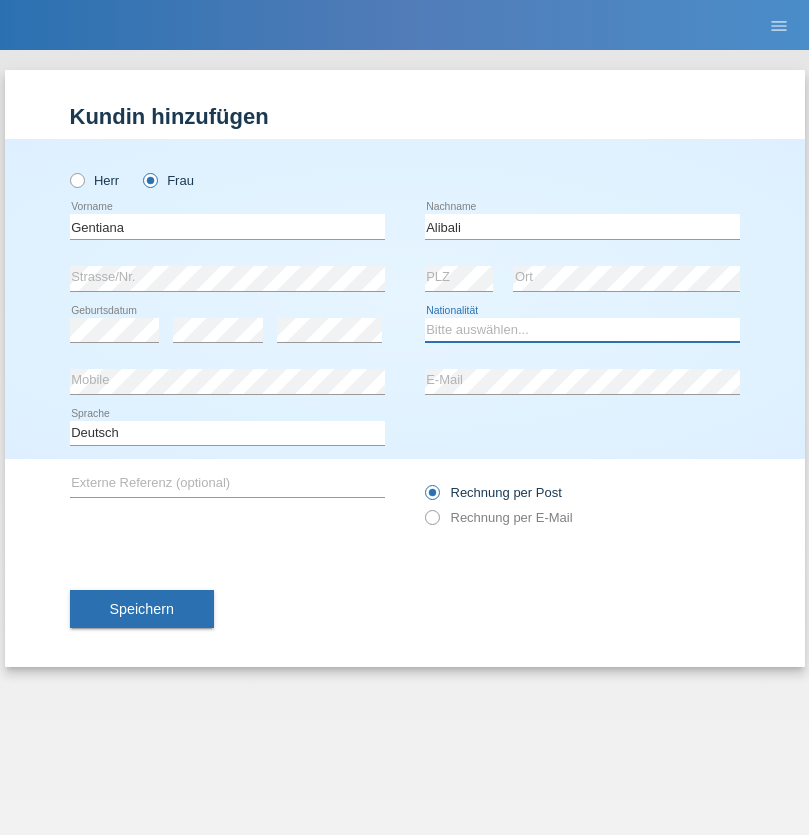 select on "CH" 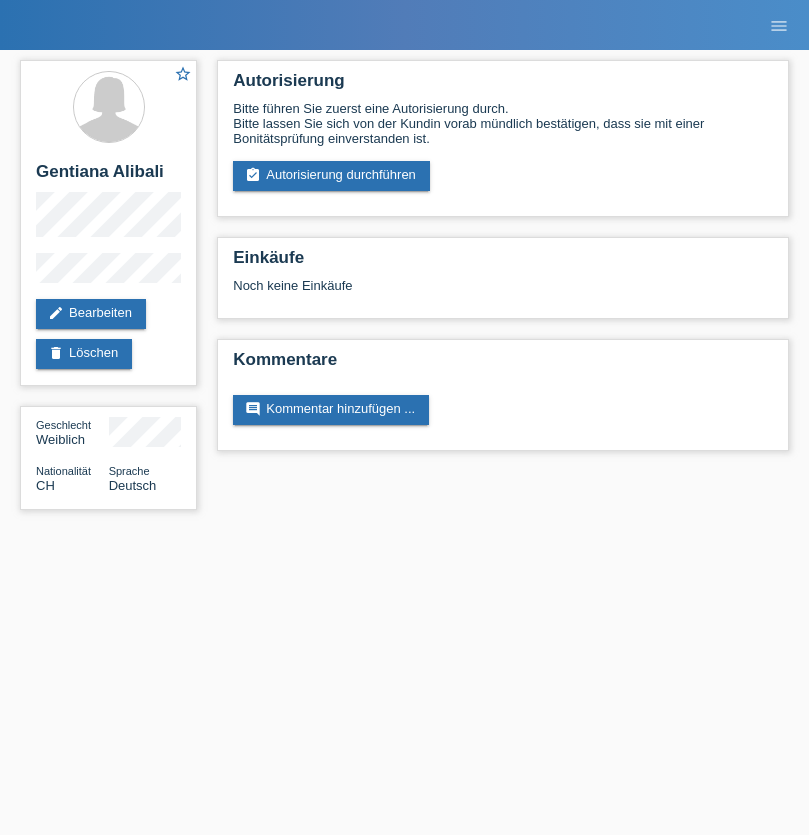 scroll, scrollTop: 0, scrollLeft: 0, axis: both 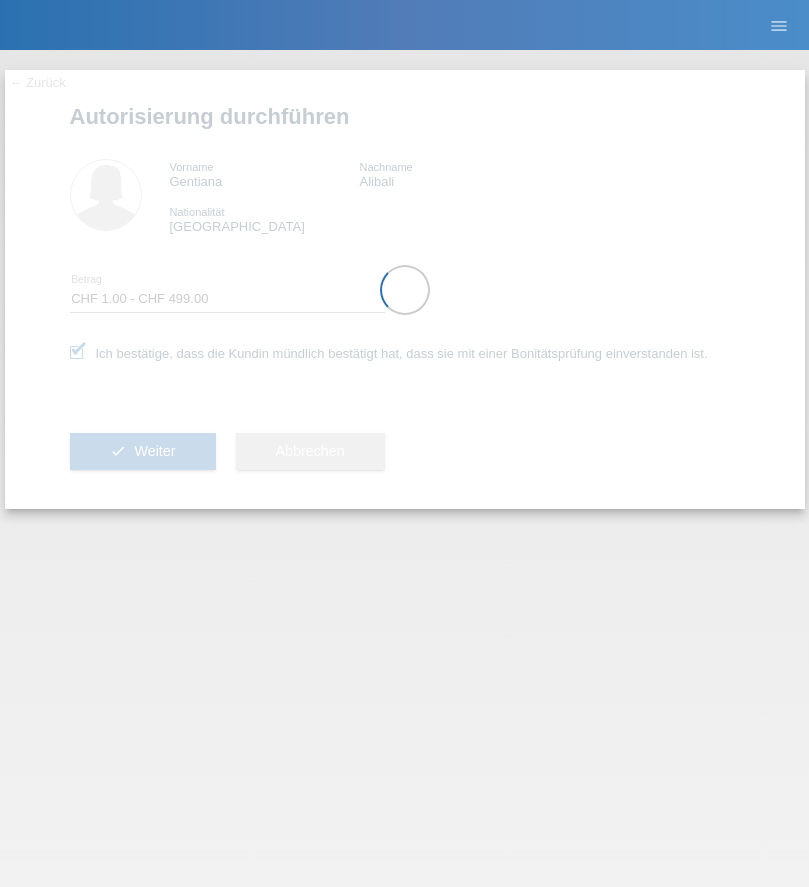 select on "1" 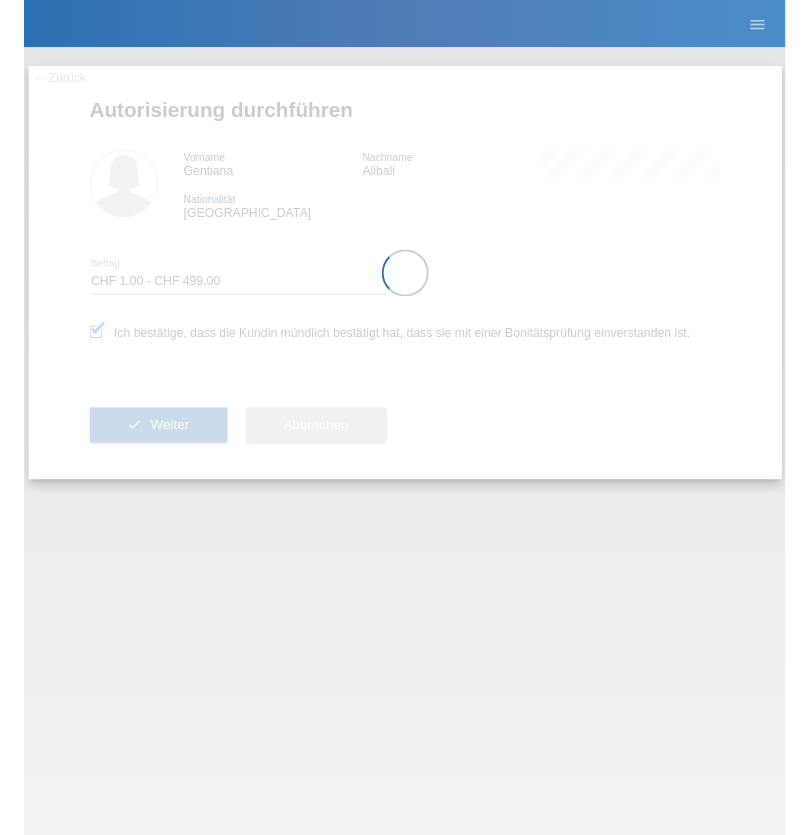 scroll, scrollTop: 0, scrollLeft: 0, axis: both 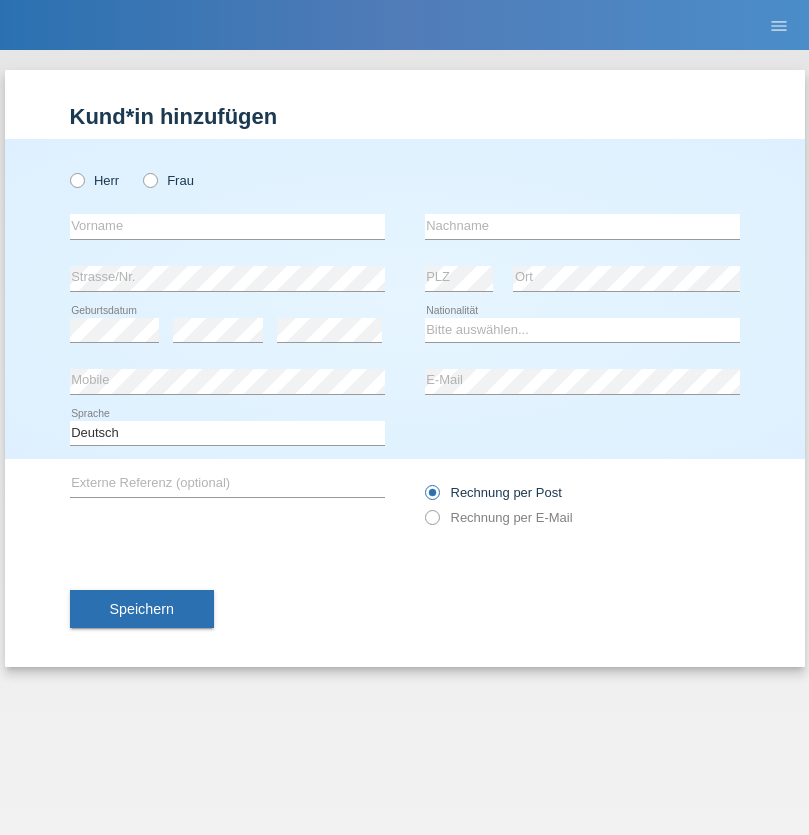radio on "true" 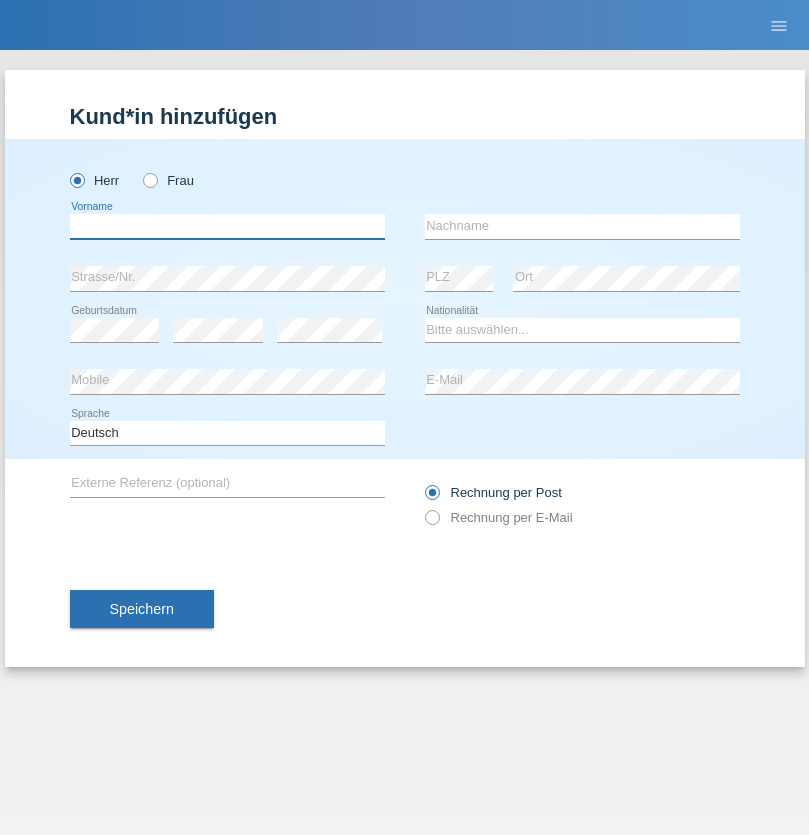 click at bounding box center [227, 226] 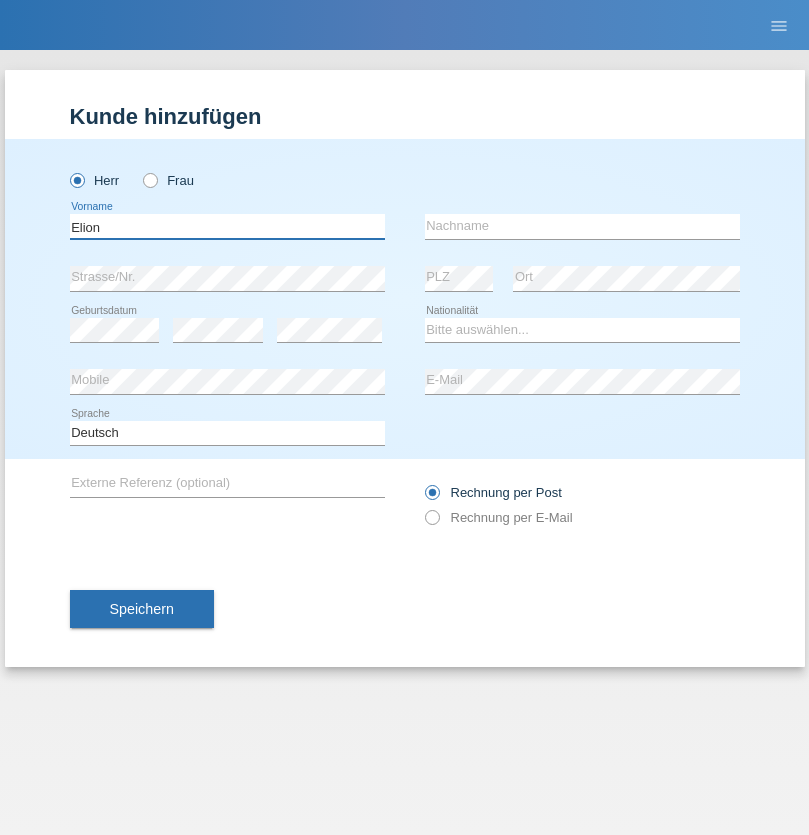 type on "Elion" 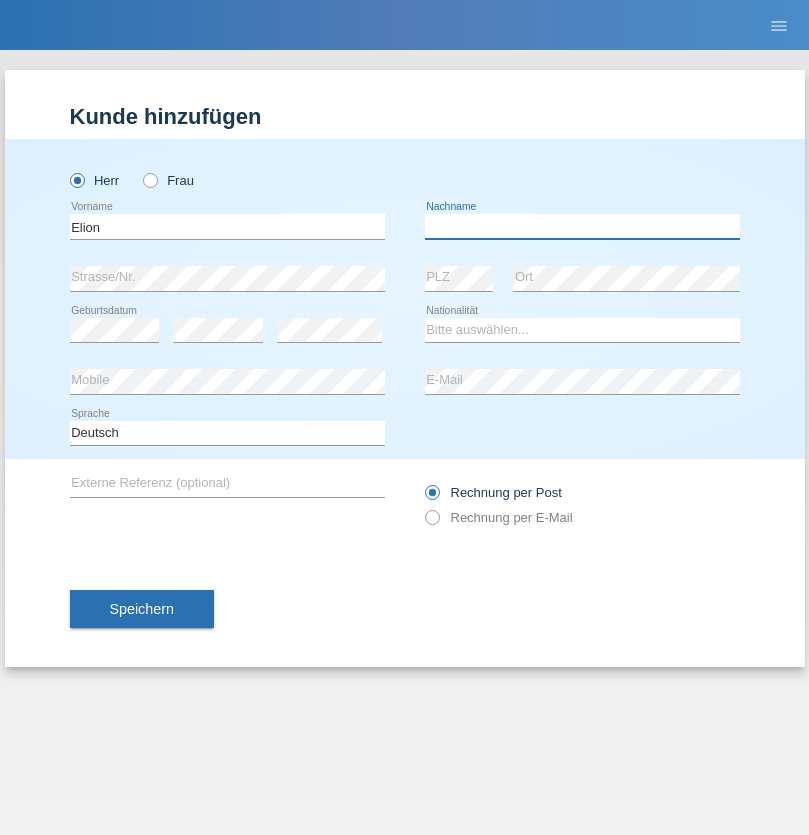 click at bounding box center [582, 226] 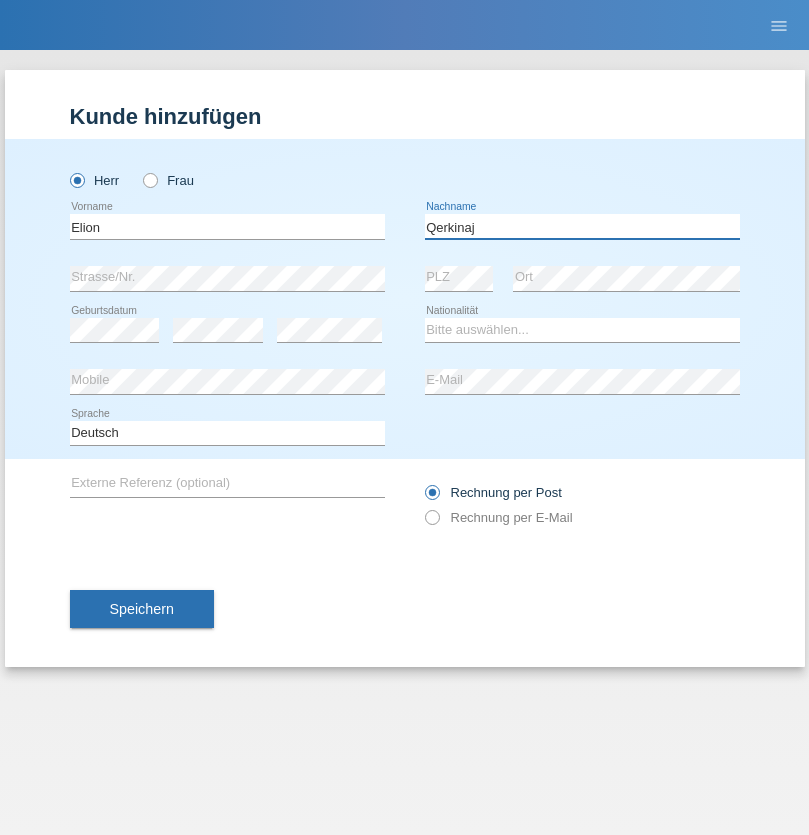 type on "Qerkinaj" 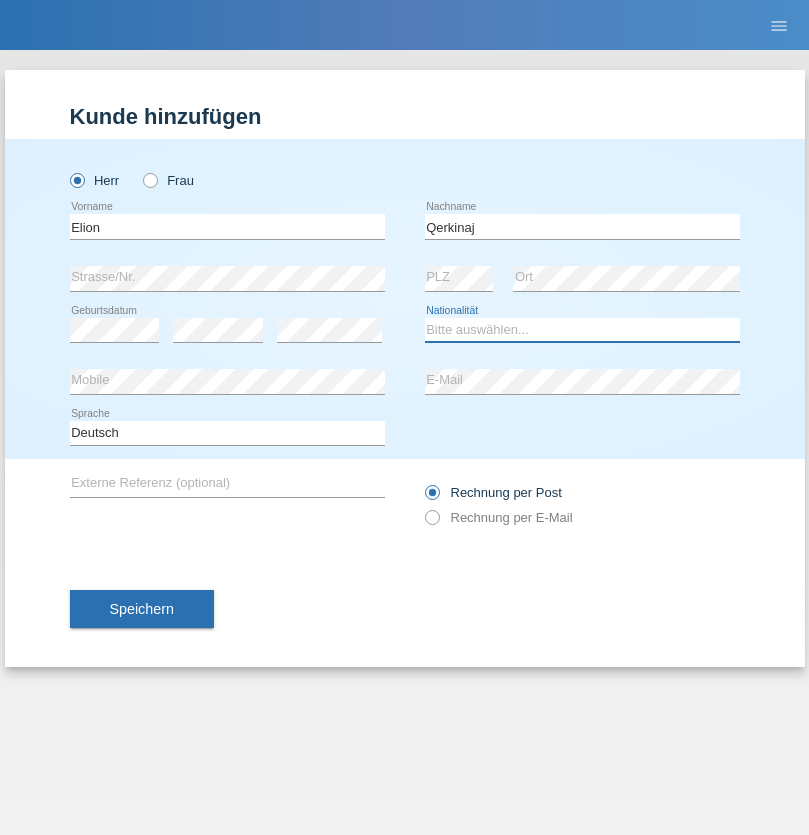 select on "CH" 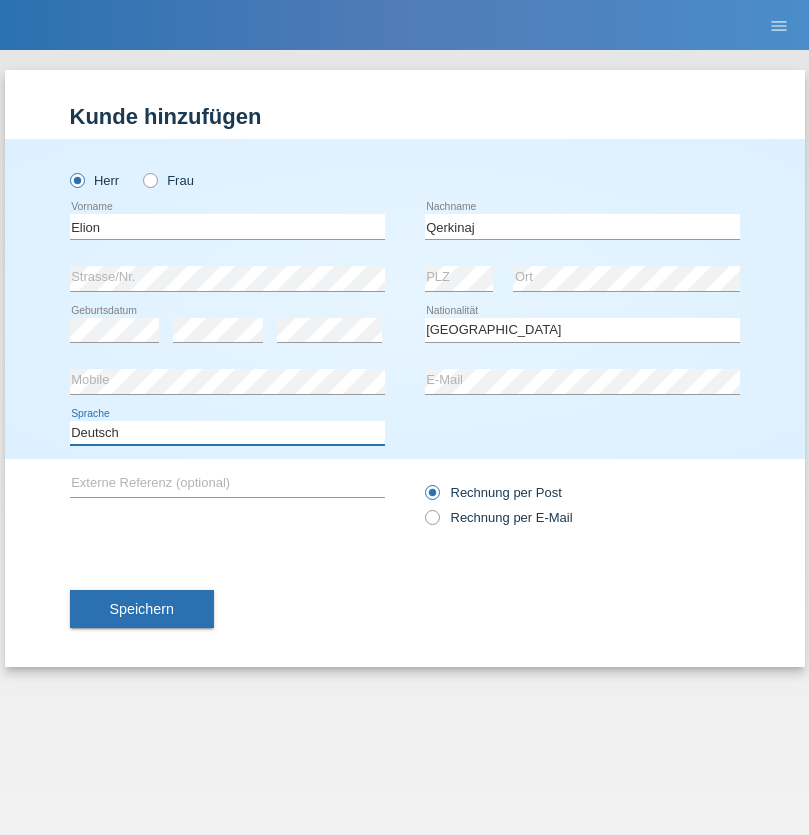 select on "en" 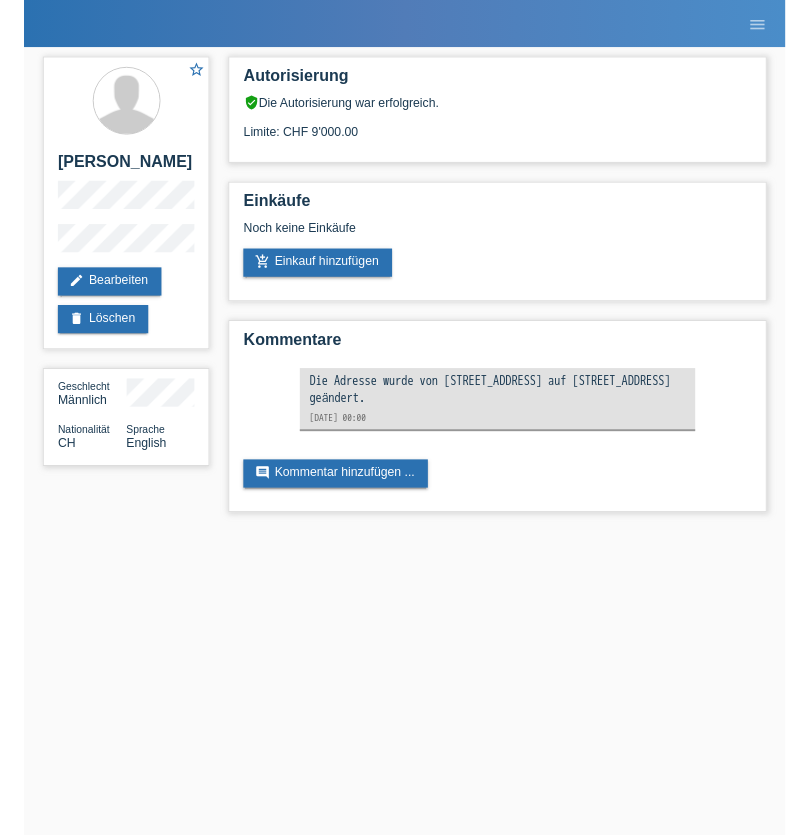 scroll, scrollTop: 0, scrollLeft: 0, axis: both 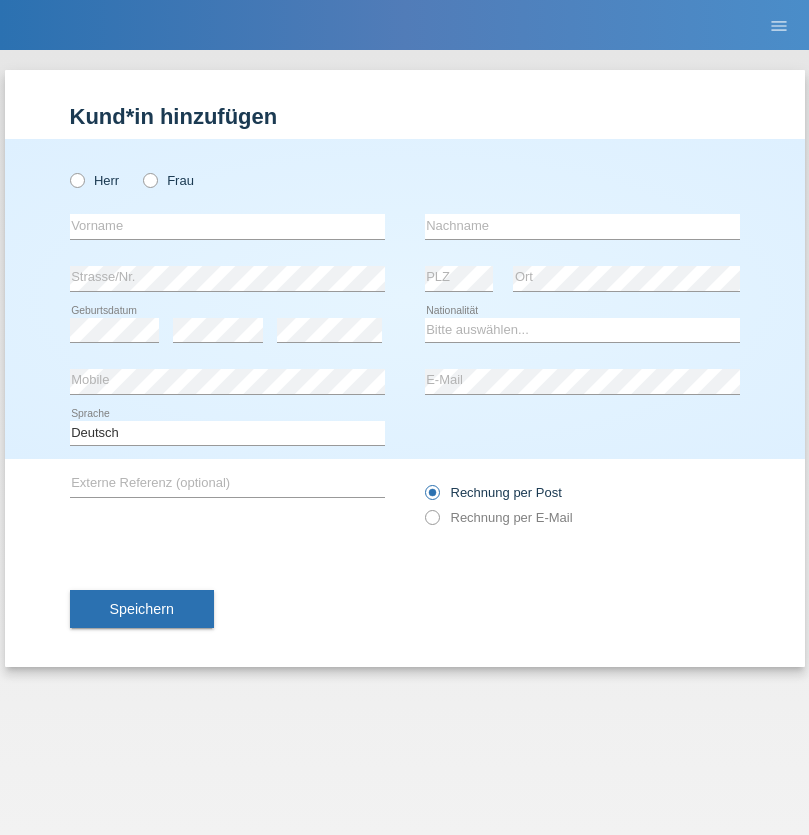 radio on "true" 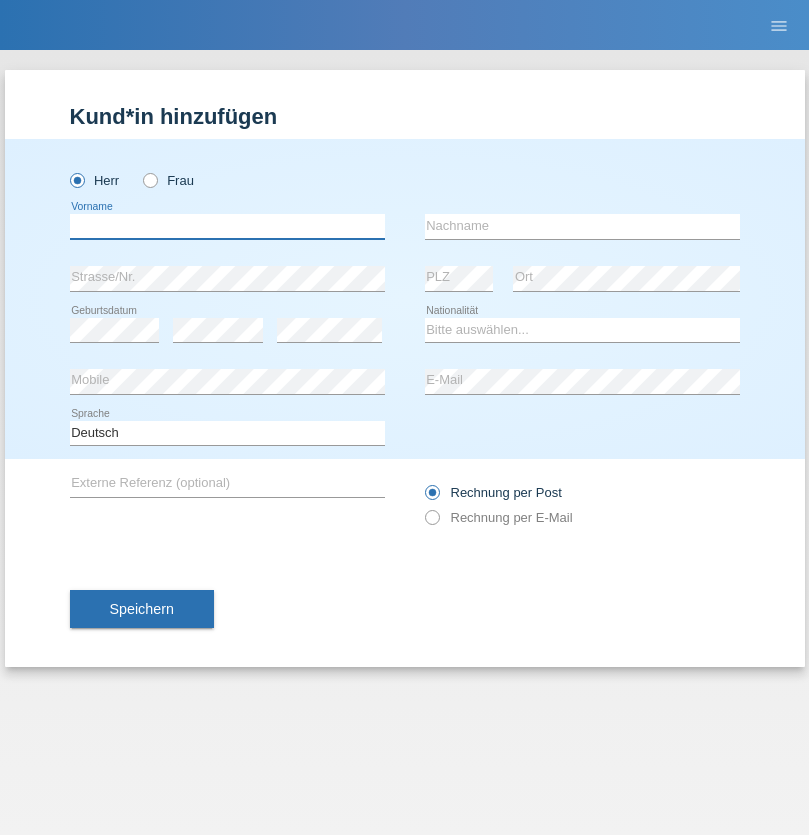 click at bounding box center (227, 226) 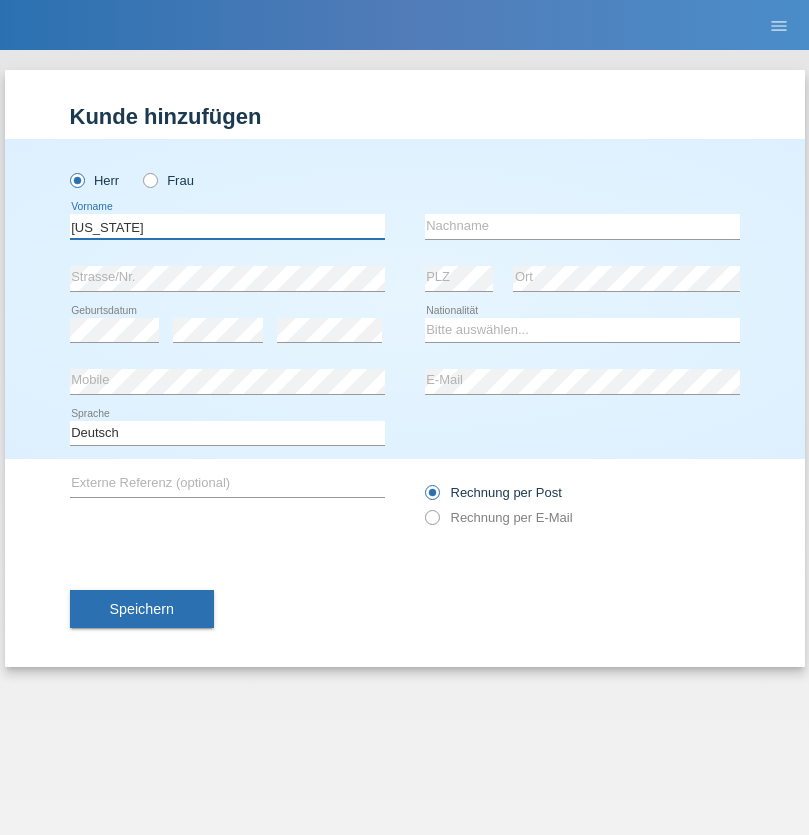 type on "Washington" 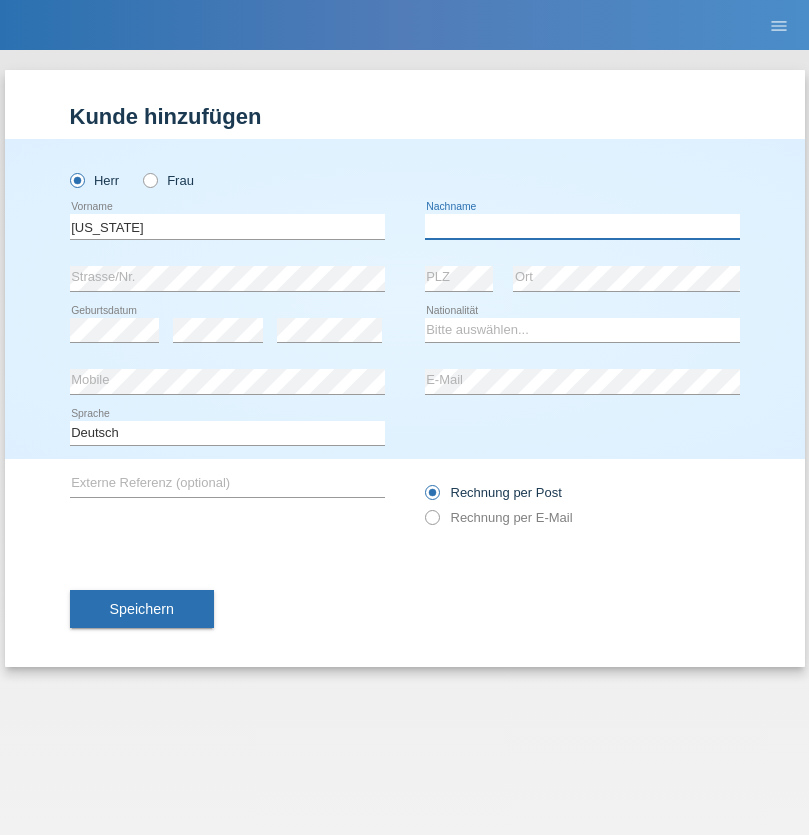 click at bounding box center [582, 226] 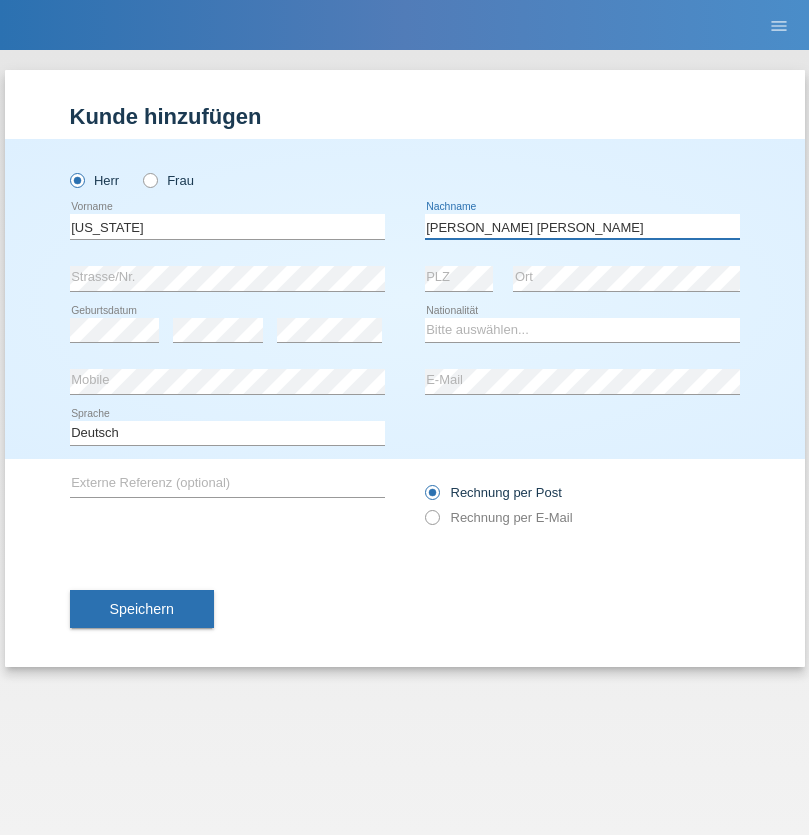 type on "Dias Souza" 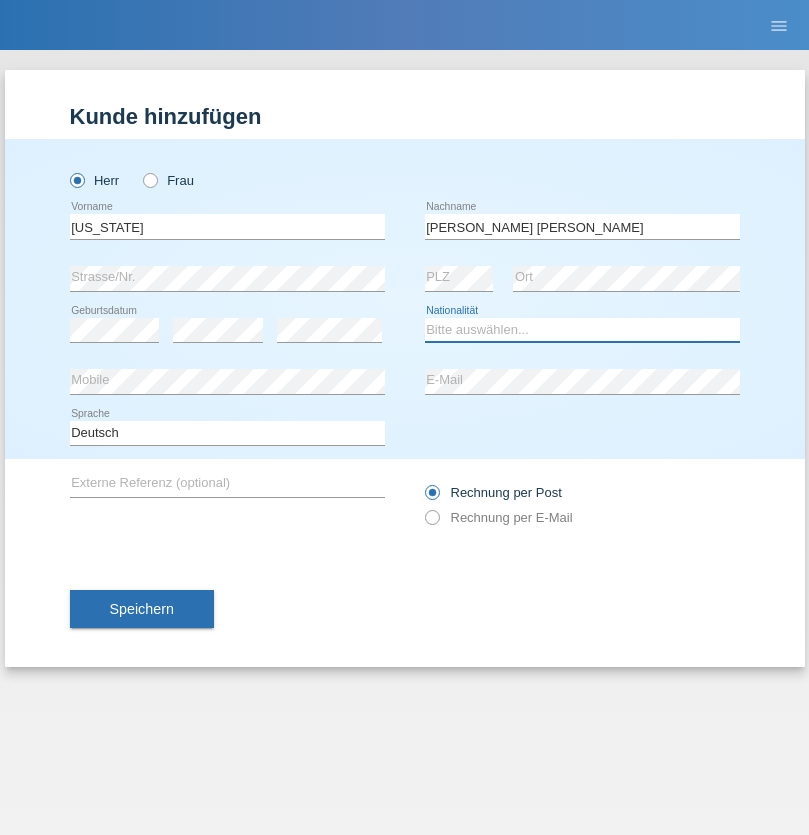 select on "BR" 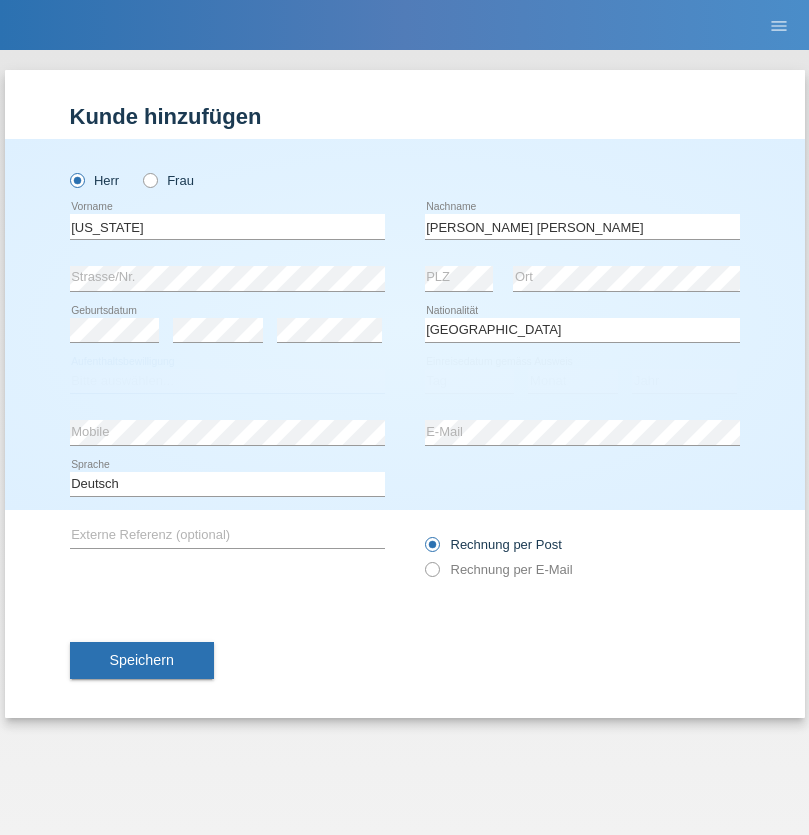 select on "C" 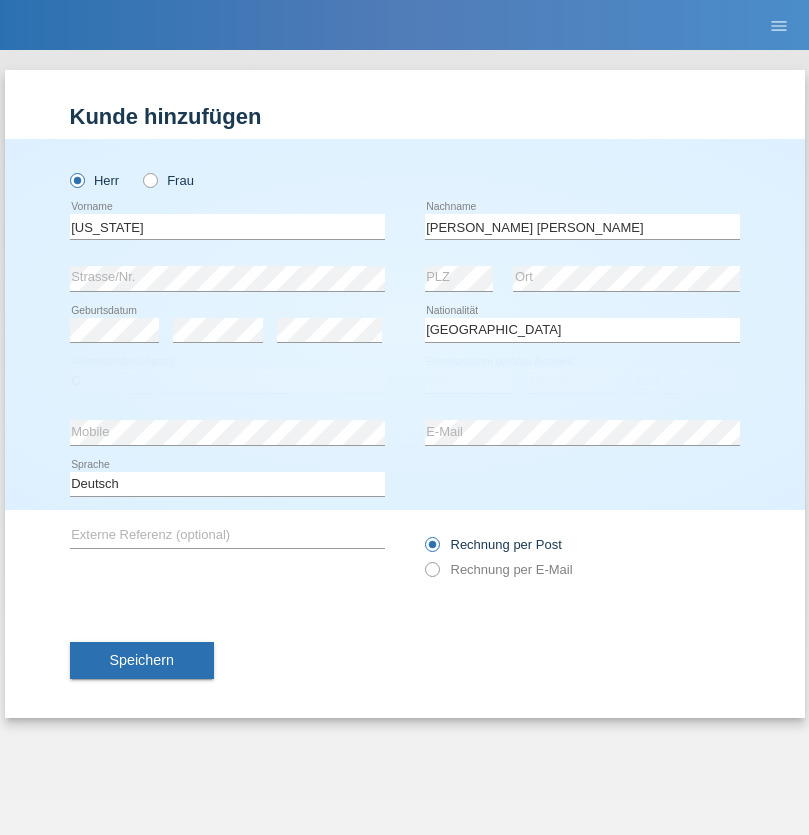 select on "20" 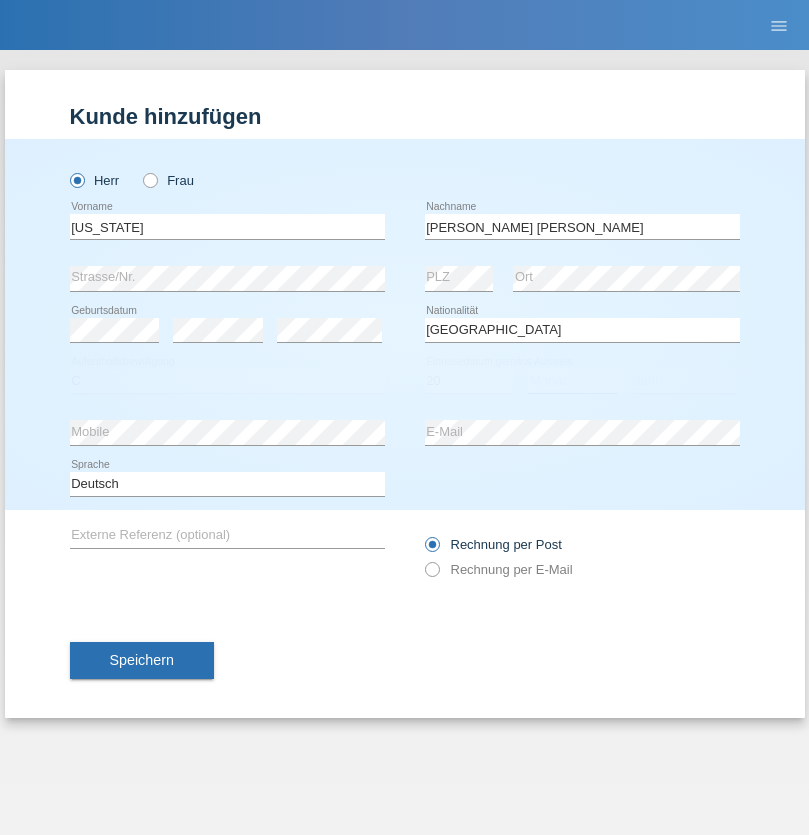 select on "12" 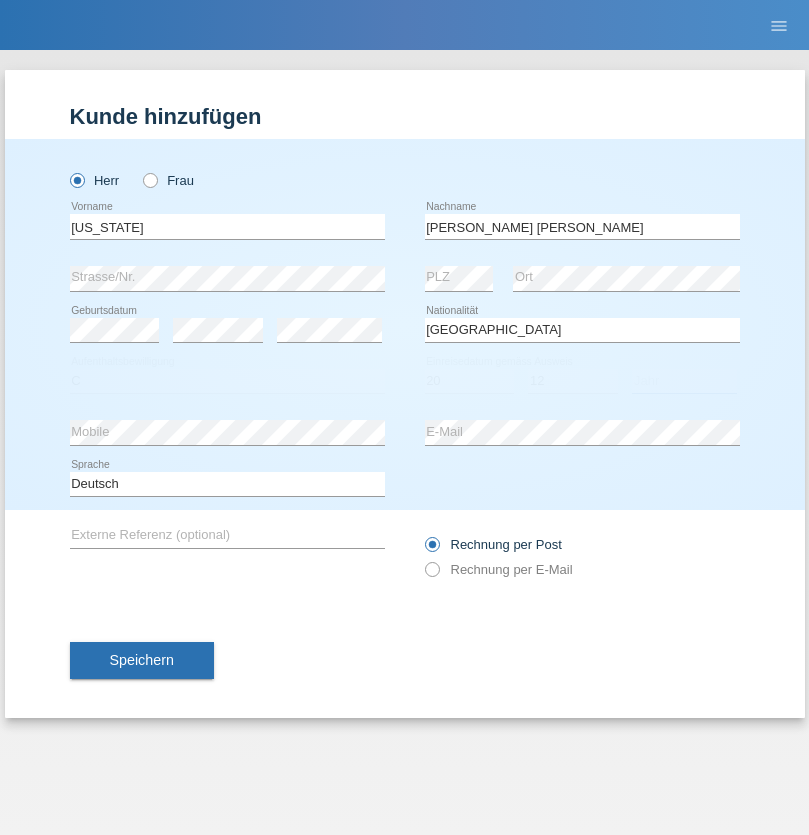 select on "2018" 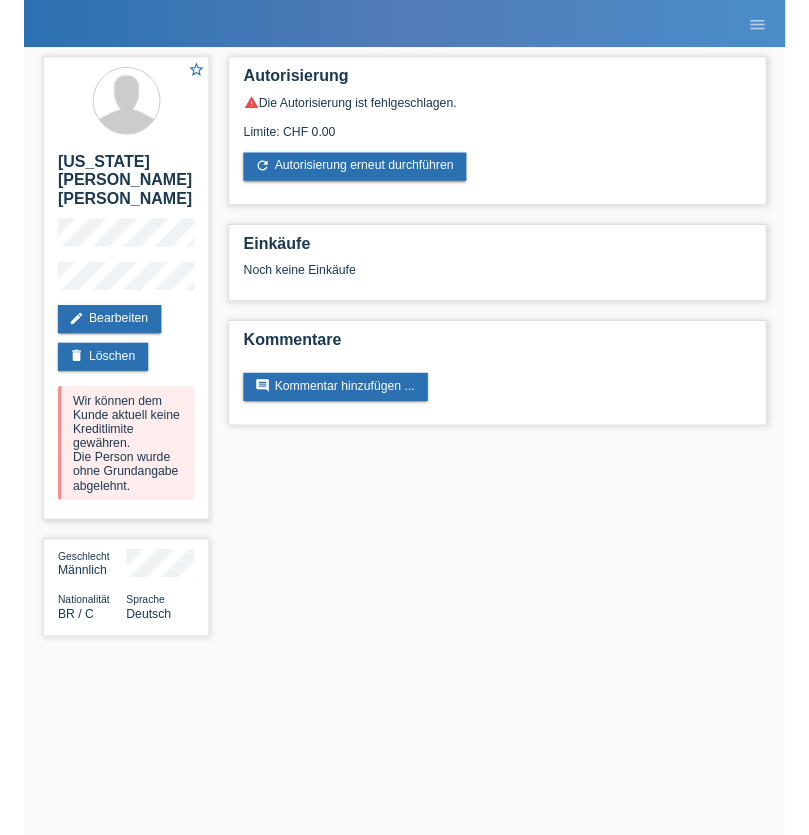 scroll, scrollTop: 0, scrollLeft: 0, axis: both 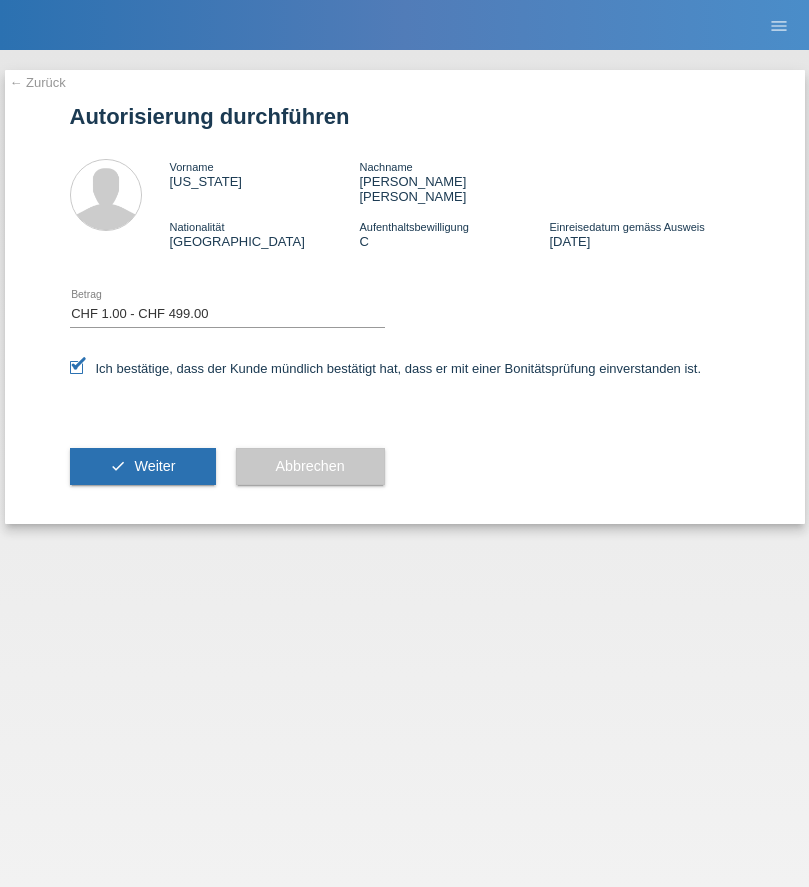 select on "1" 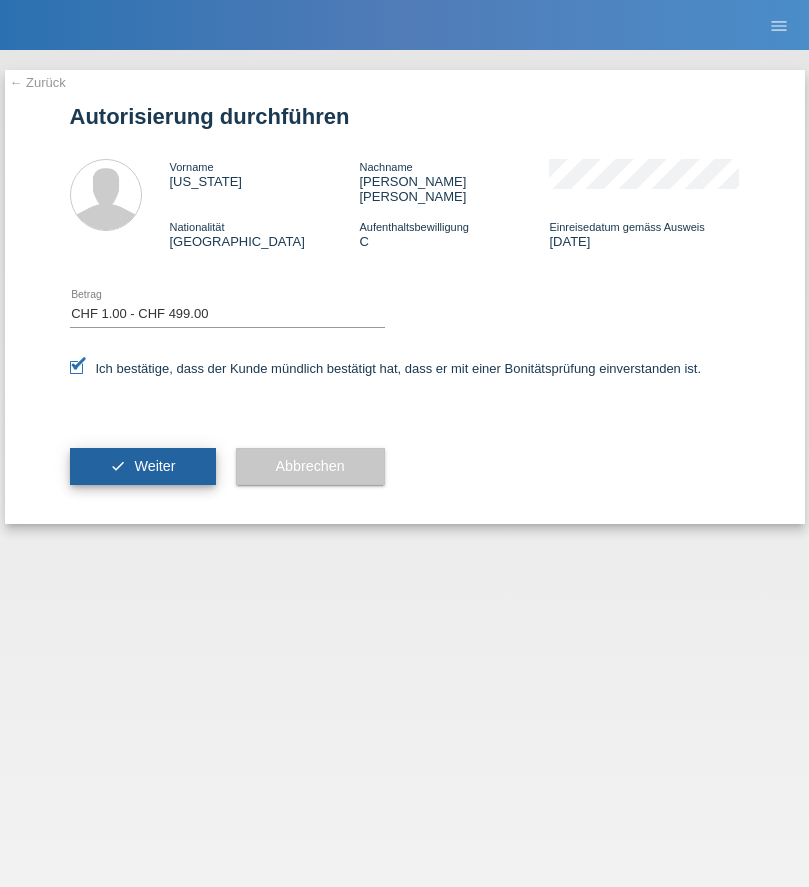 click on "Weiter" at bounding box center [154, 466] 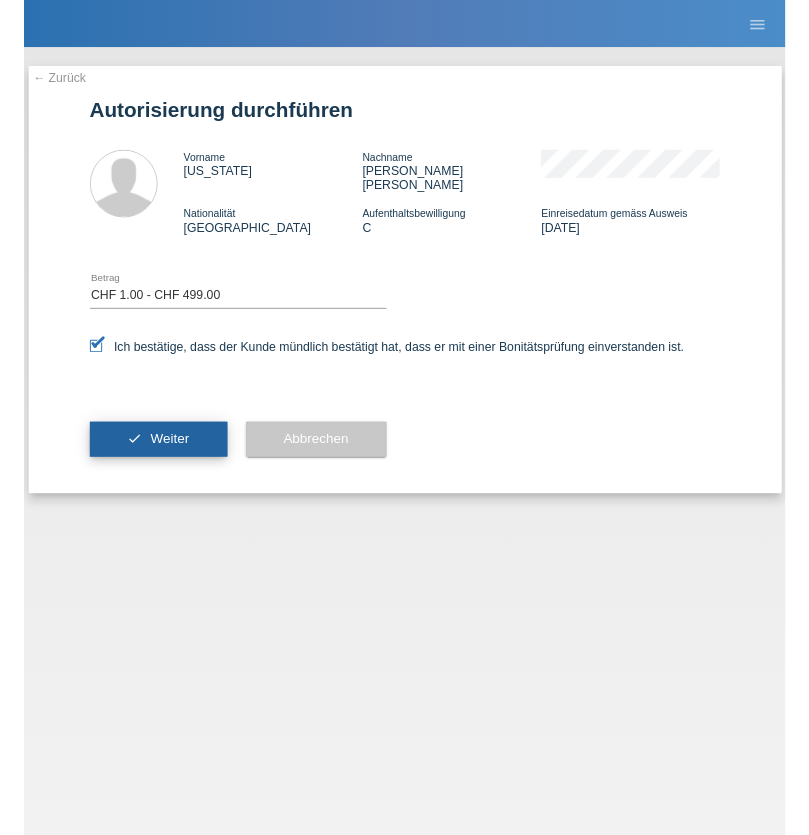 scroll, scrollTop: 0, scrollLeft: 0, axis: both 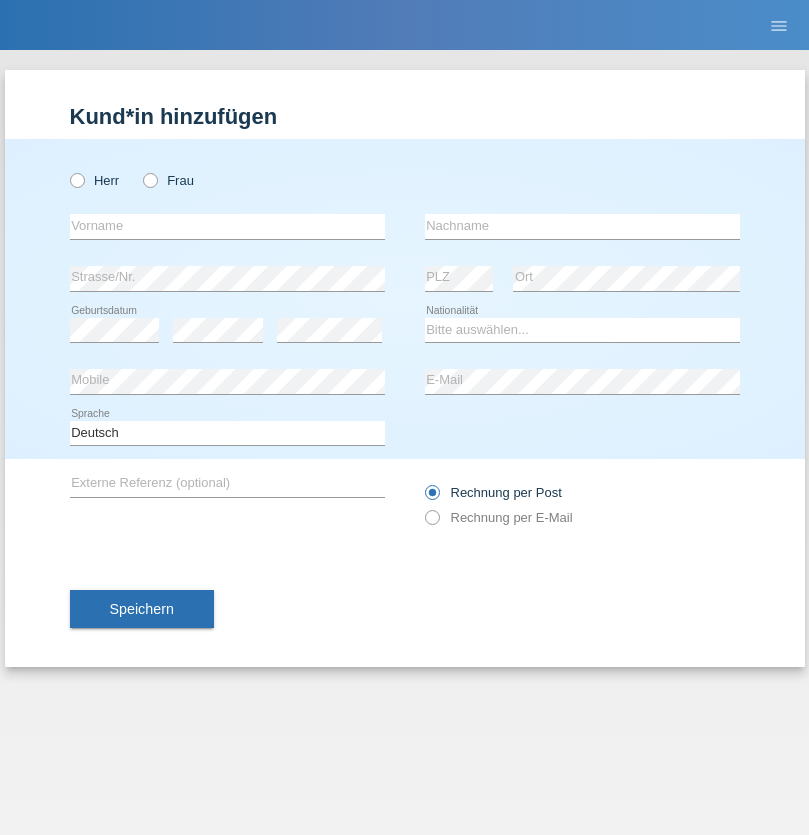 radio on "true" 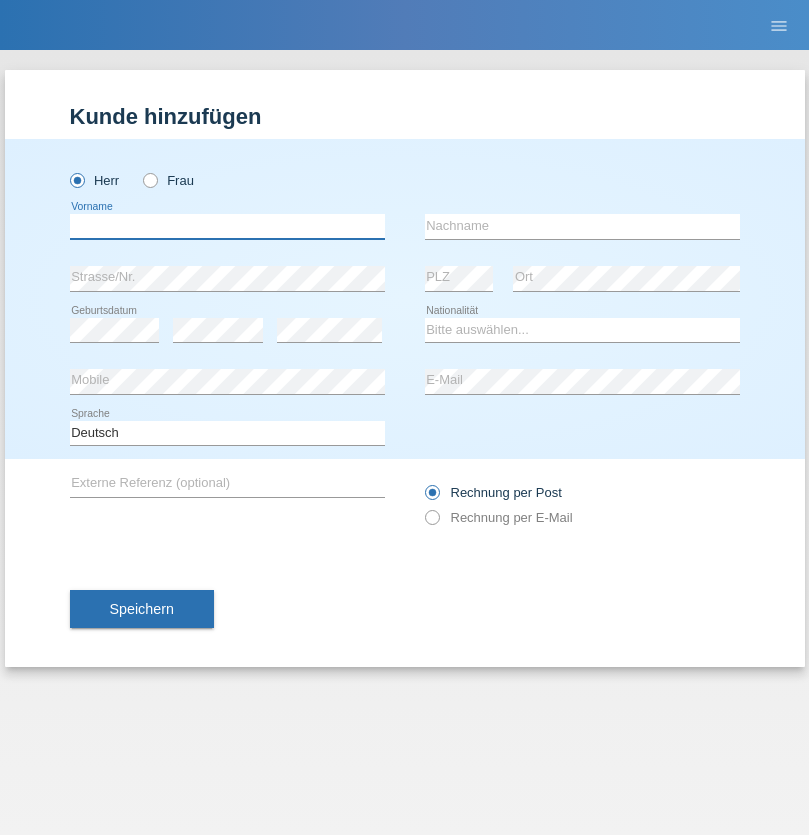 click at bounding box center [227, 226] 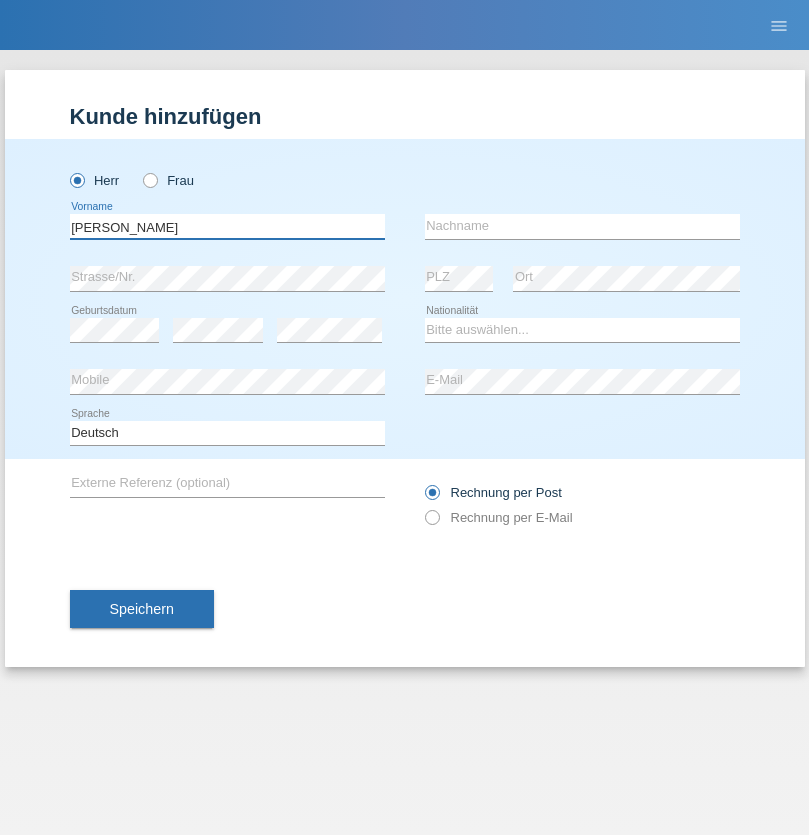 type on "Gérard" 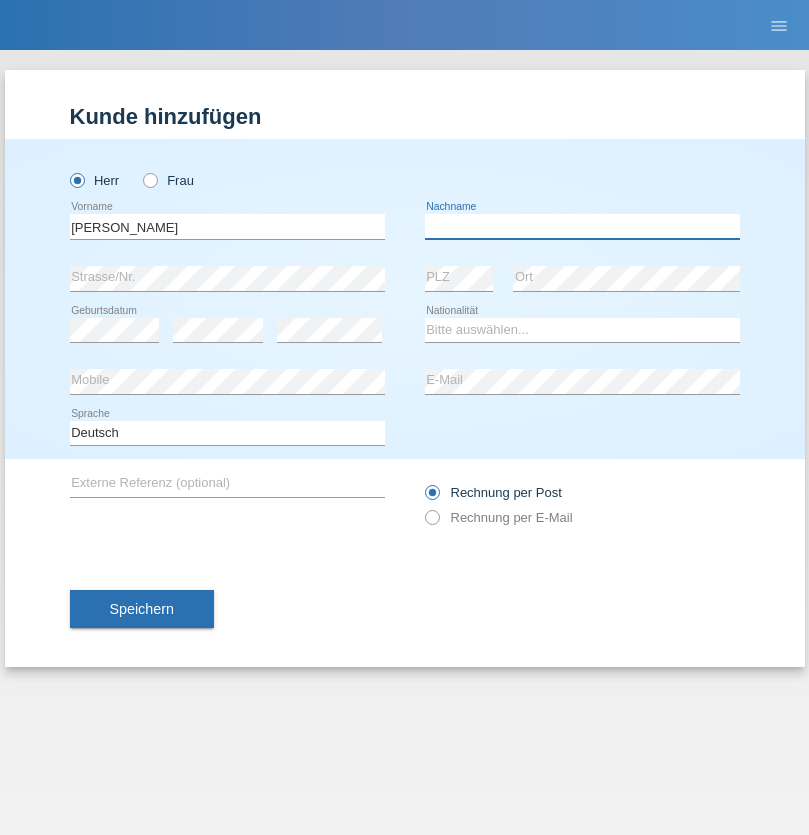 click at bounding box center [582, 226] 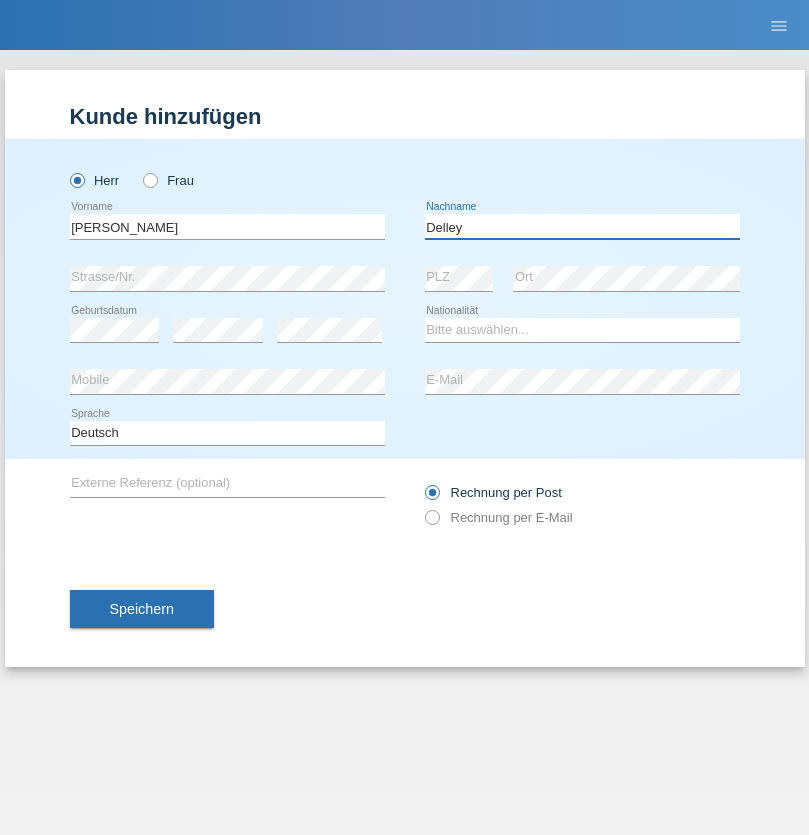 type on "Delley" 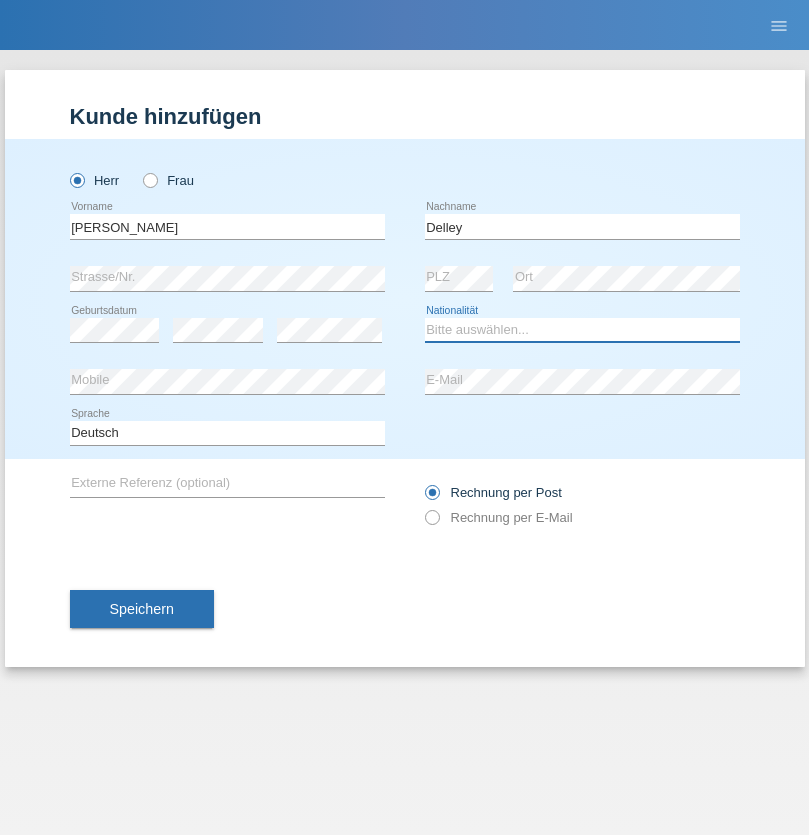 select on "CH" 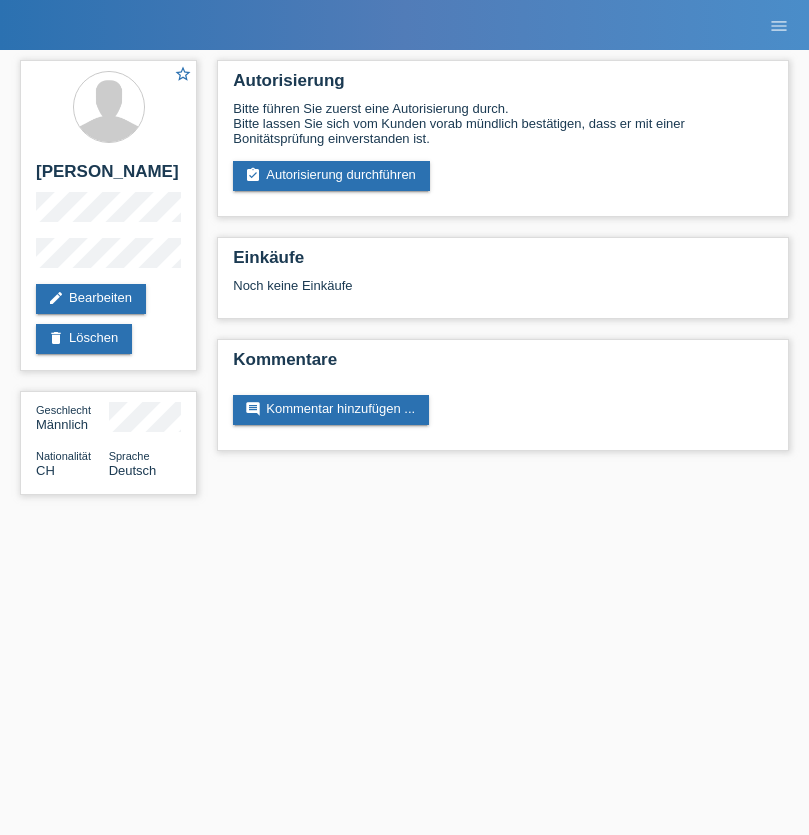 scroll, scrollTop: 0, scrollLeft: 0, axis: both 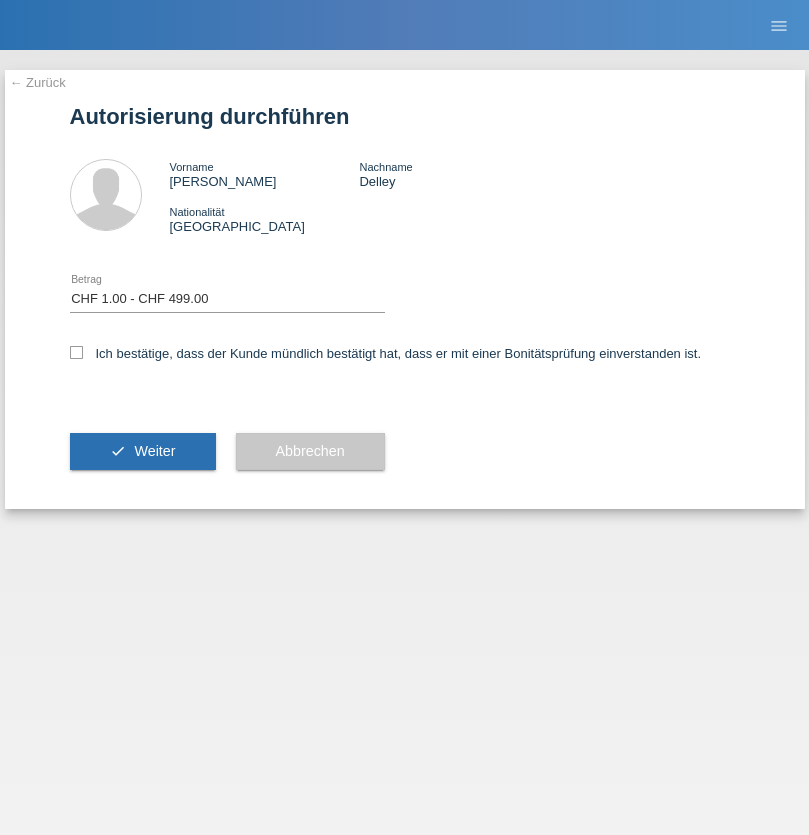 select on "1" 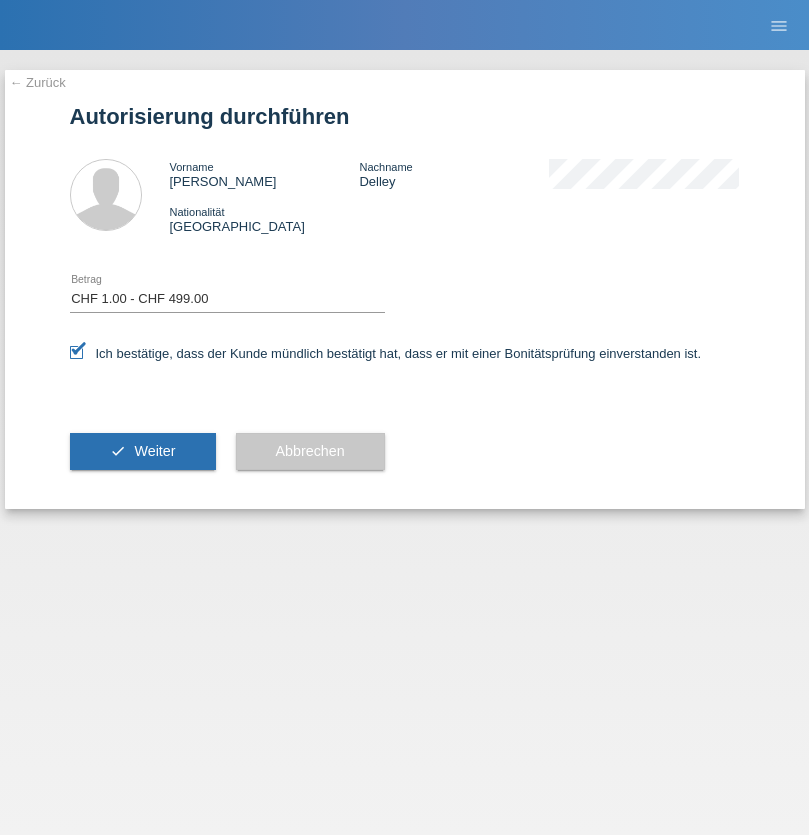 scroll, scrollTop: 0, scrollLeft: 0, axis: both 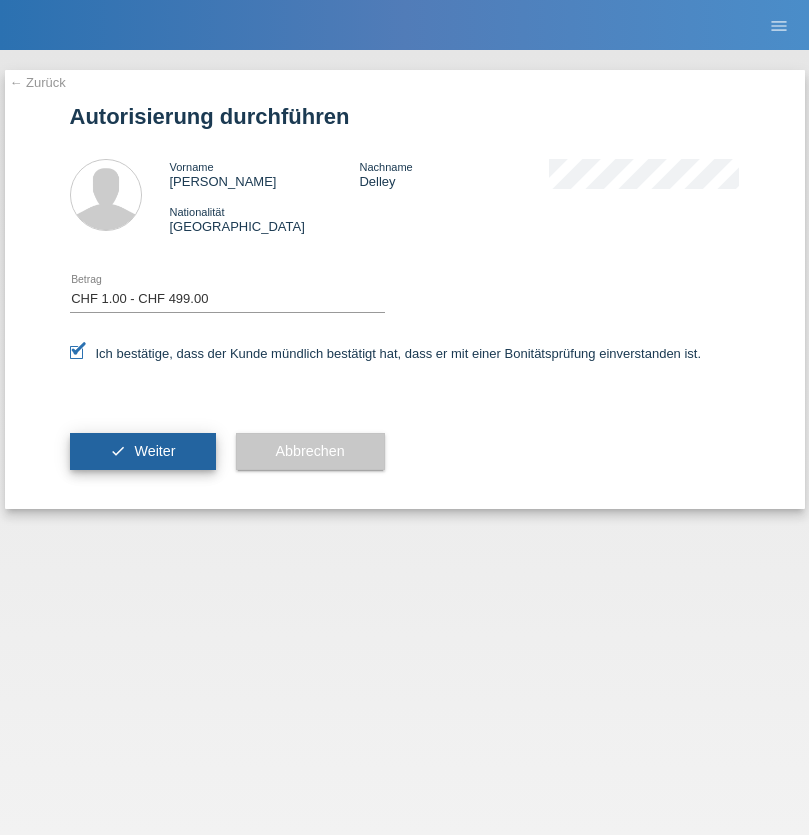 click on "Weiter" at bounding box center [154, 451] 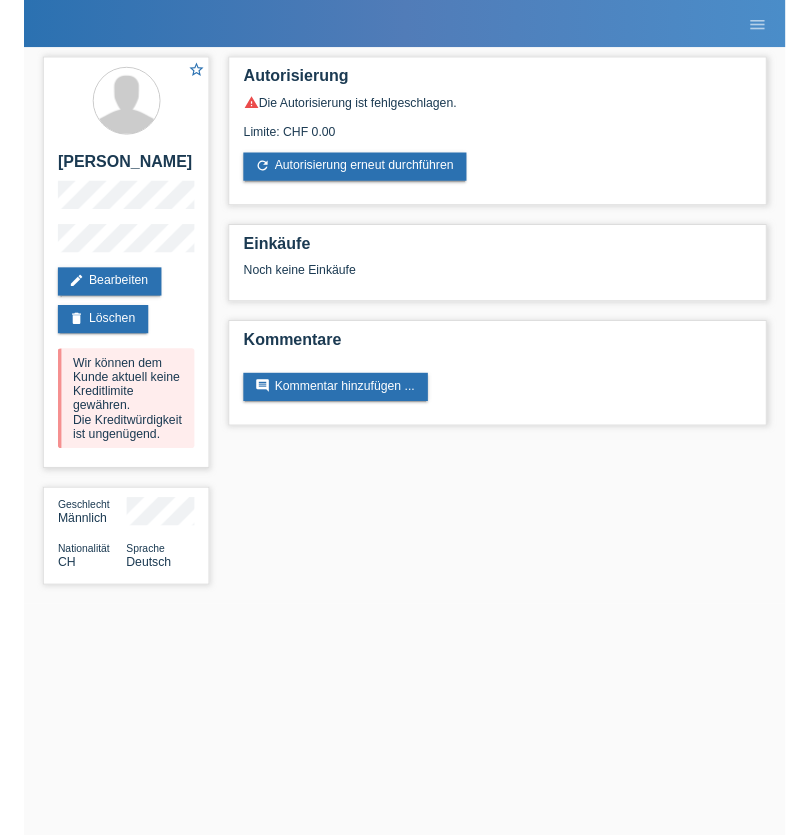 scroll, scrollTop: 0, scrollLeft: 0, axis: both 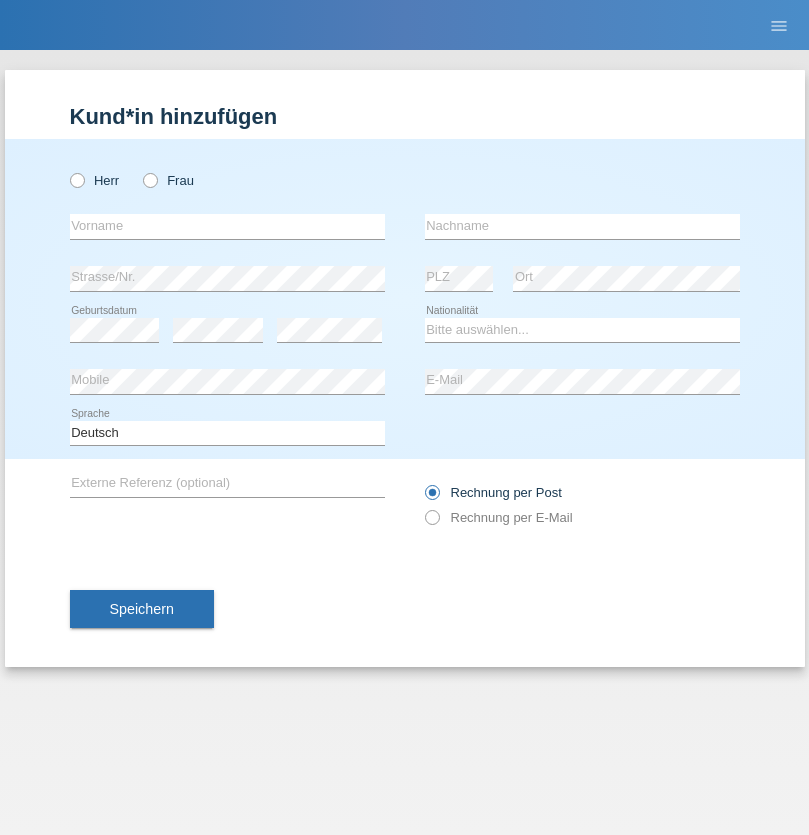 radio on "true" 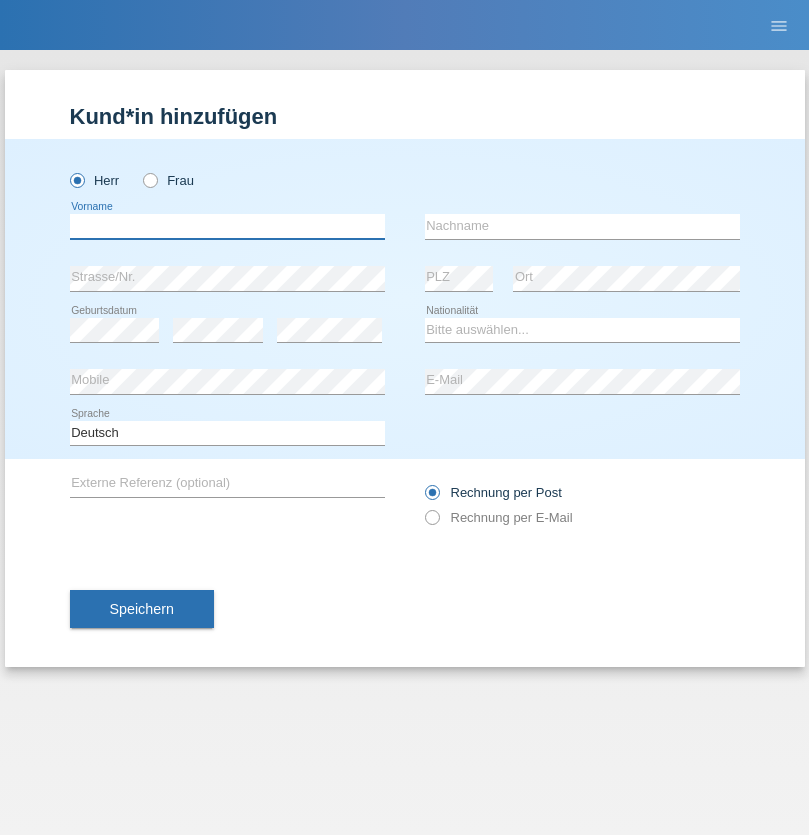 click at bounding box center [227, 226] 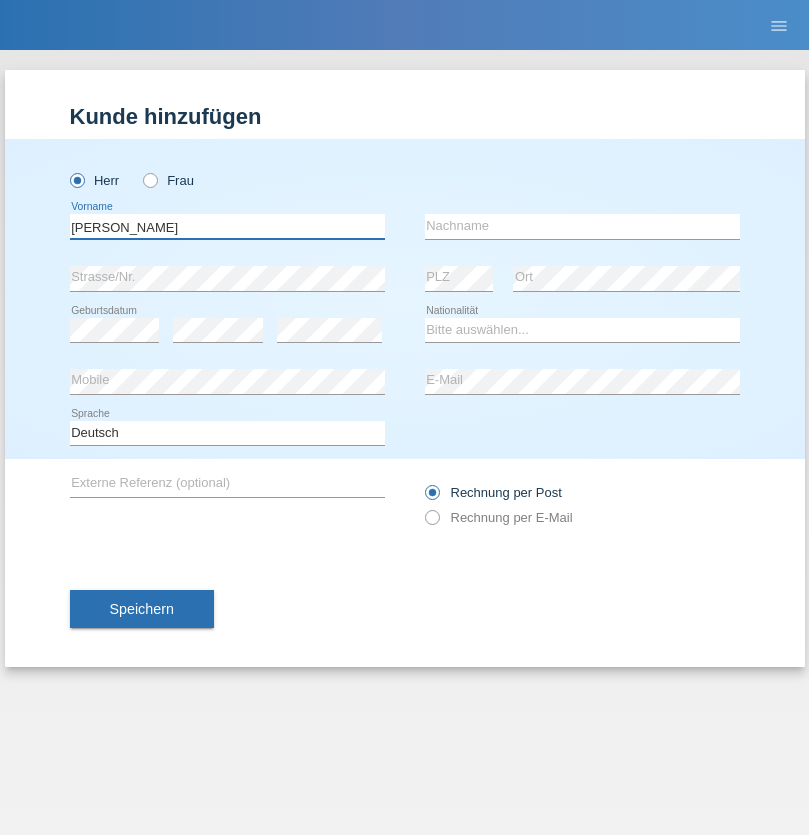 type on "Pereira de oliveira" 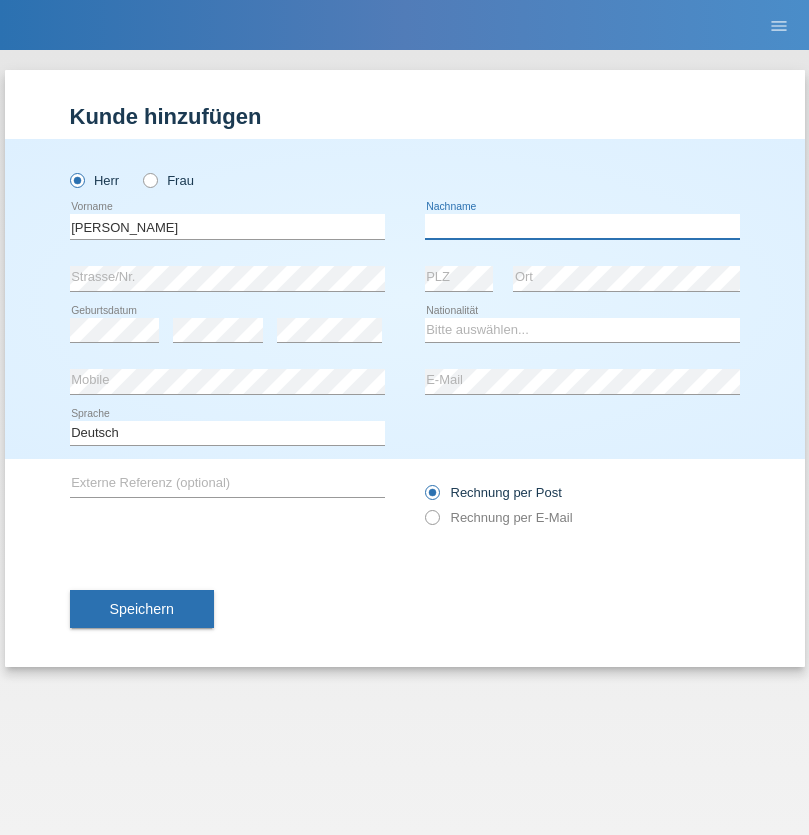 click at bounding box center (582, 226) 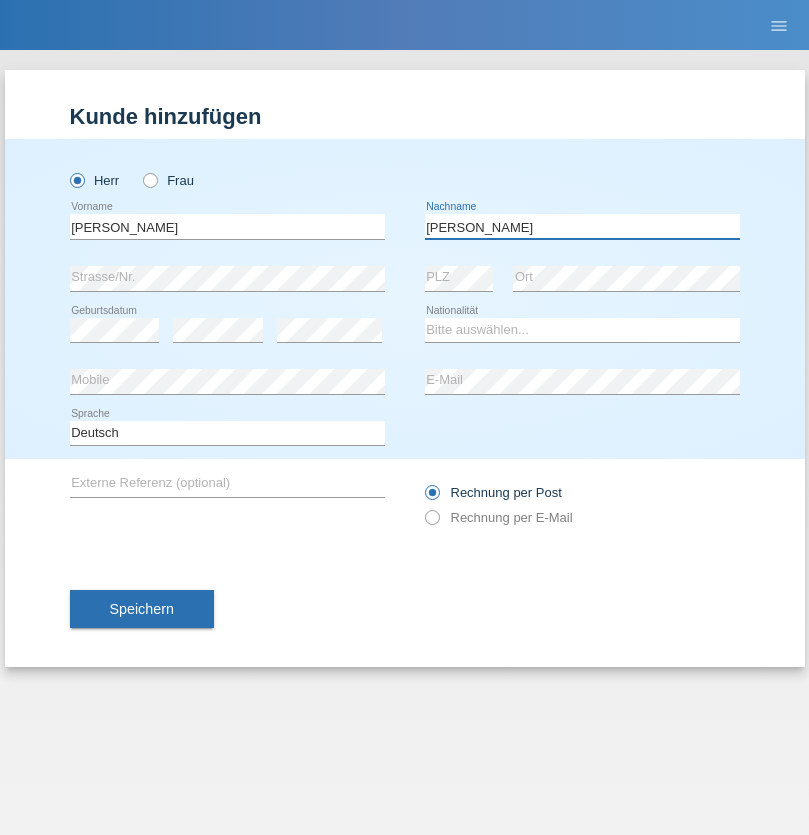 type on "Luis jose" 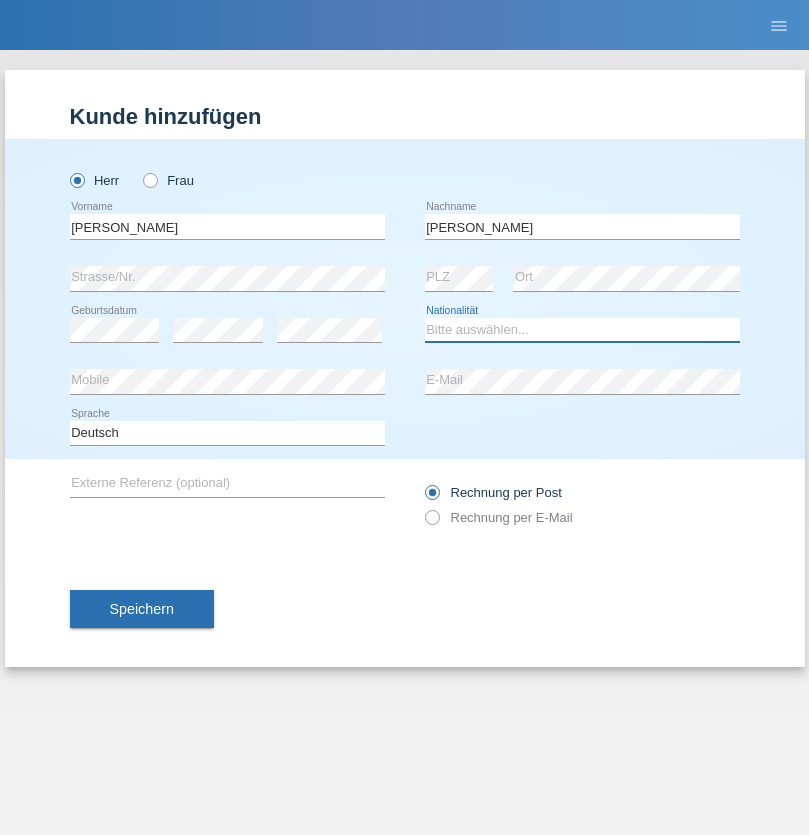 select on "CH" 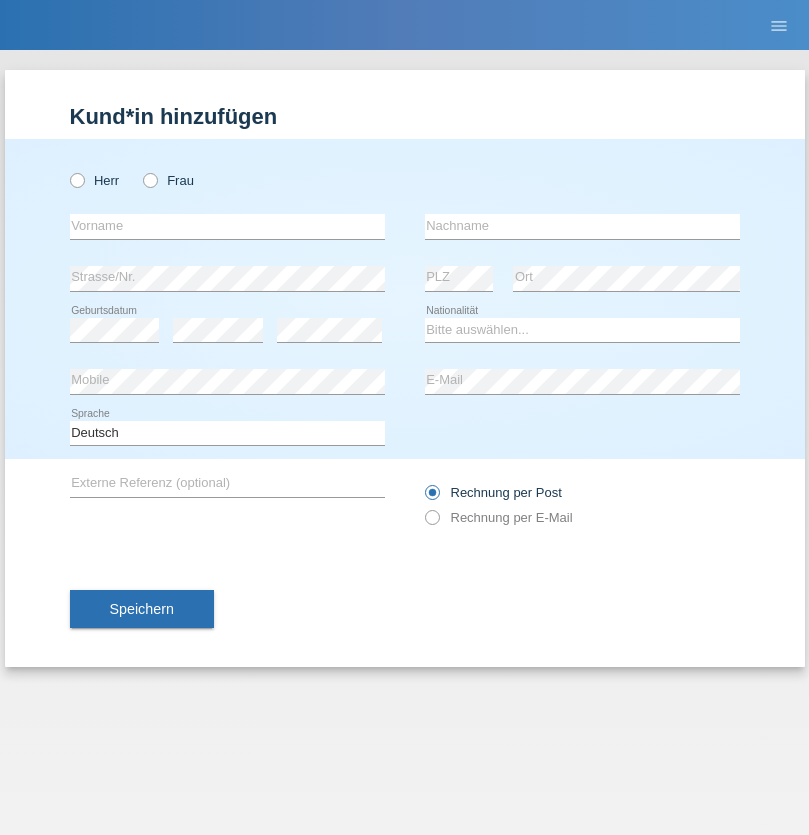 scroll, scrollTop: 0, scrollLeft: 0, axis: both 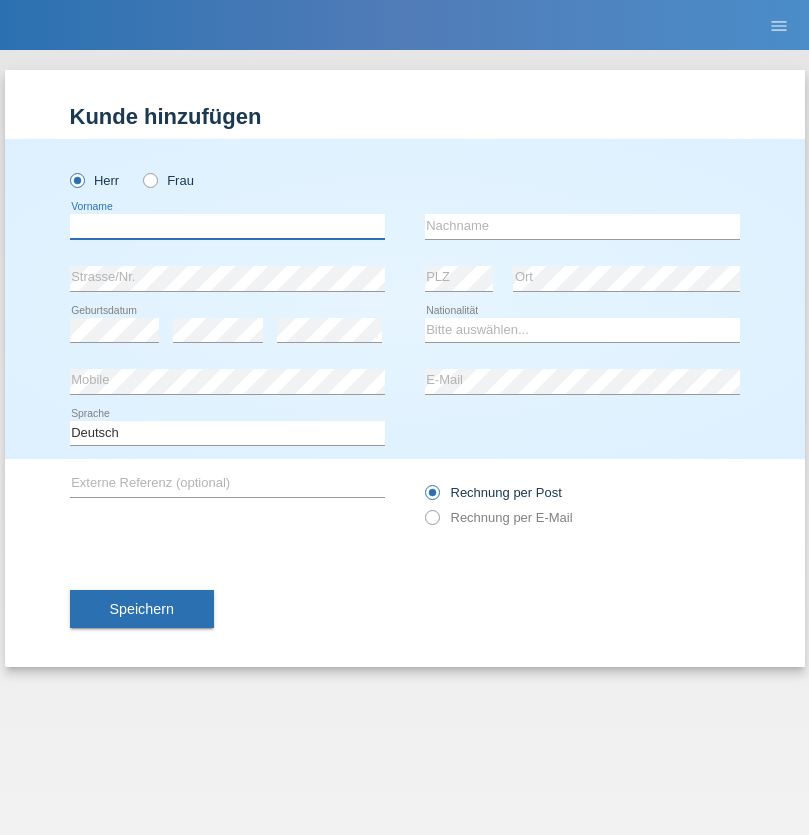click at bounding box center (227, 226) 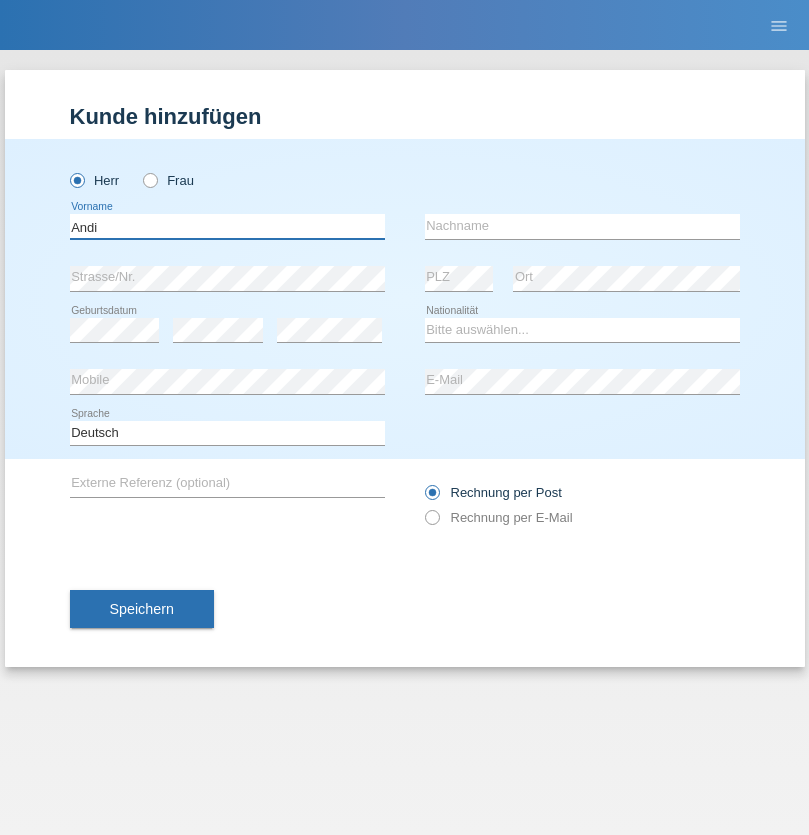 type on "Andi" 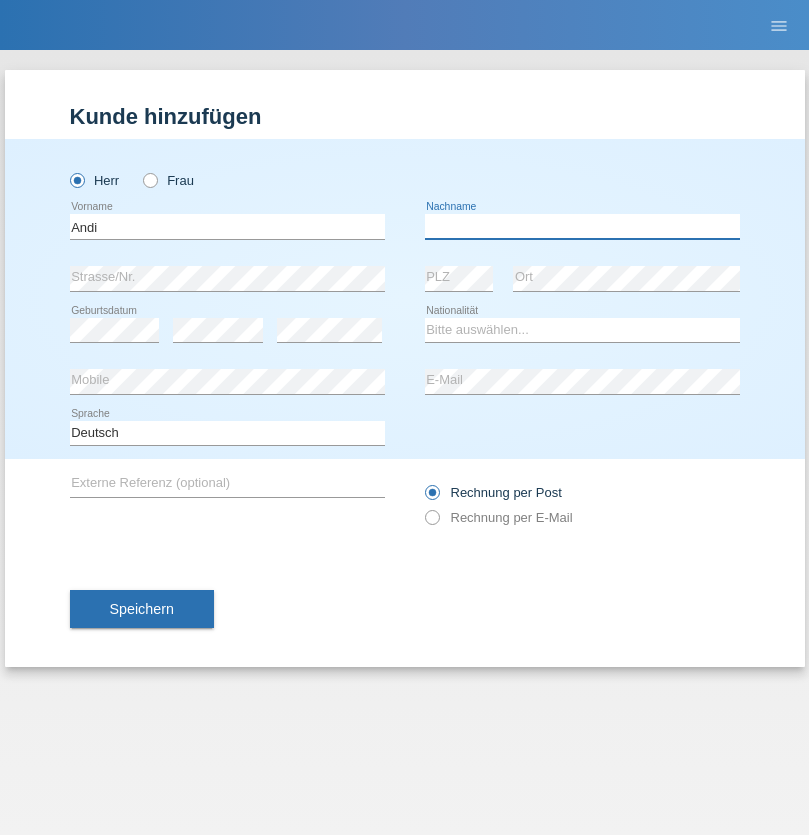 click at bounding box center (582, 226) 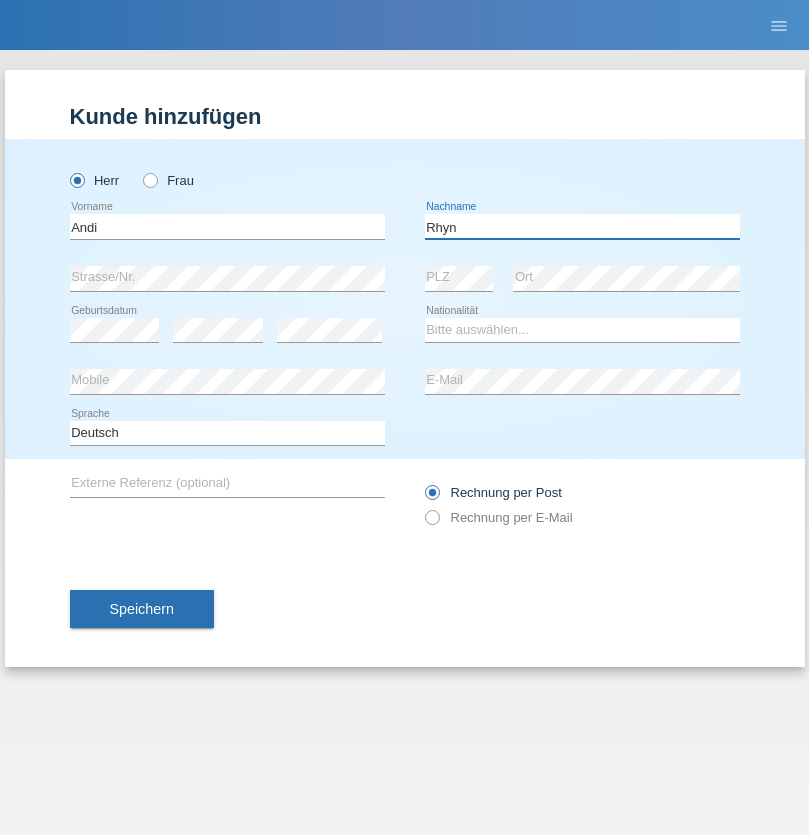 type on "Rhyn" 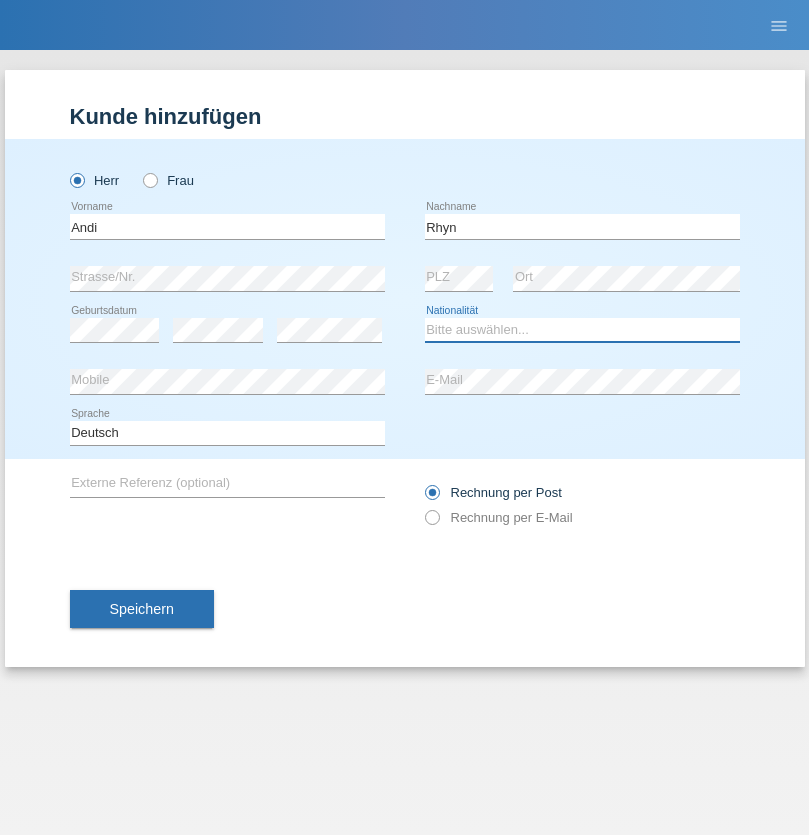 select on "CH" 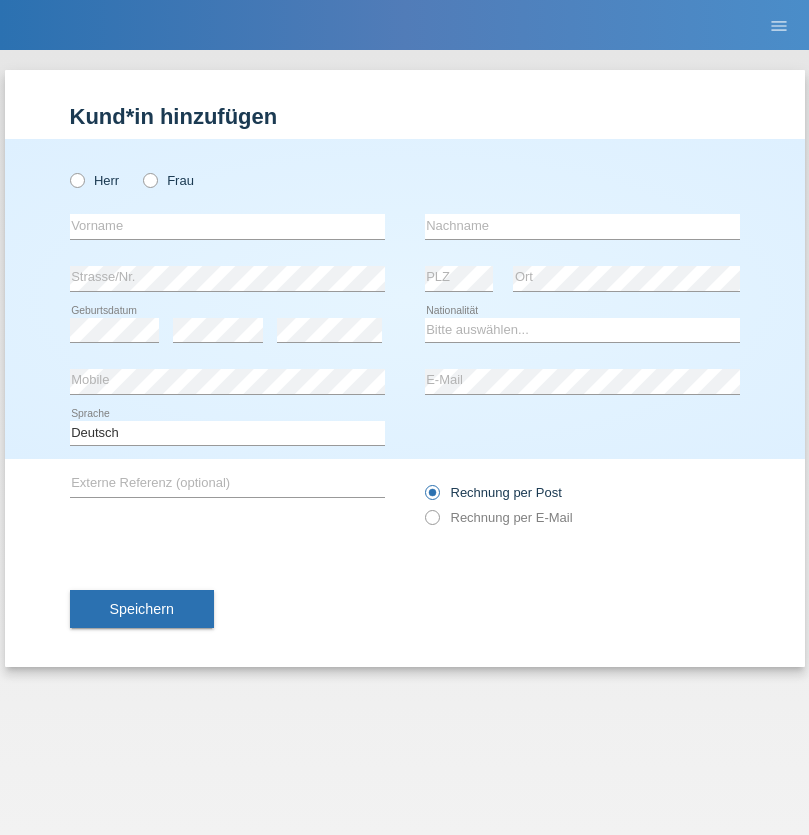 scroll, scrollTop: 0, scrollLeft: 0, axis: both 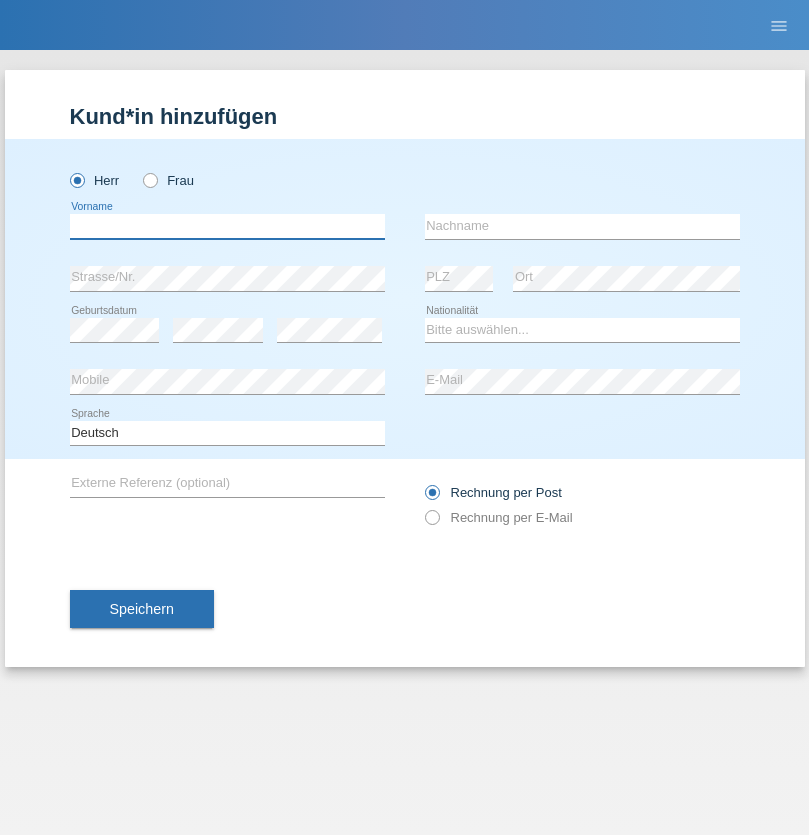 click at bounding box center (227, 226) 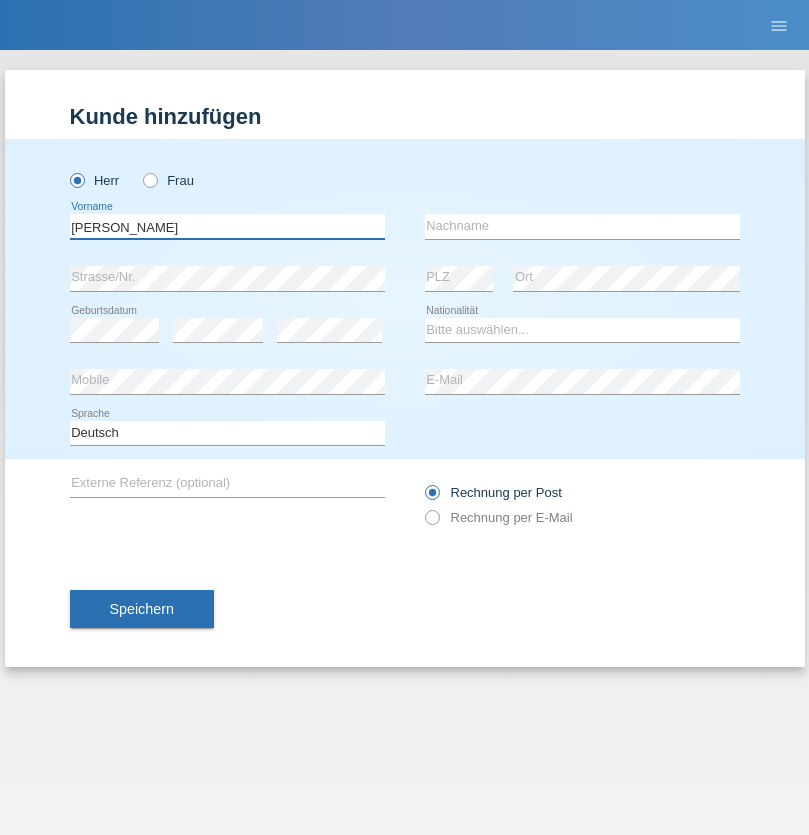 type on "Alex" 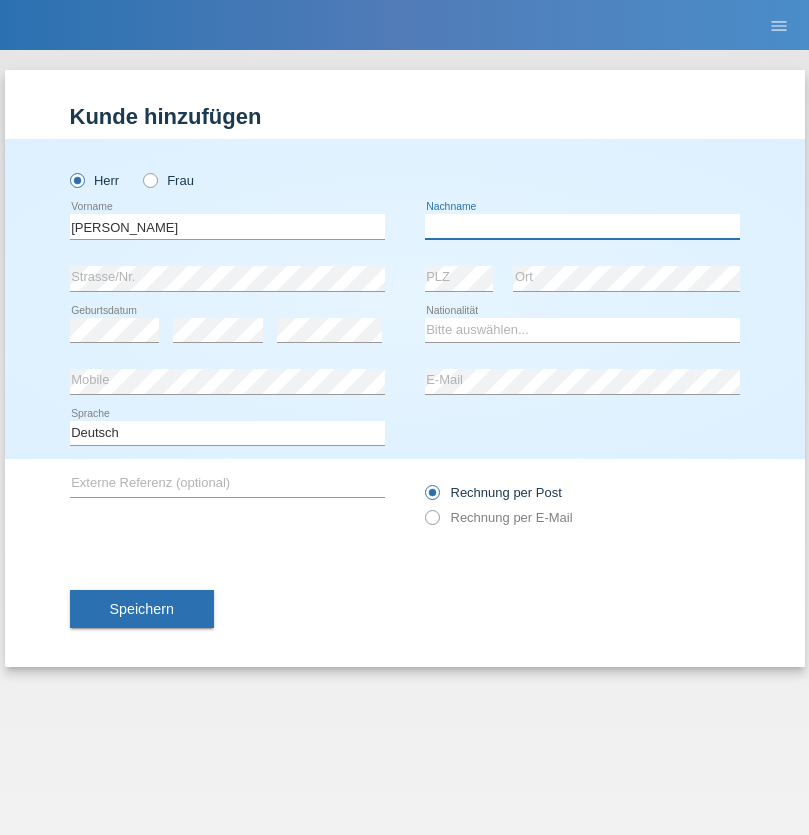 click at bounding box center [582, 226] 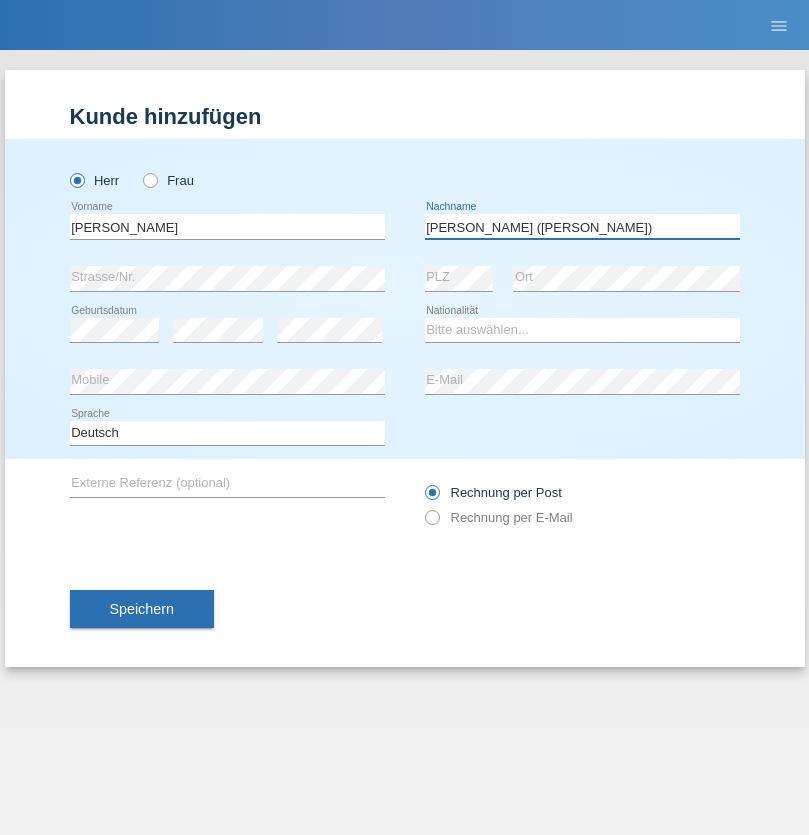 type on "A. Cassiano (Miriã)" 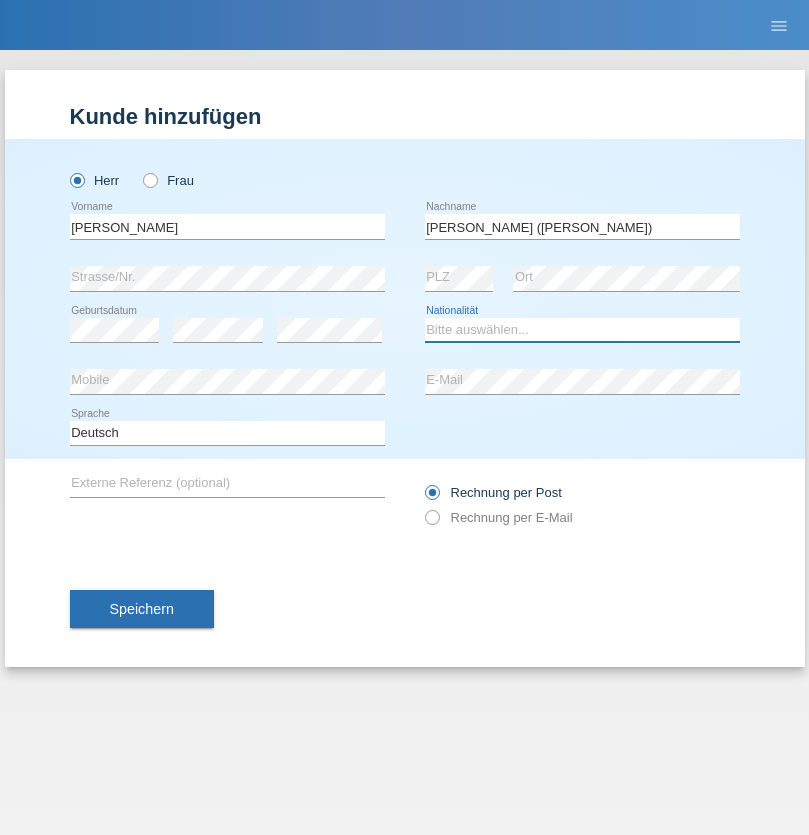 select on "BR" 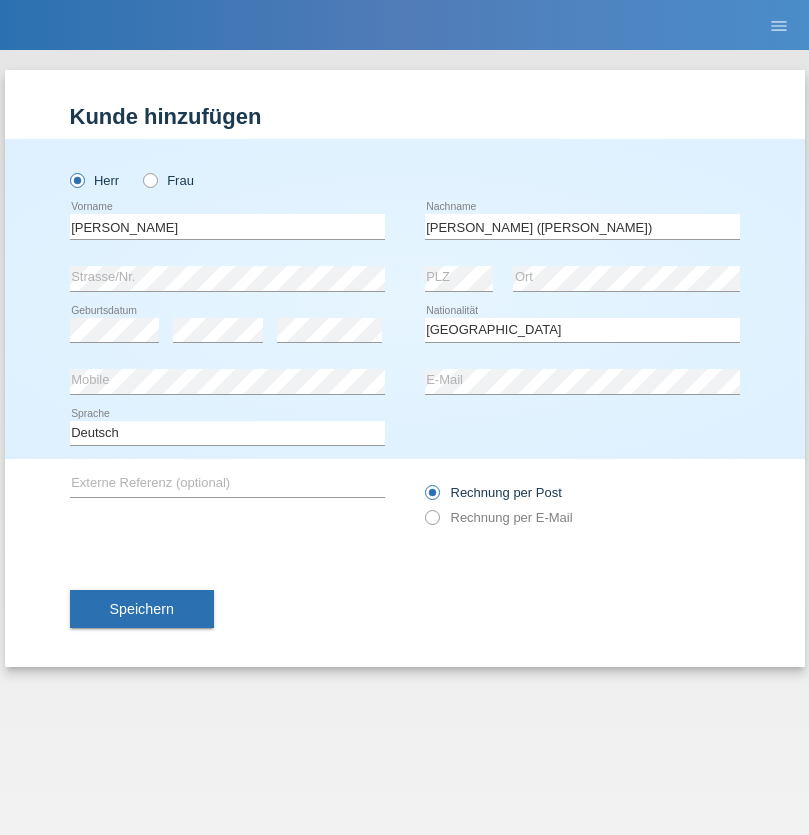 select on "C" 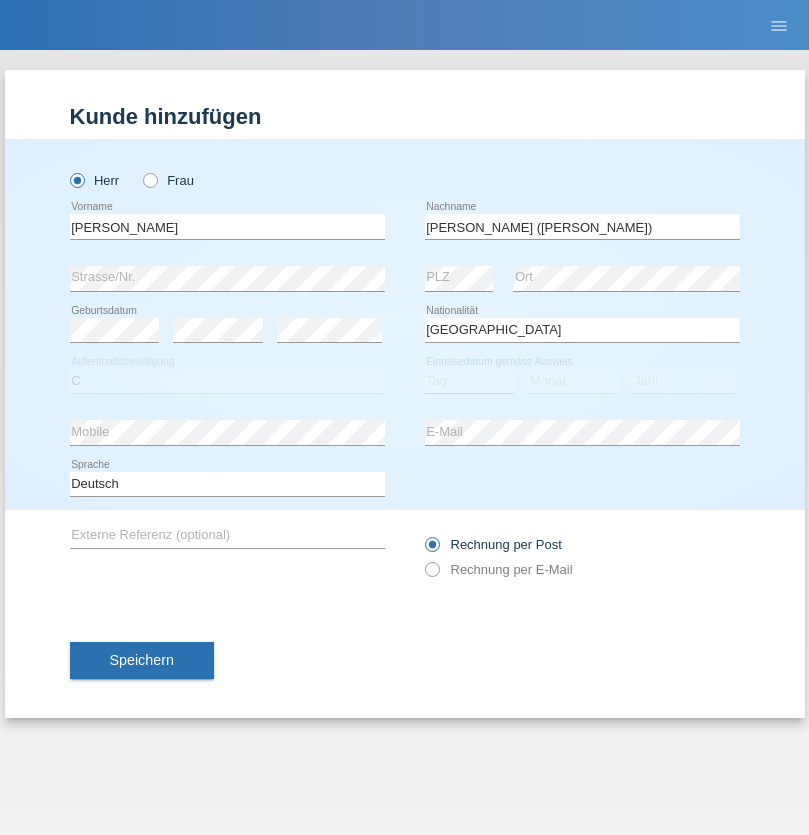 select on "26" 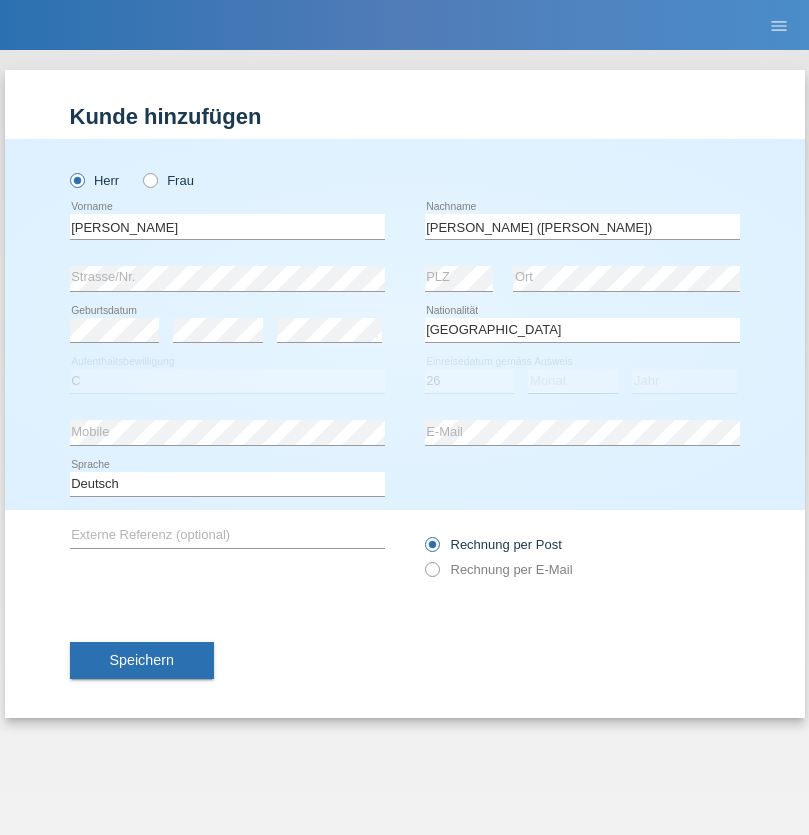 select on "01" 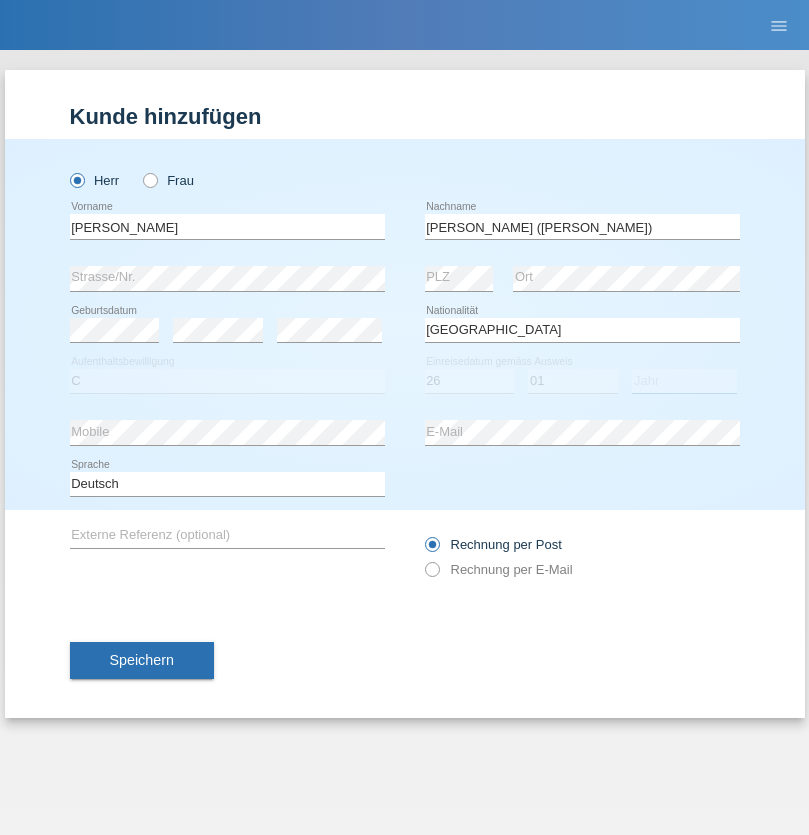 select on "2021" 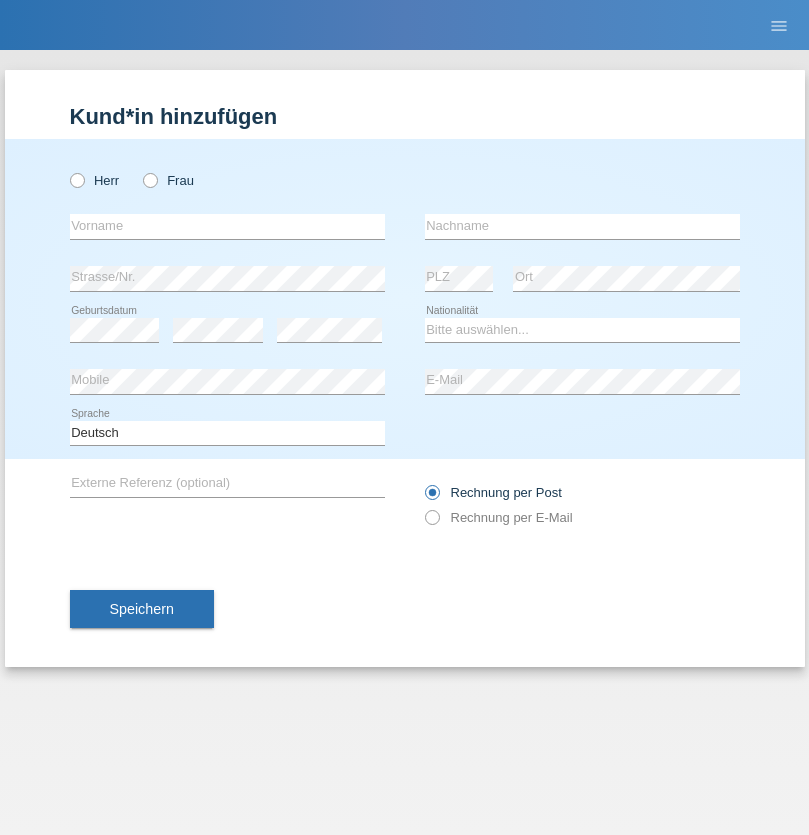 scroll, scrollTop: 0, scrollLeft: 0, axis: both 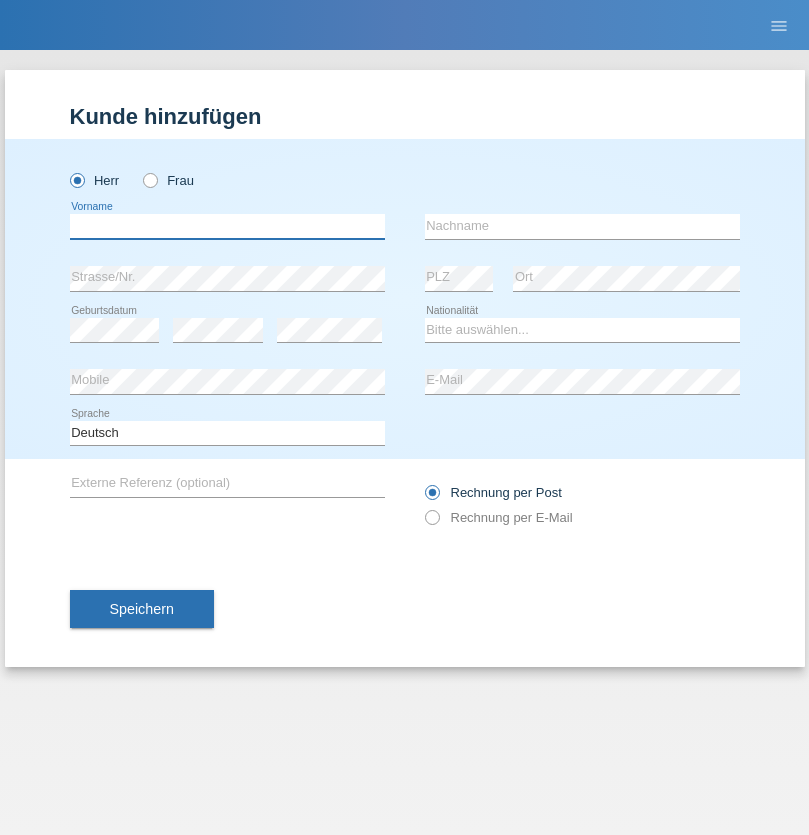 click at bounding box center [227, 226] 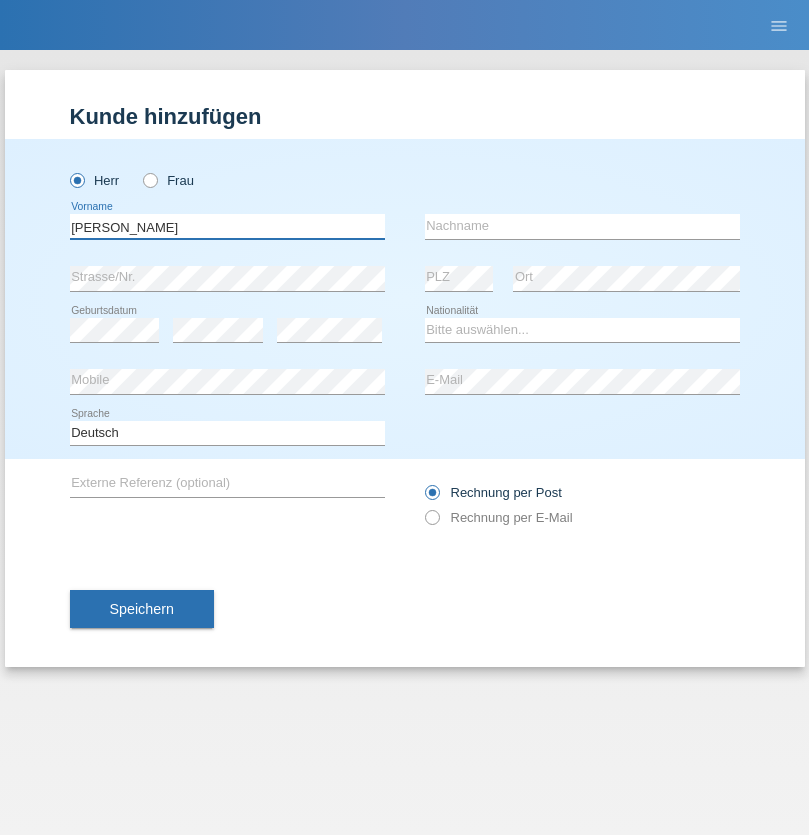 type on "Alex" 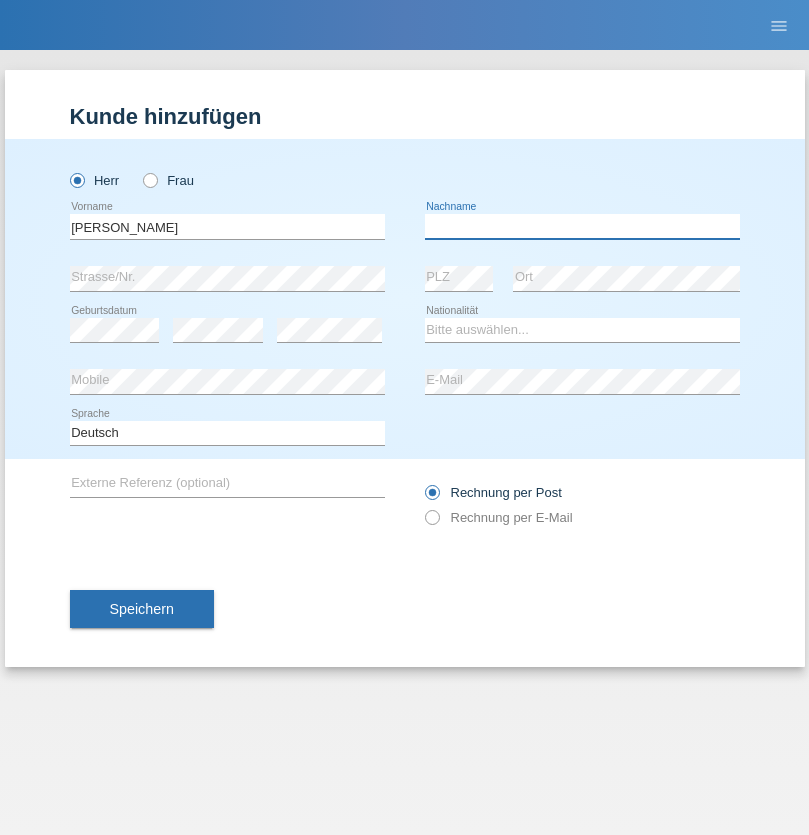 click at bounding box center (582, 226) 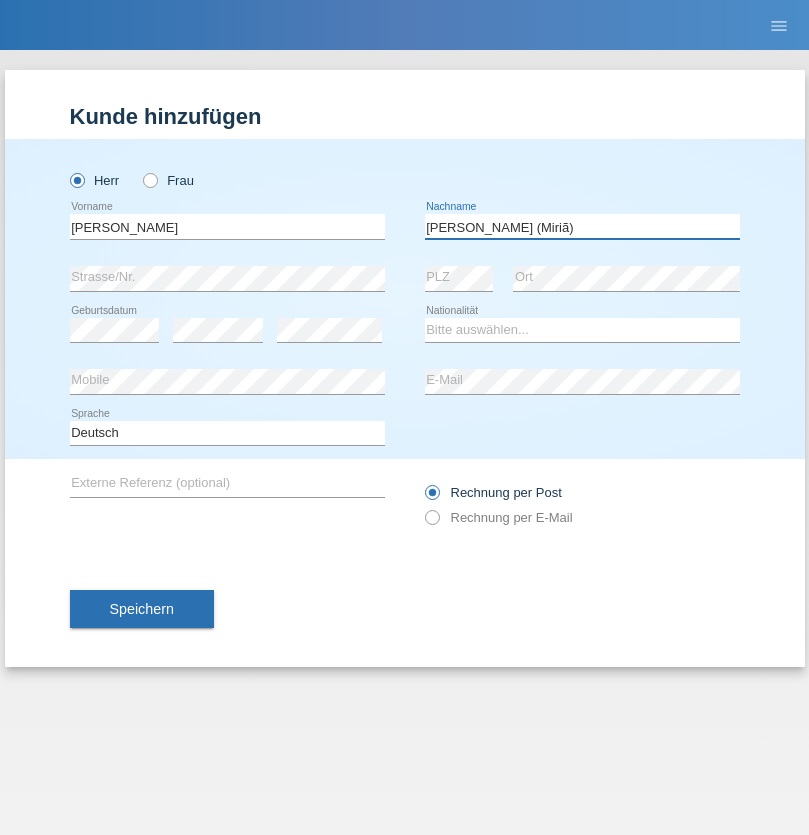 type on "A. Cassiano (Miriã)" 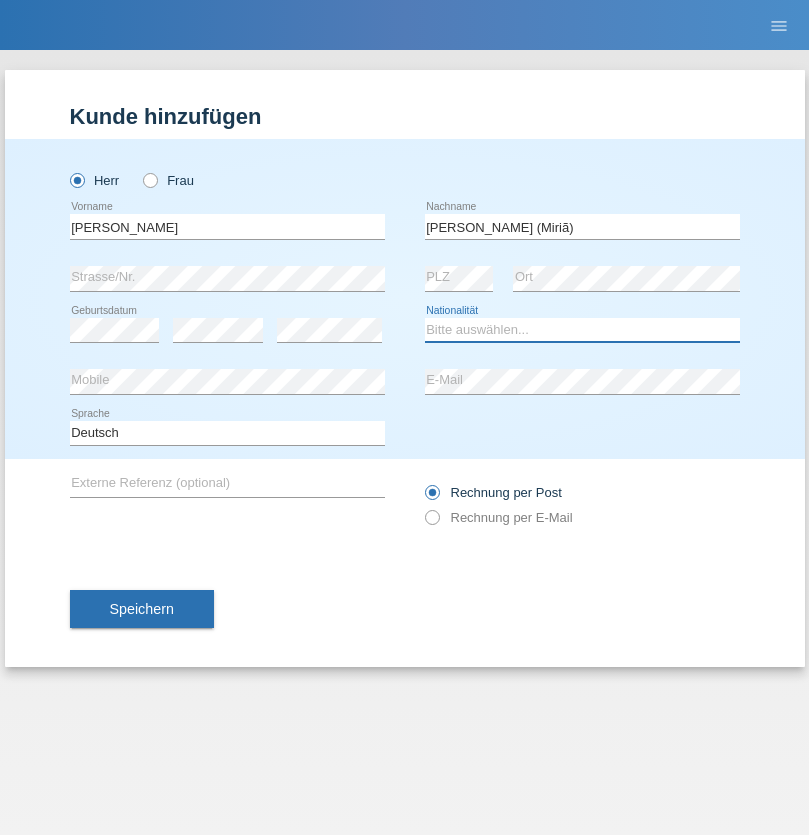 select on "BR" 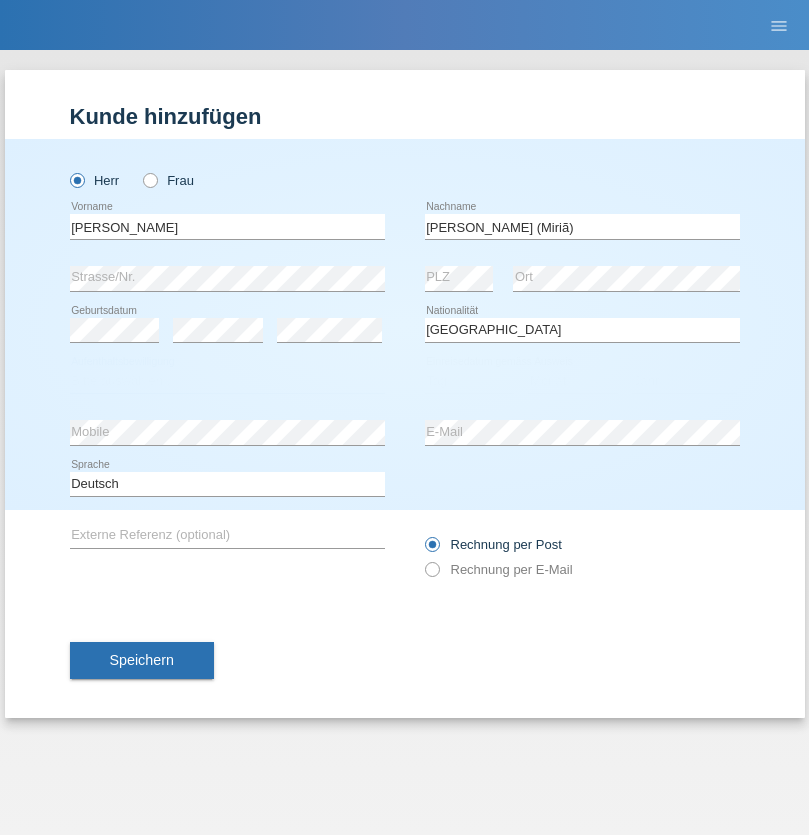 select on "C" 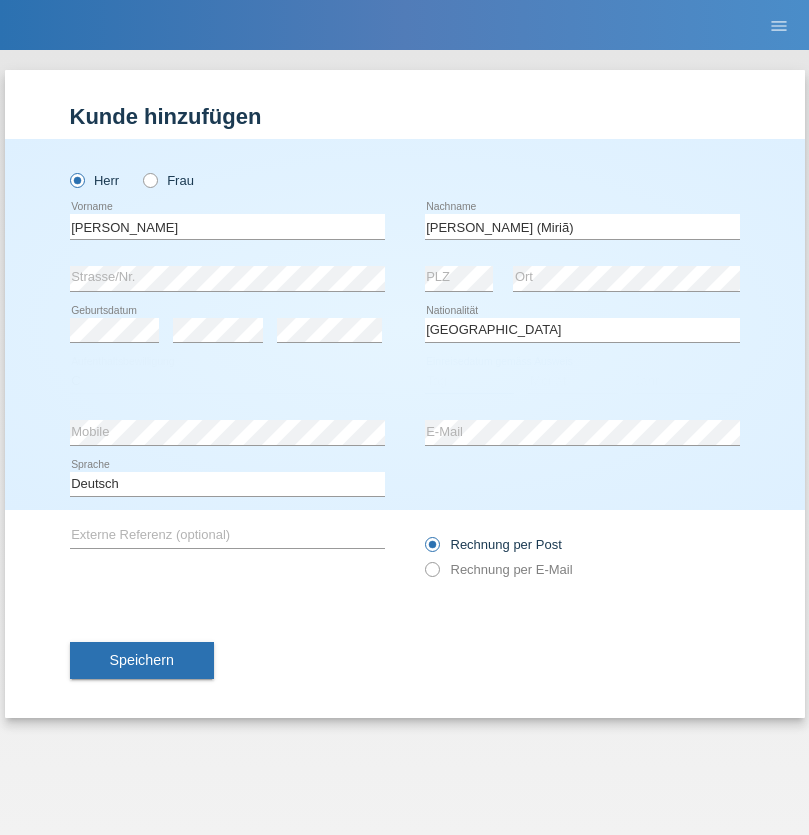 select on "14" 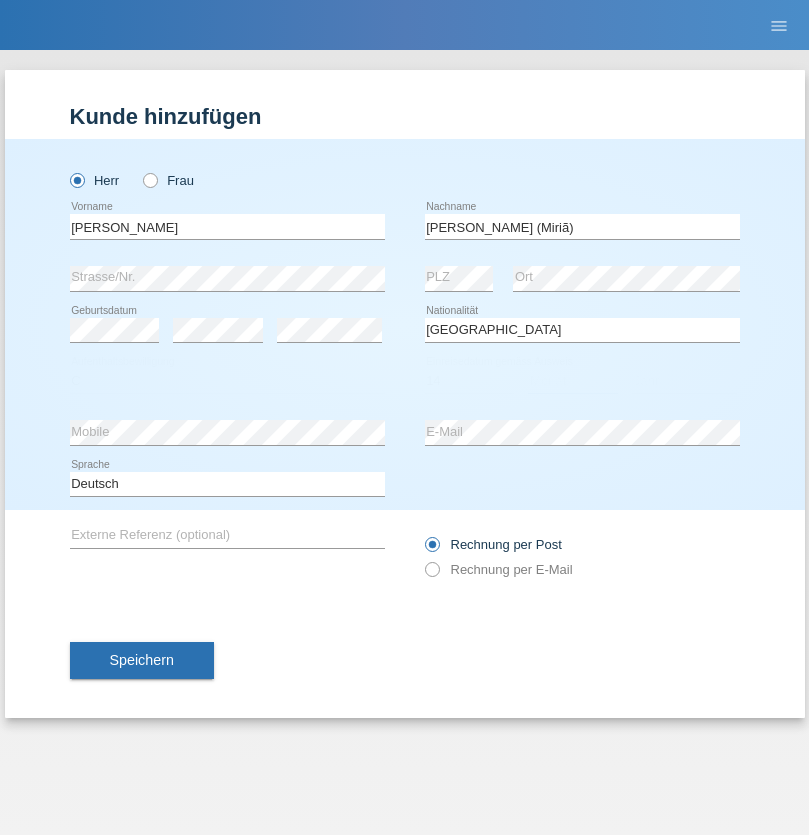 select on "12" 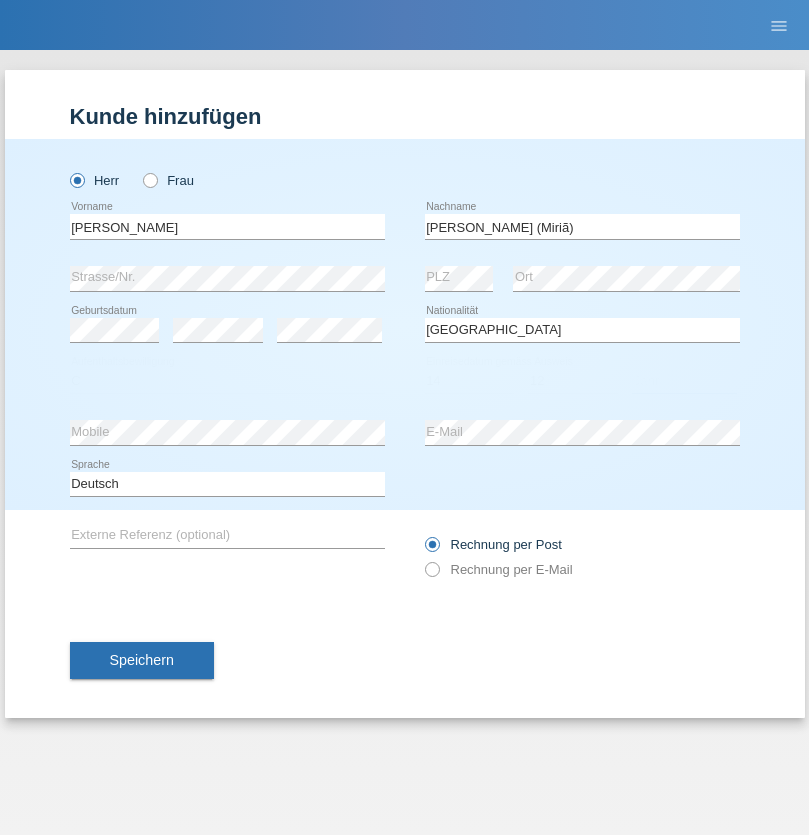 select on "2001" 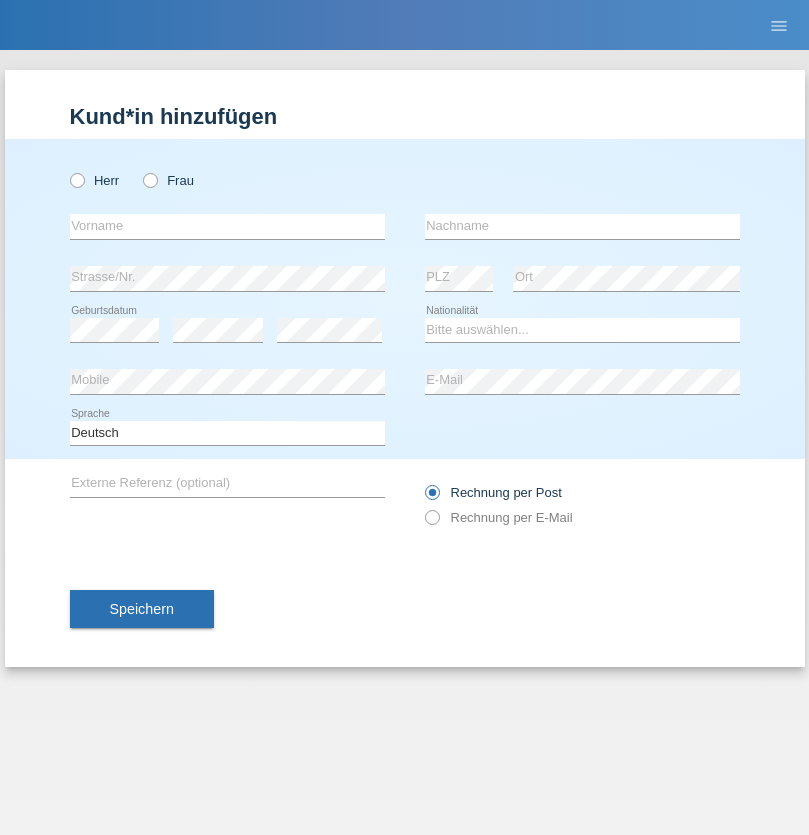 scroll, scrollTop: 0, scrollLeft: 0, axis: both 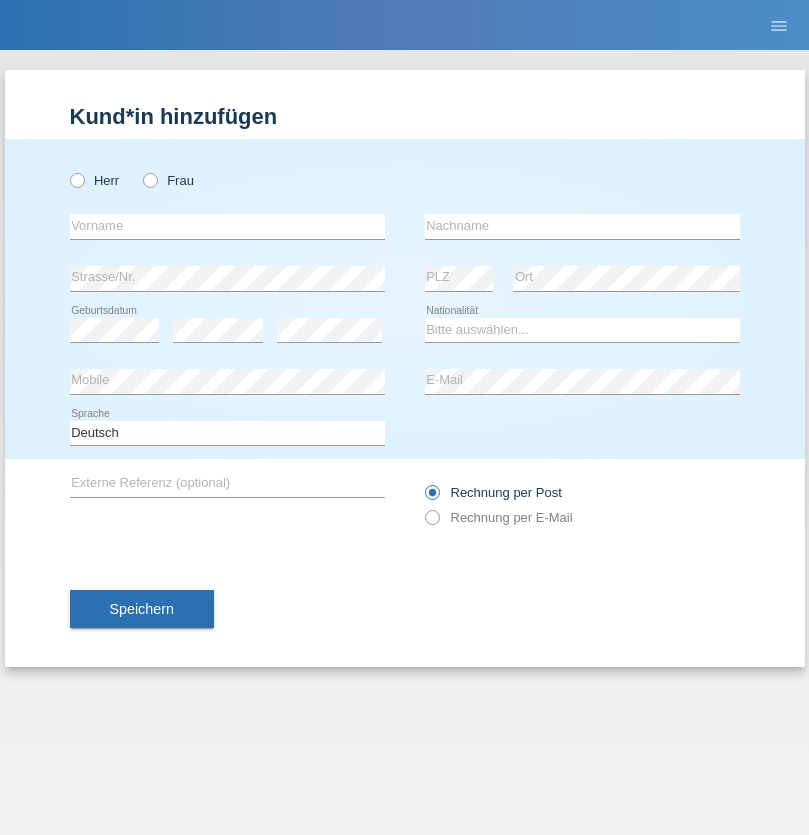 radio on "true" 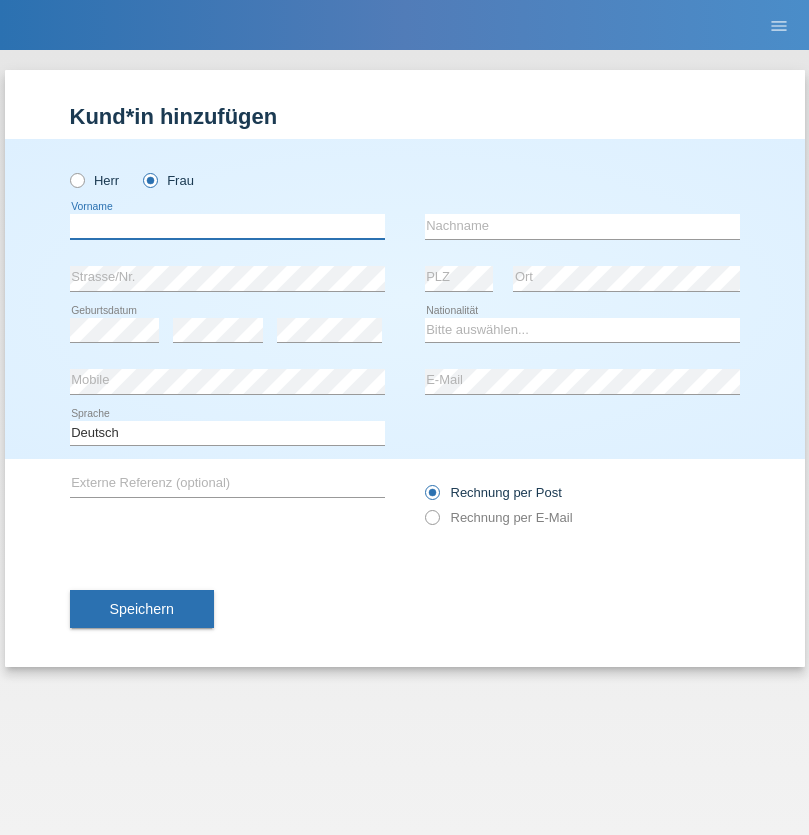 click at bounding box center [227, 226] 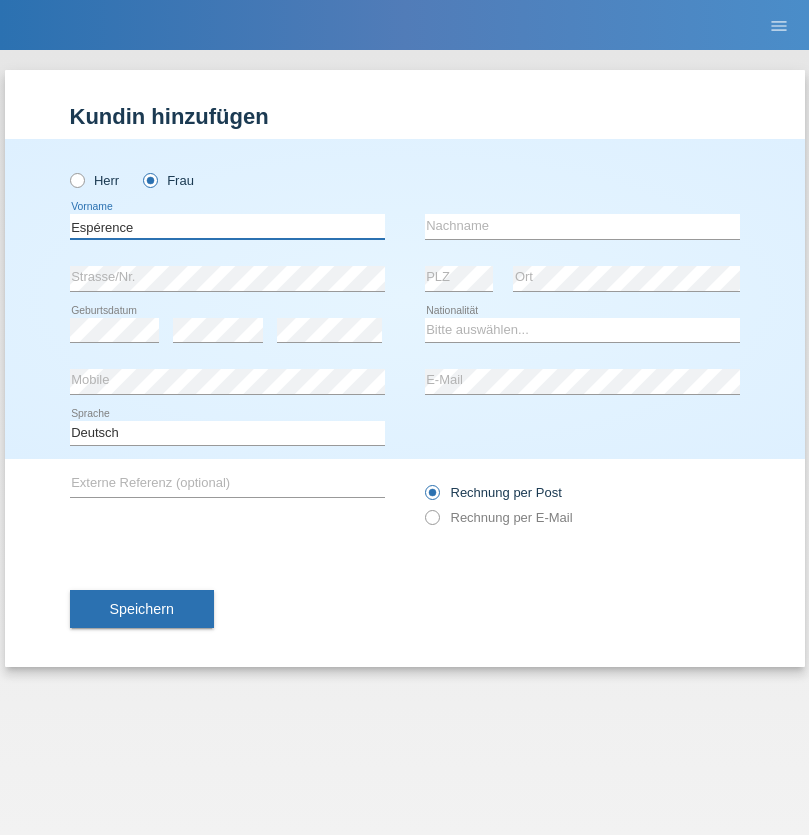 type on "Espérence" 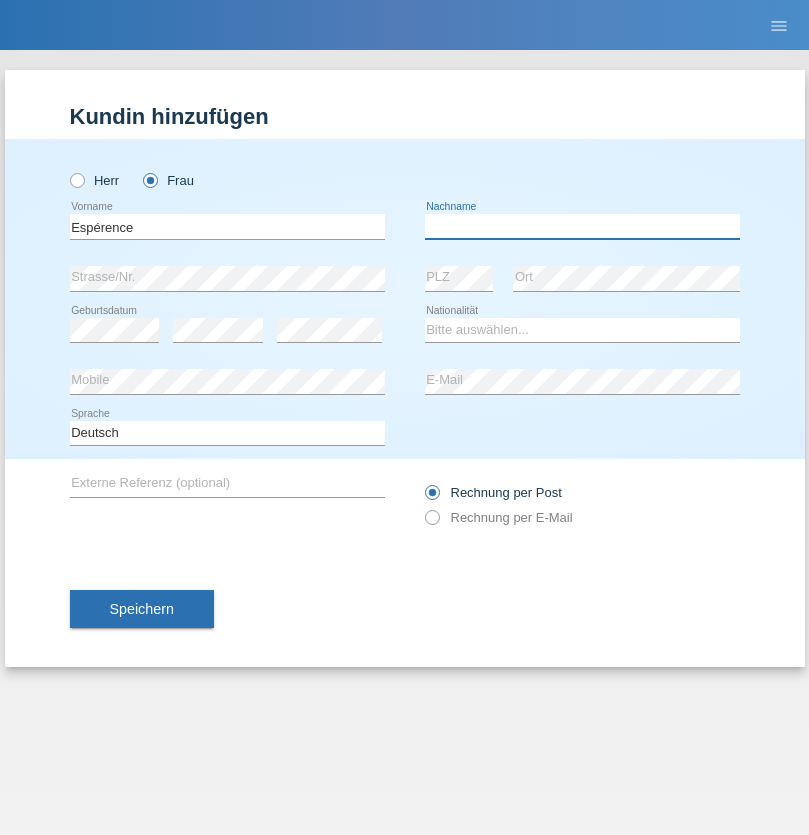 click at bounding box center (582, 226) 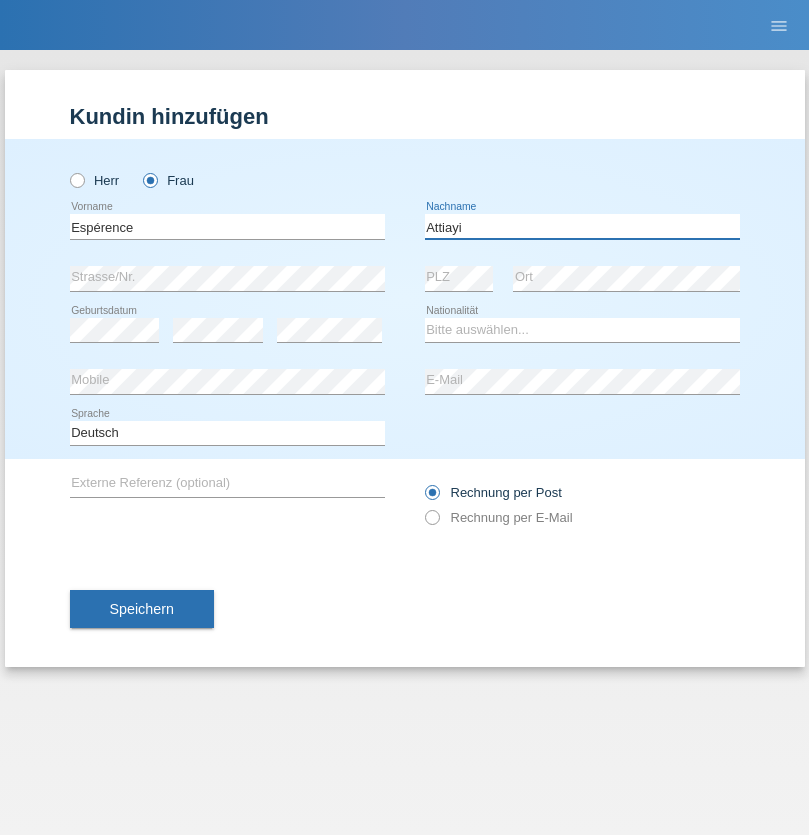 type on "Attiayi" 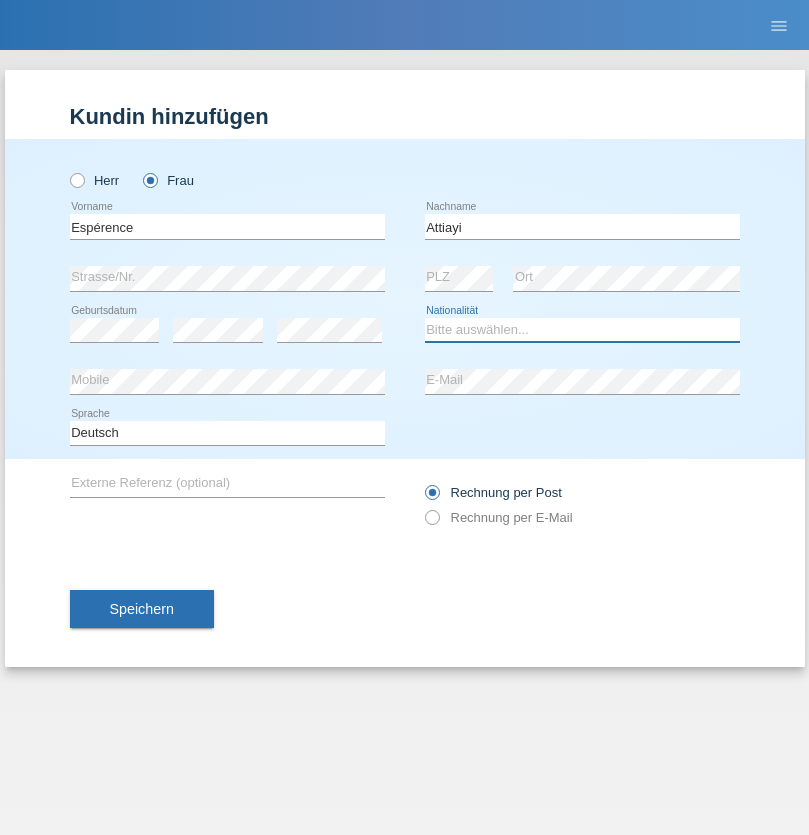select on "CH" 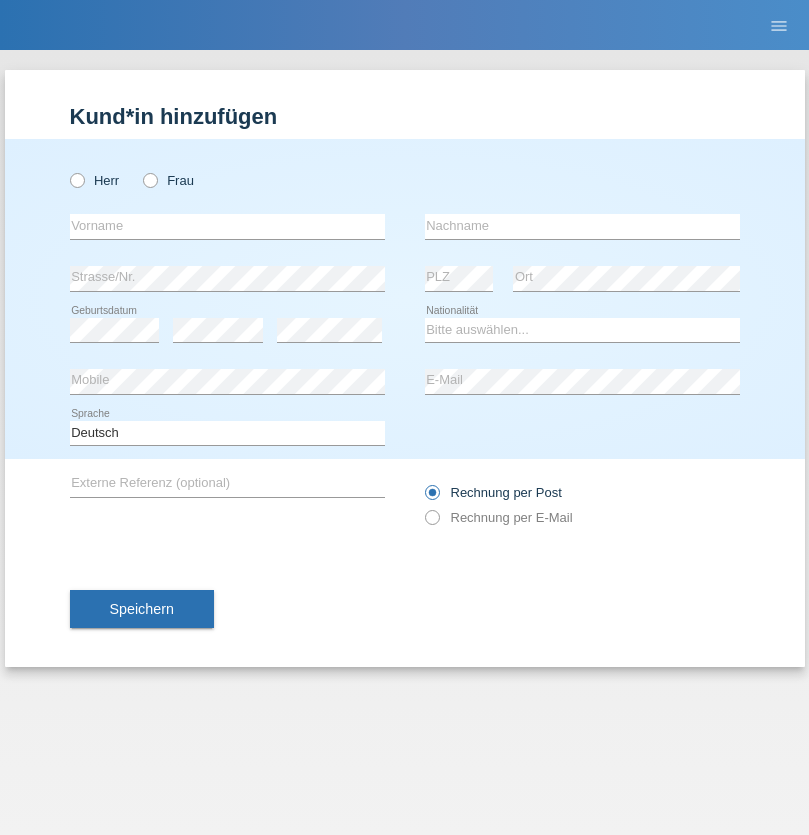 scroll, scrollTop: 0, scrollLeft: 0, axis: both 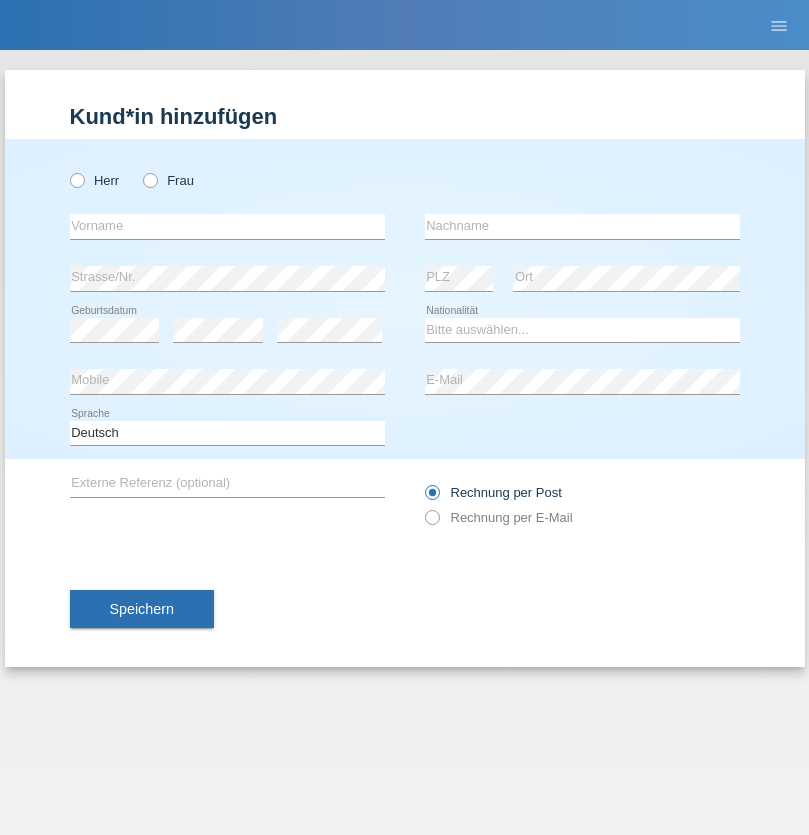 radio on "true" 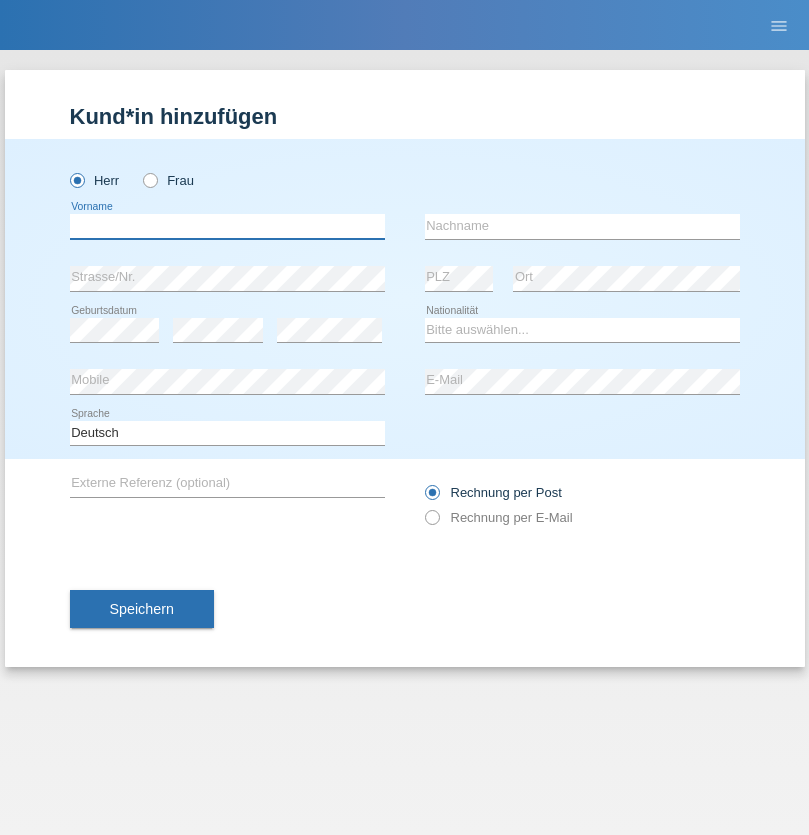 click at bounding box center (227, 226) 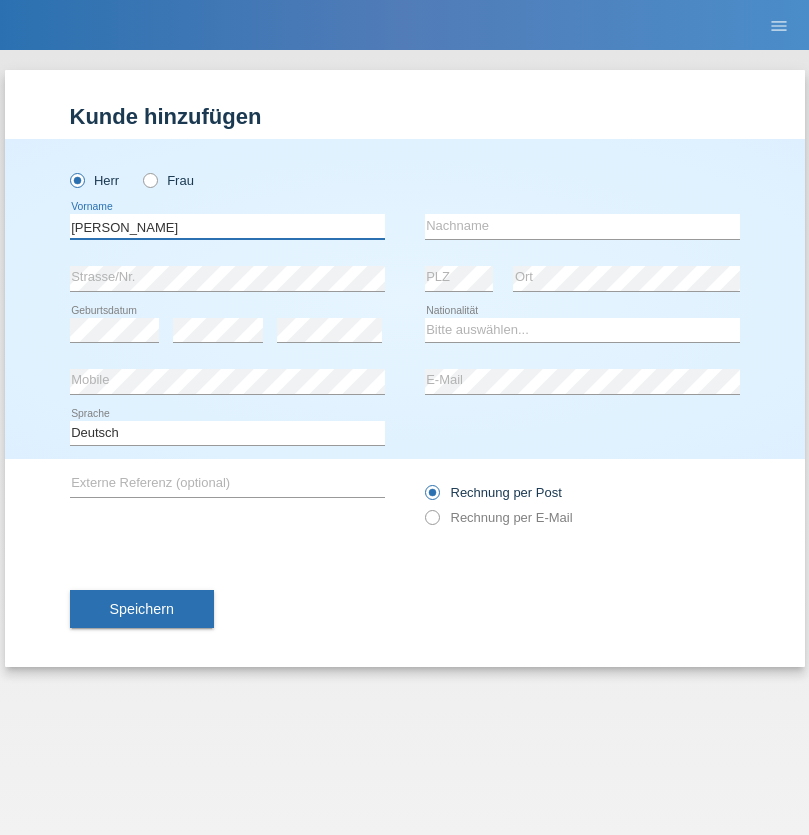 type on "[PERSON_NAME]" 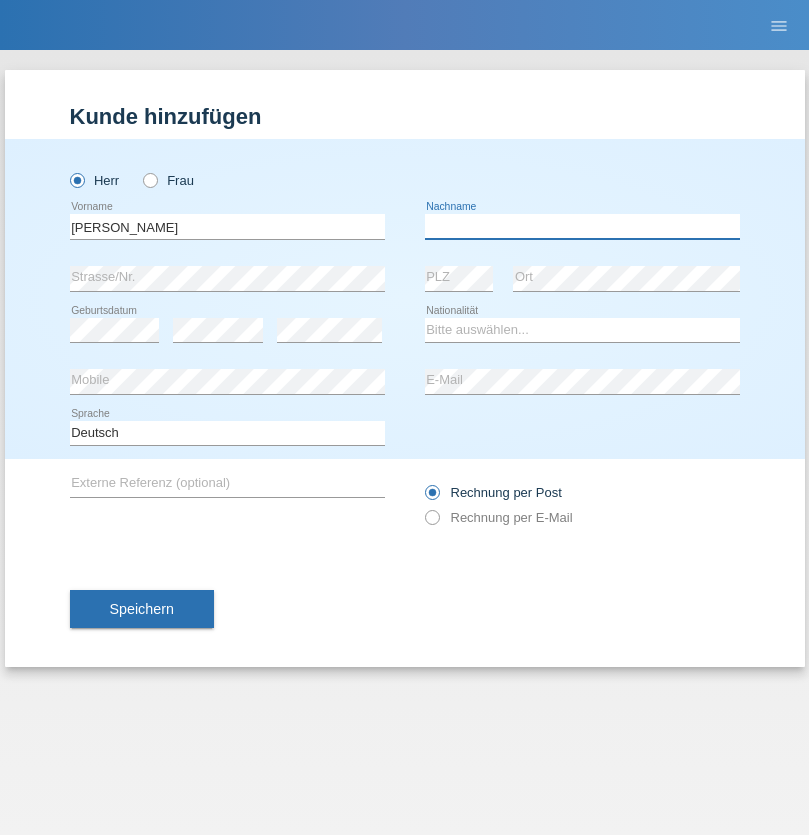 click at bounding box center (582, 226) 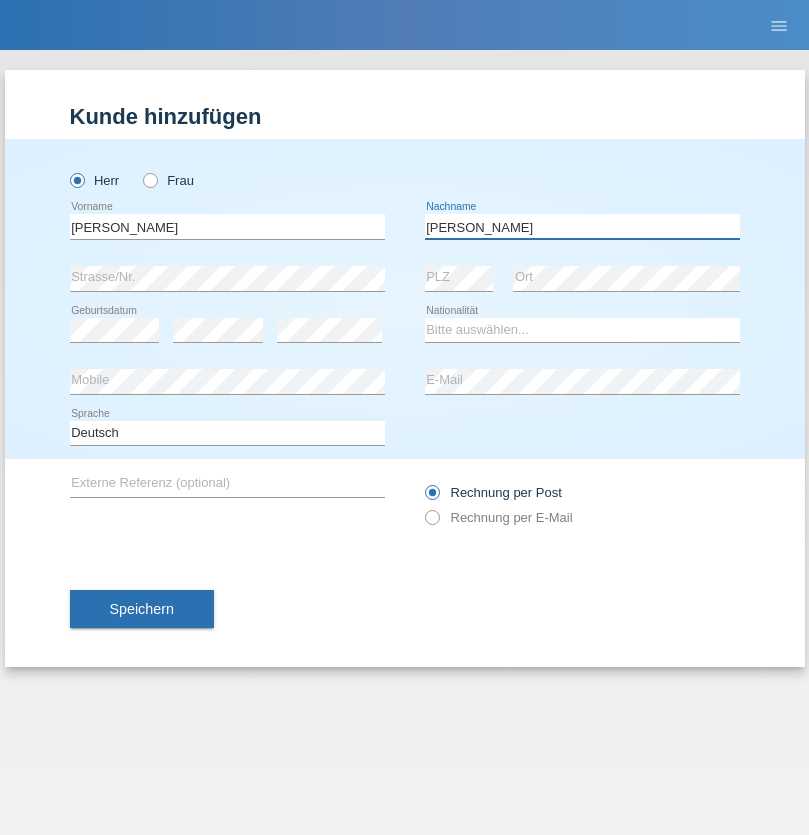 type on "[PERSON_NAME]" 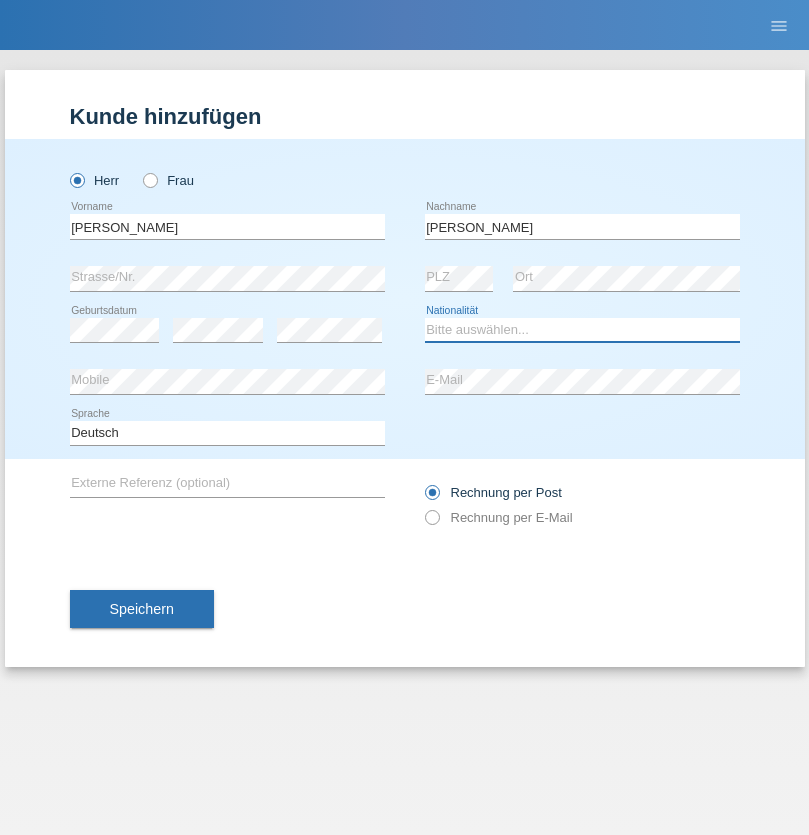 select on "CH" 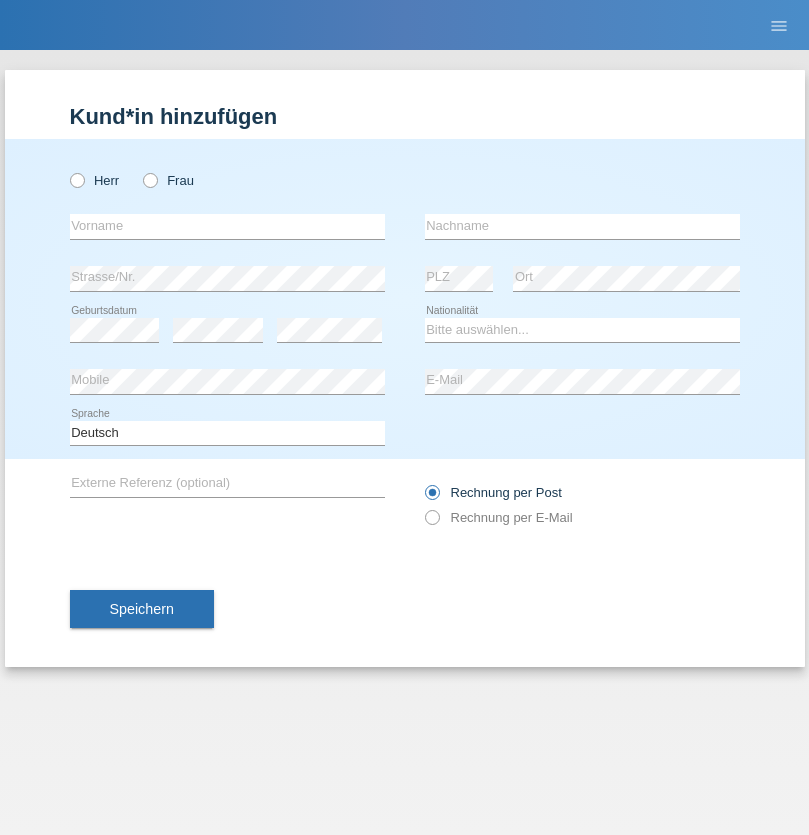 scroll, scrollTop: 0, scrollLeft: 0, axis: both 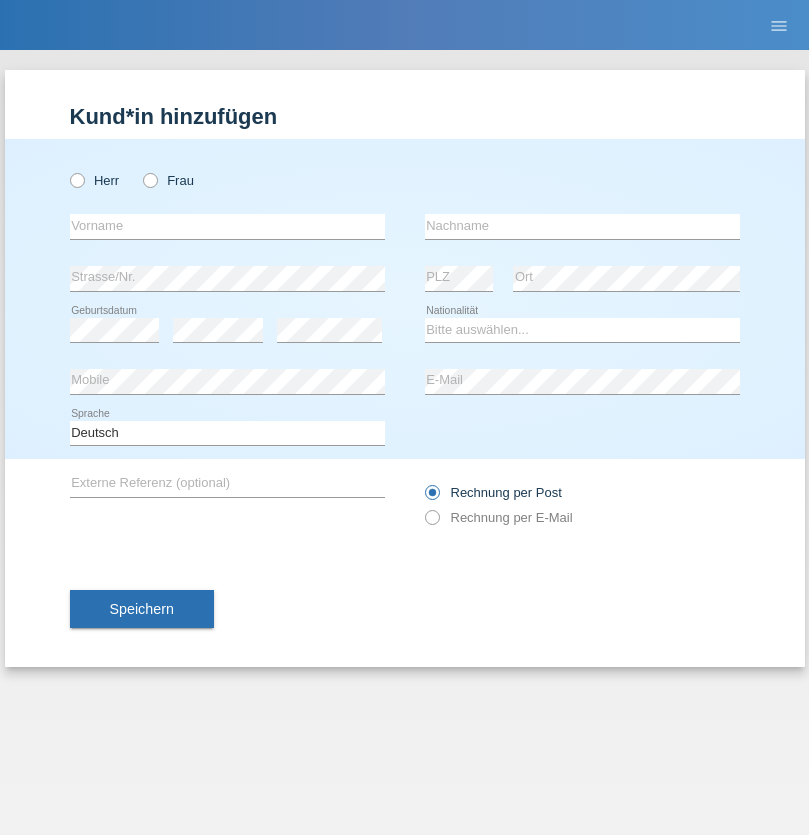 radio on "true" 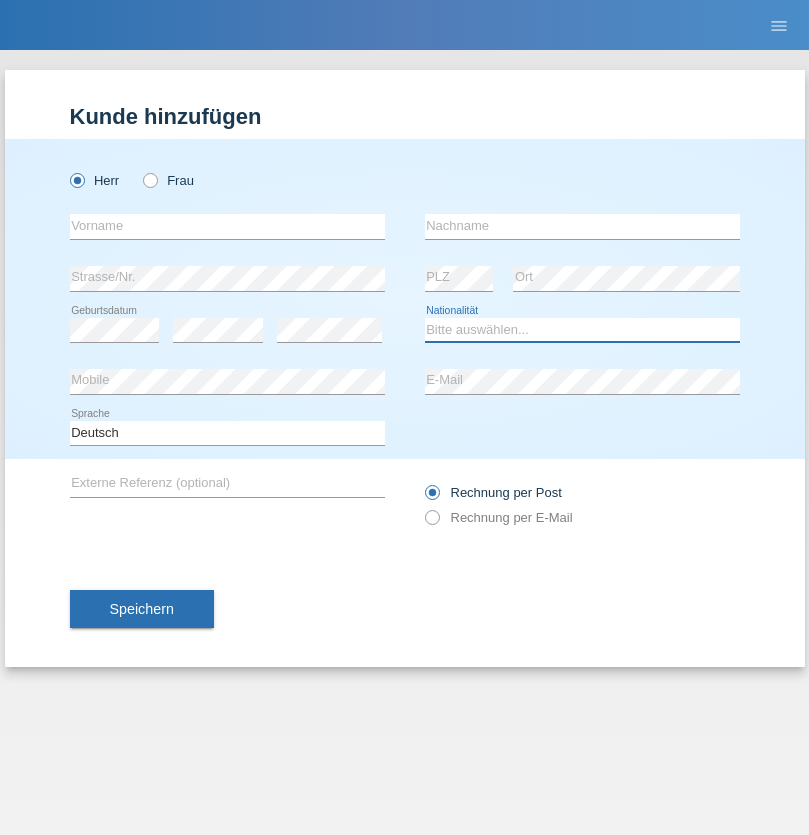 select on "XK" 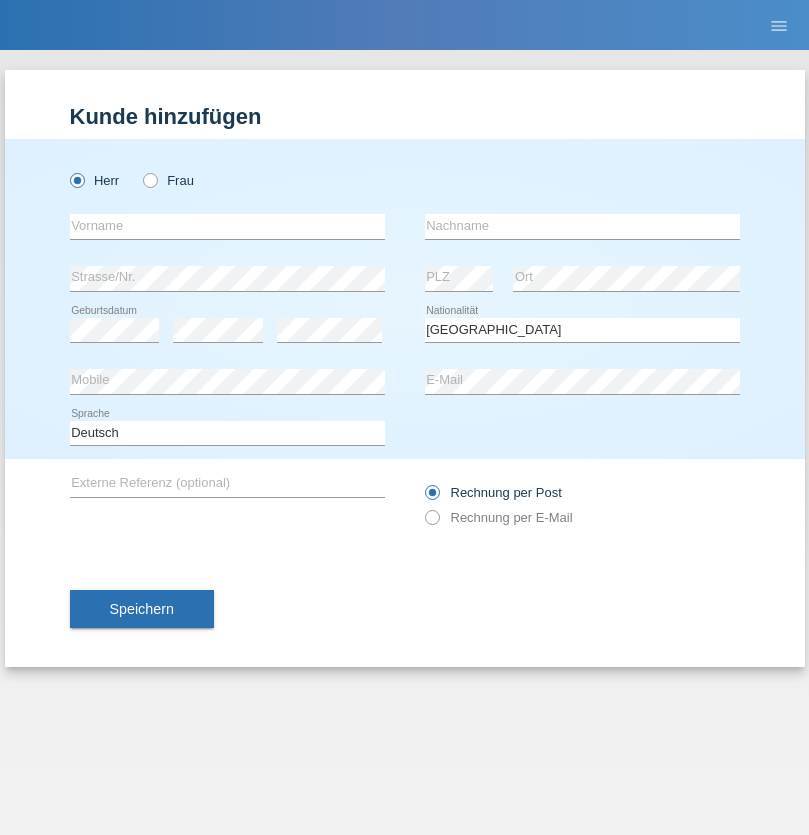 select on "C" 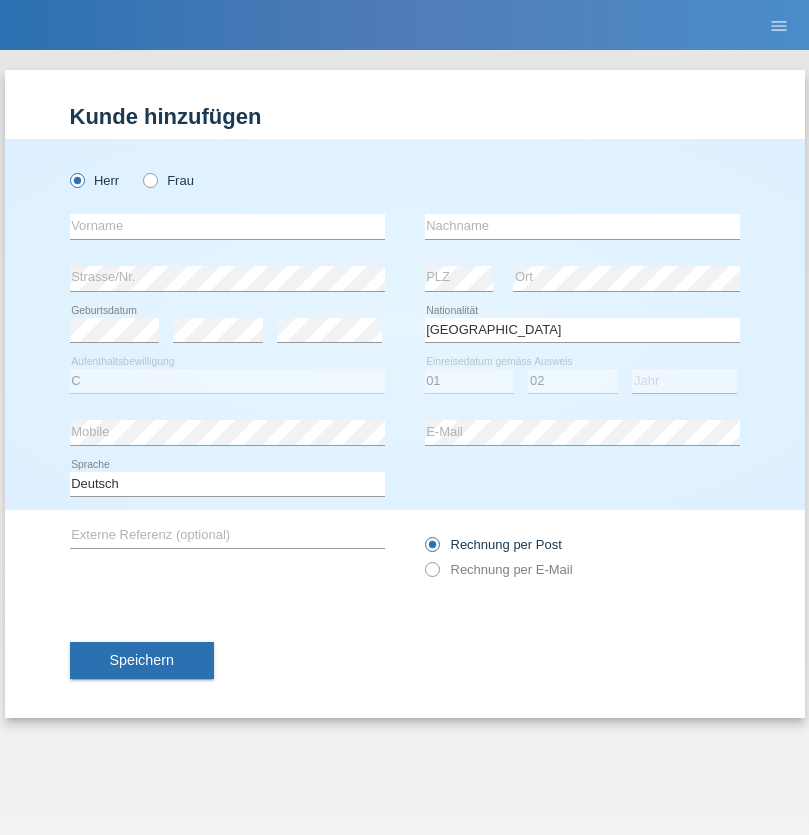 select on "1980" 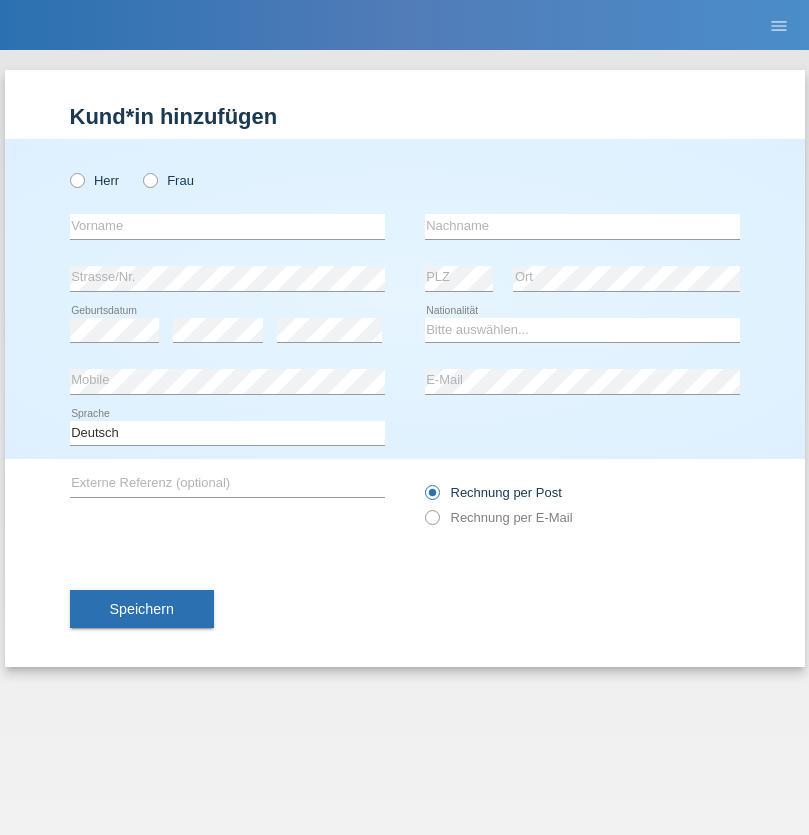 scroll, scrollTop: 0, scrollLeft: 0, axis: both 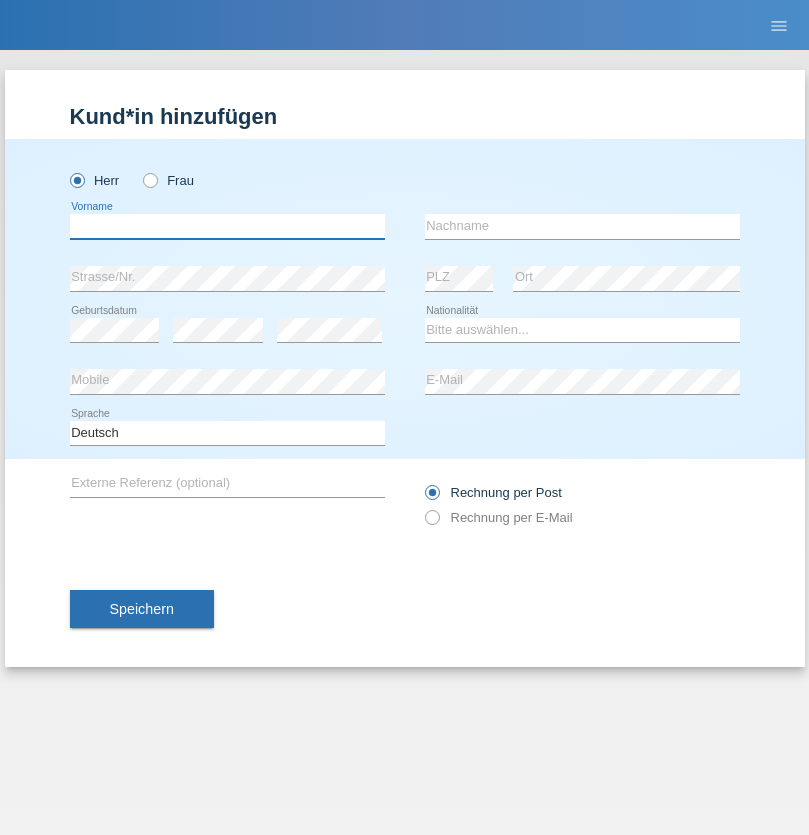 click at bounding box center (227, 226) 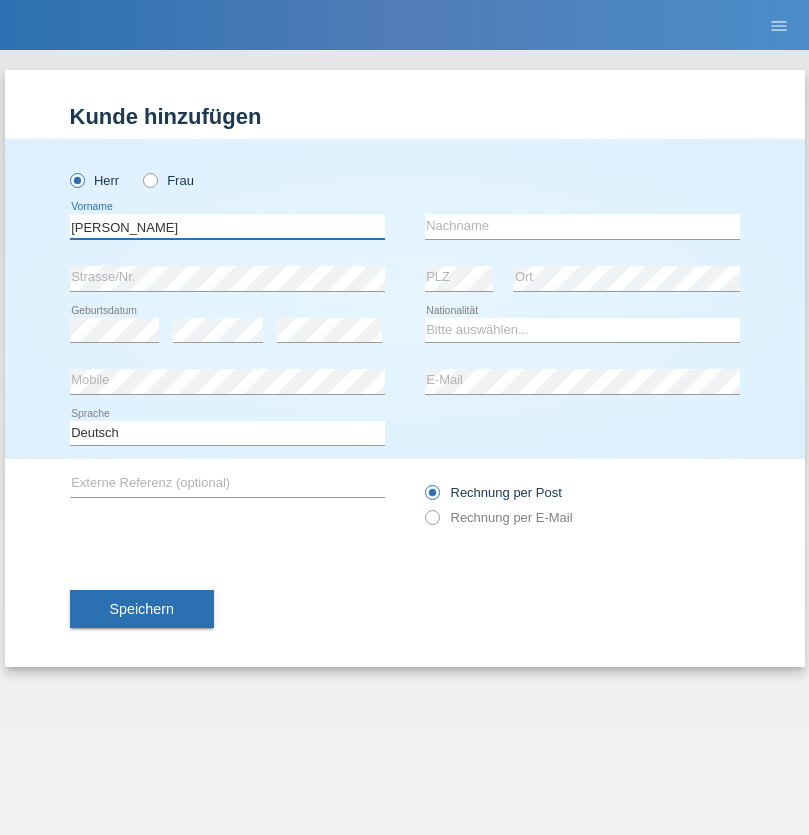 type on "[PERSON_NAME]" 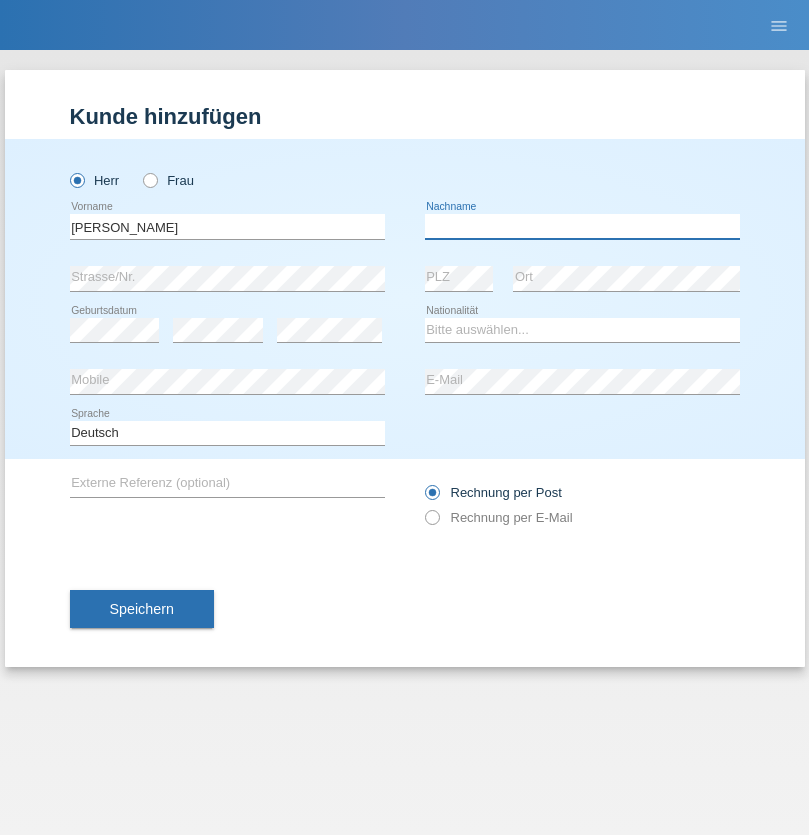click at bounding box center [582, 226] 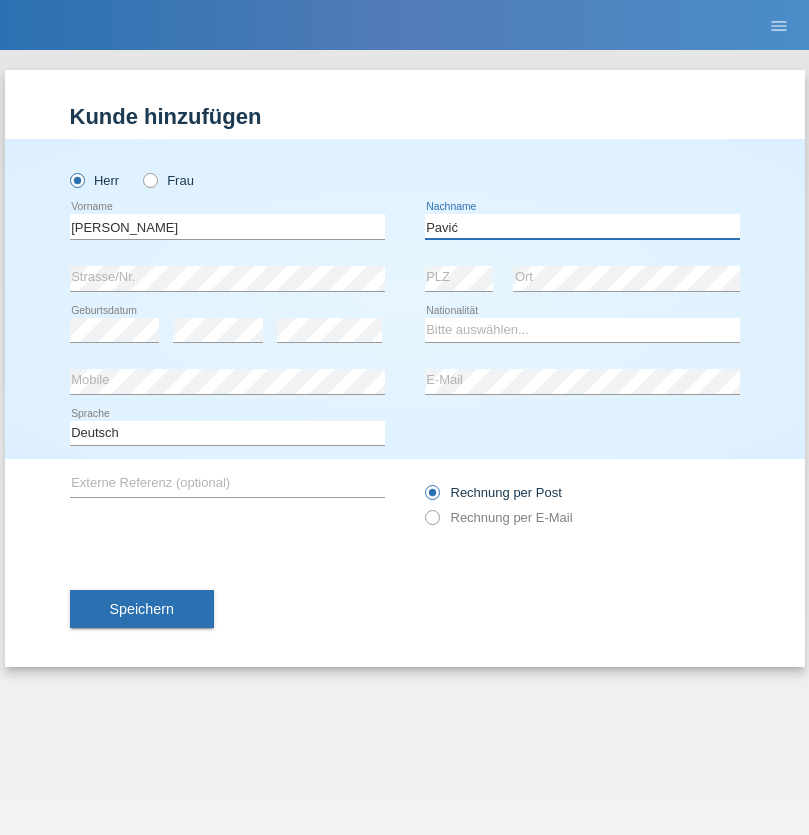 type on "Pavić" 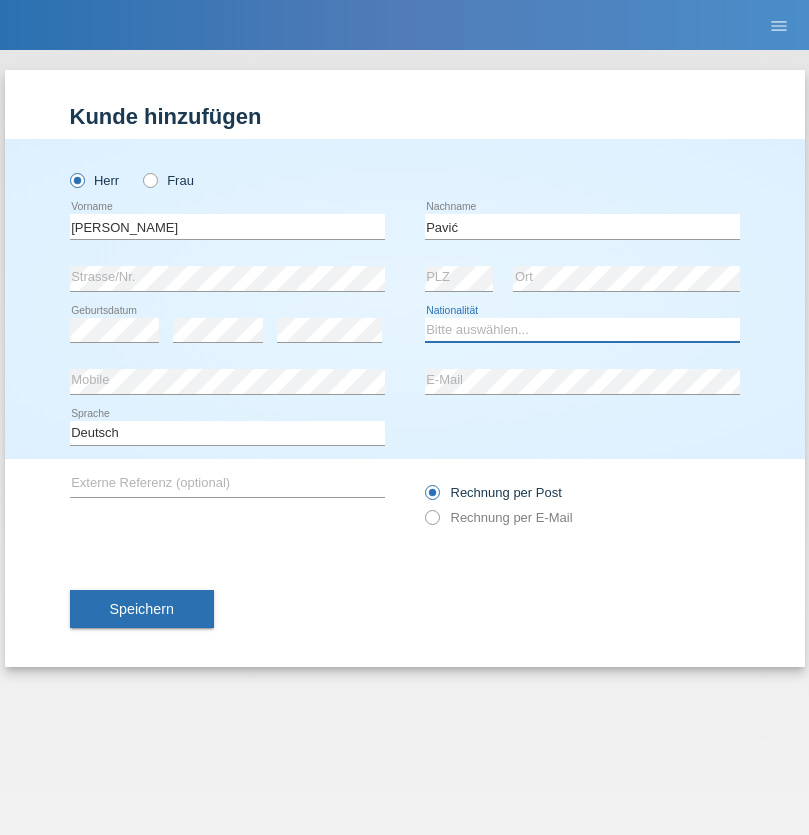 select on "HR" 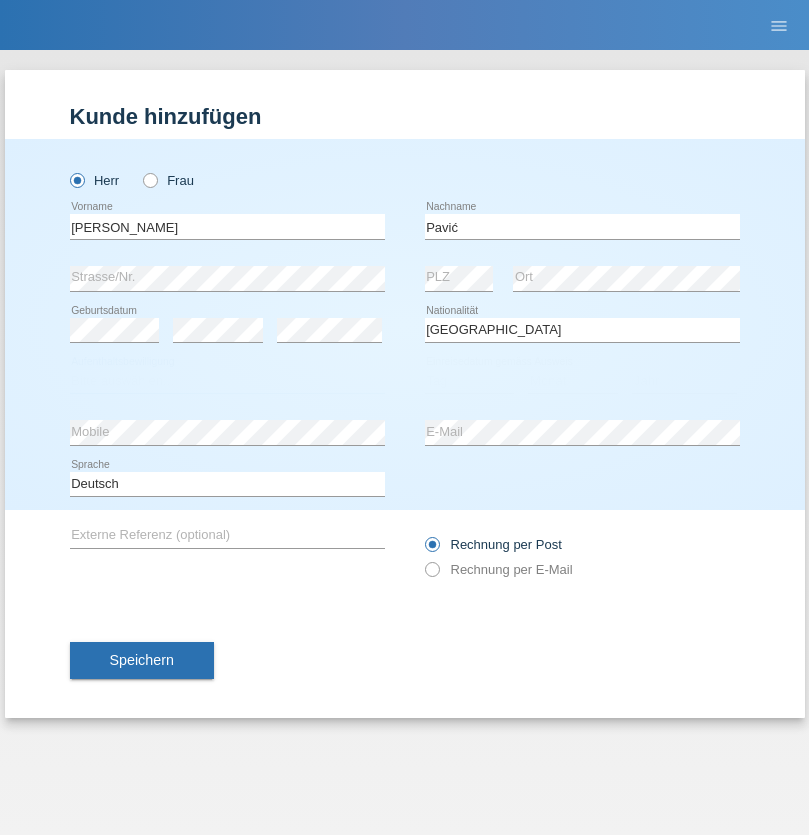select on "C" 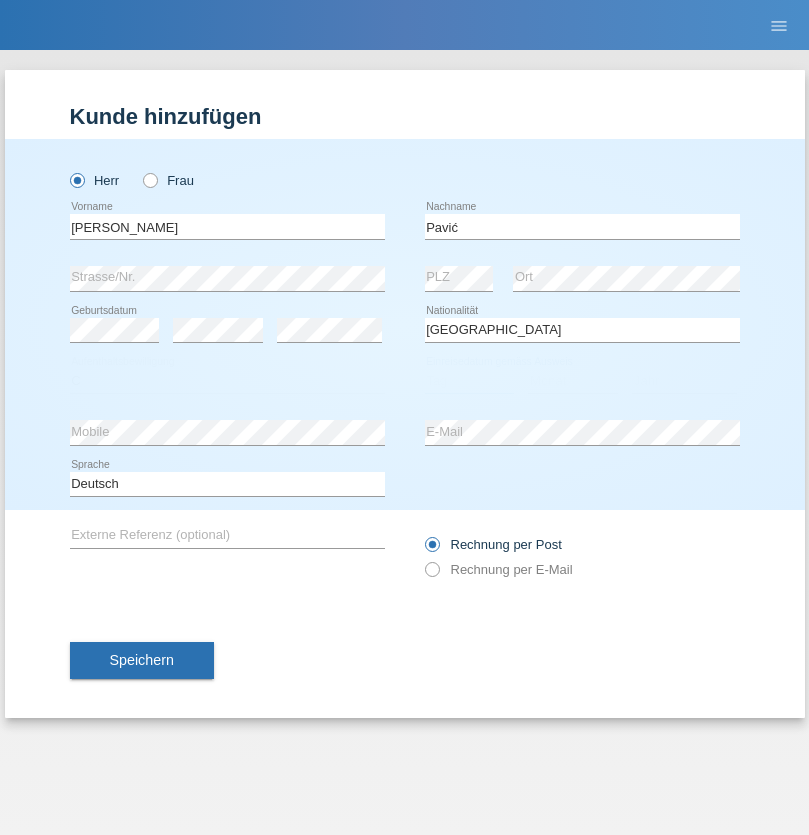 select on "21" 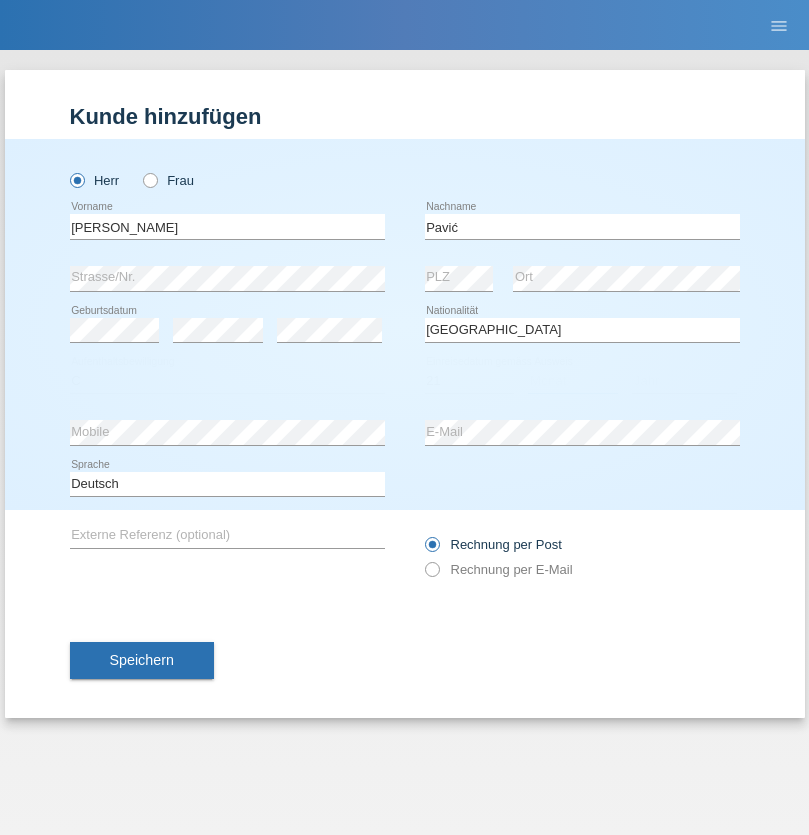 select on "04" 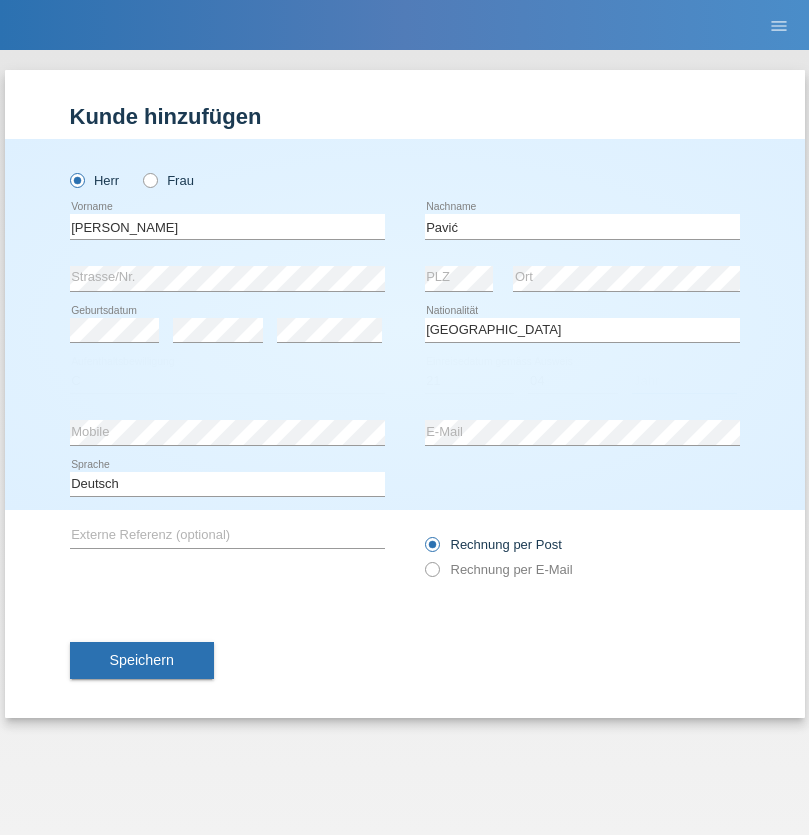 select on "2006" 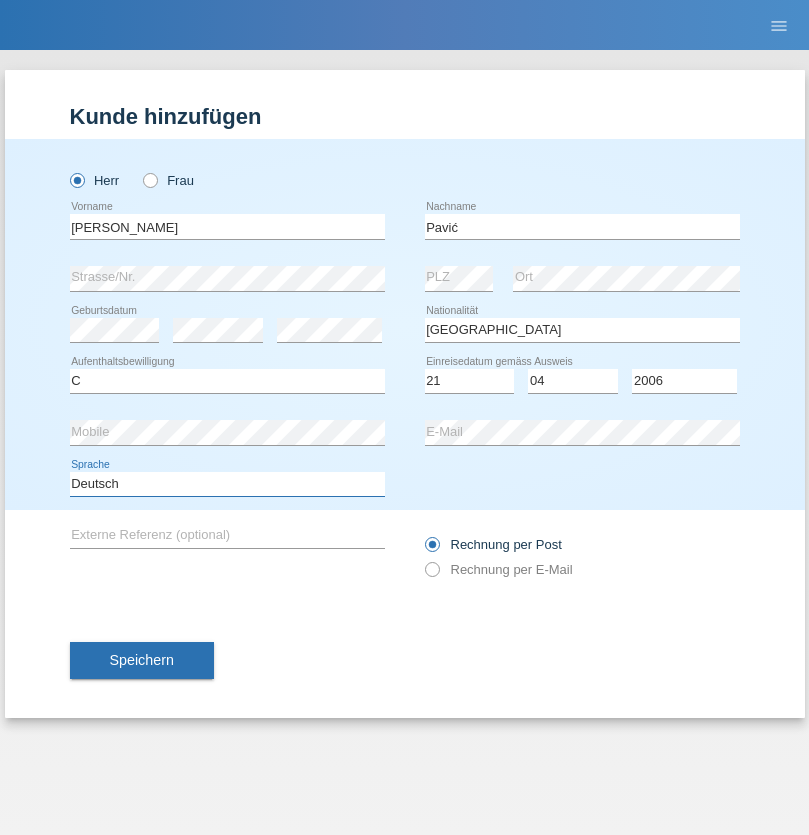 select on "en" 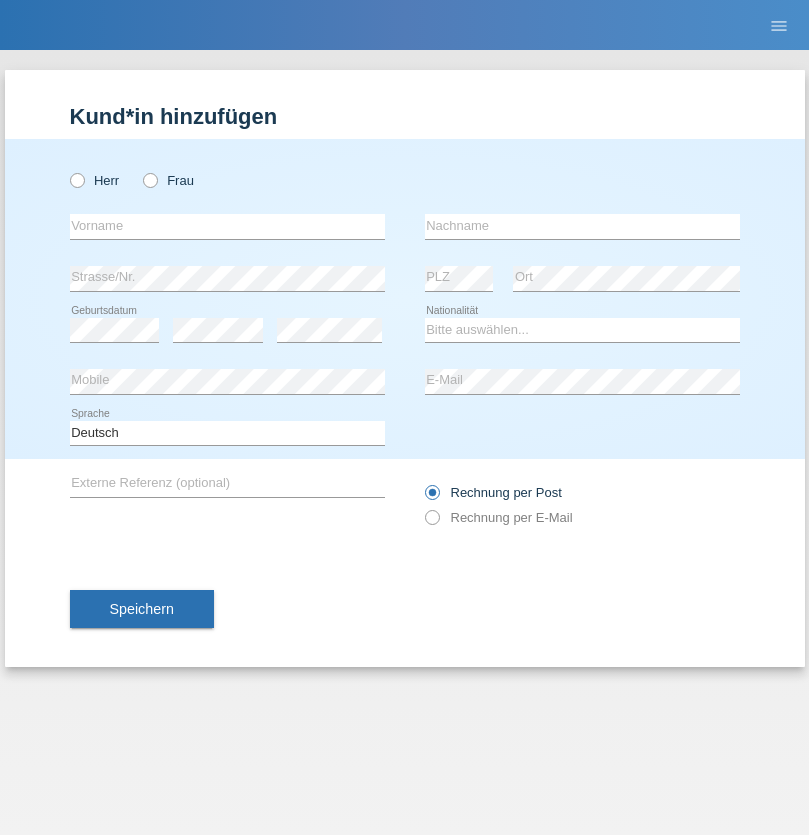 scroll, scrollTop: 0, scrollLeft: 0, axis: both 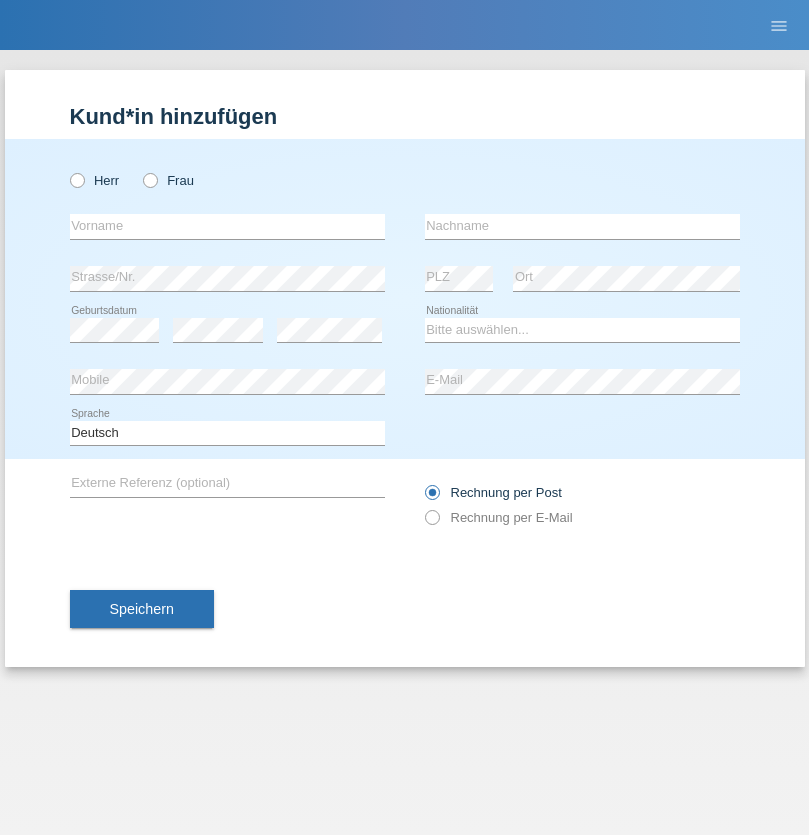 radio on "true" 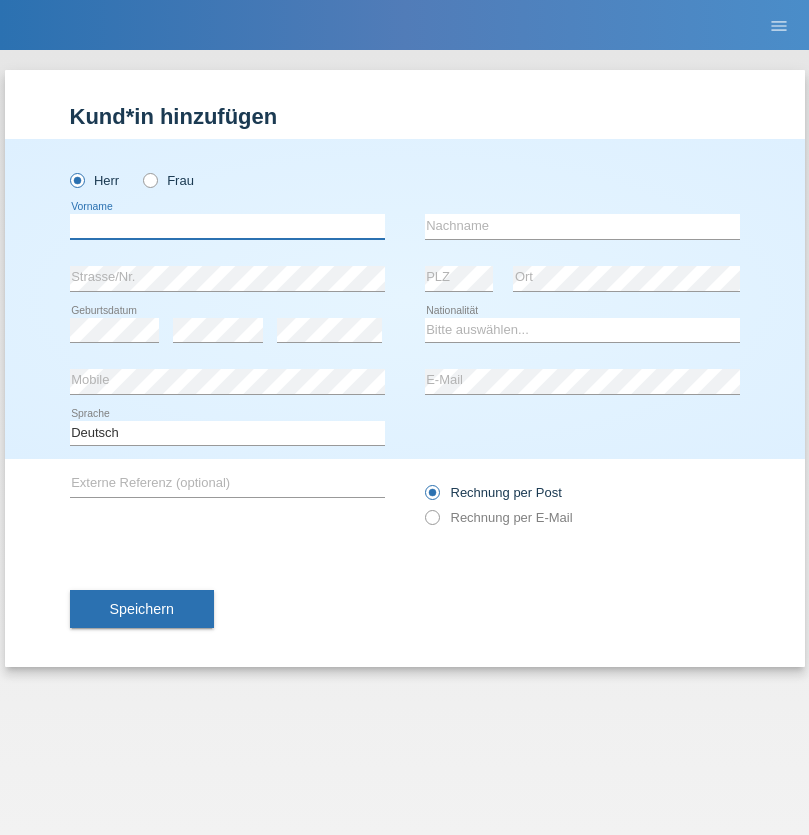 click at bounding box center (227, 226) 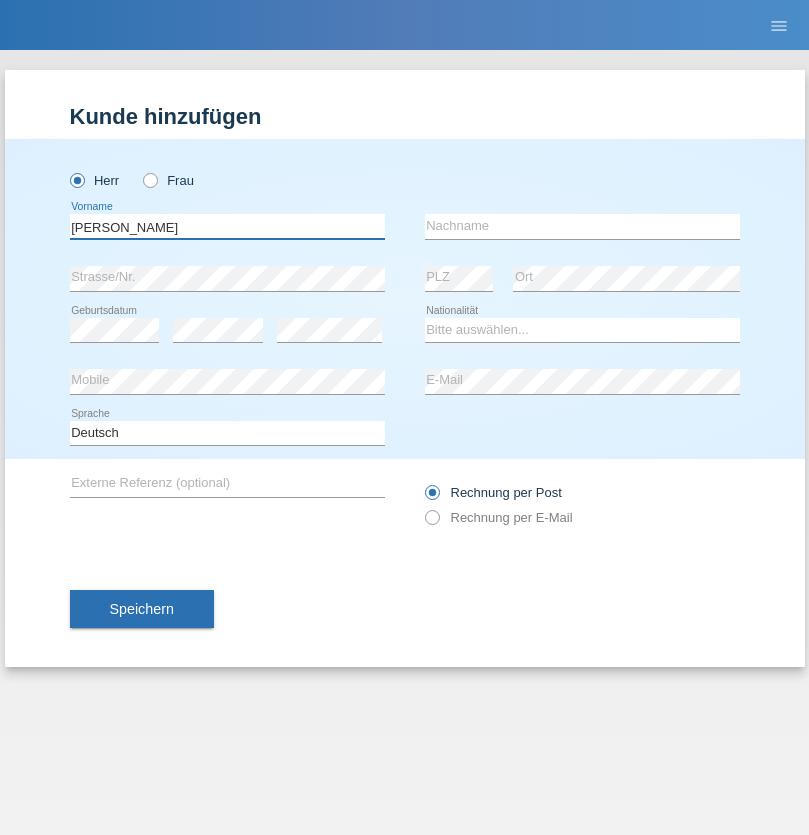 type on "Josip" 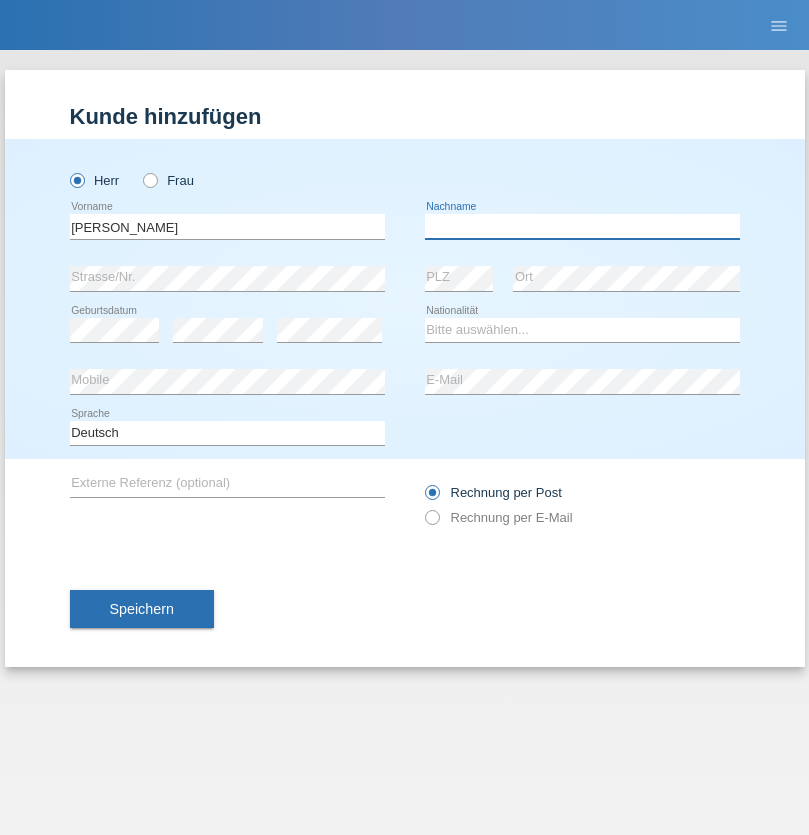 click at bounding box center (582, 226) 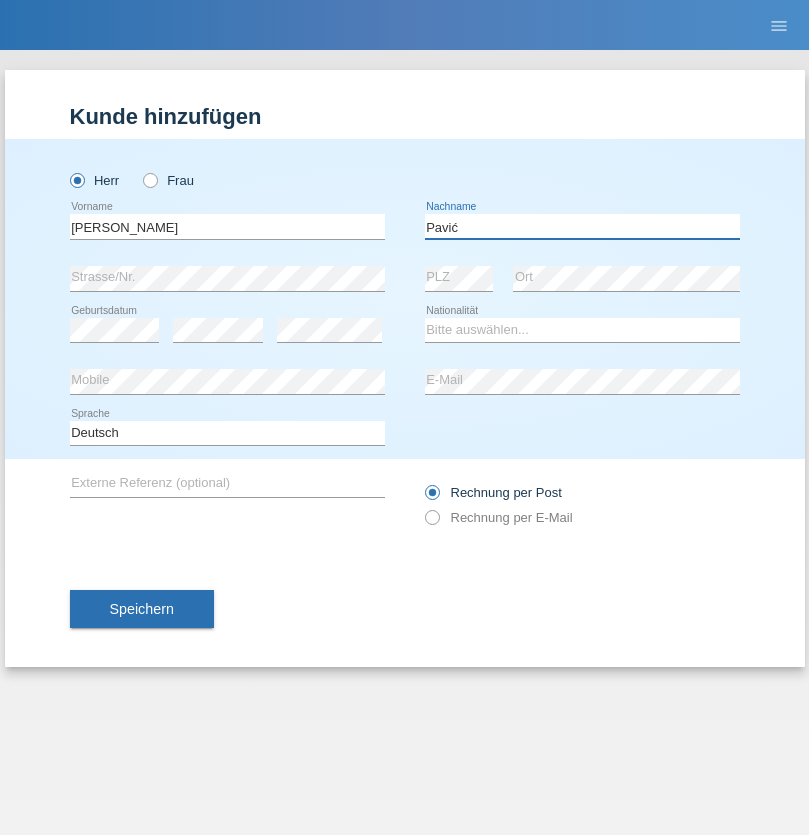 type on "Pavić" 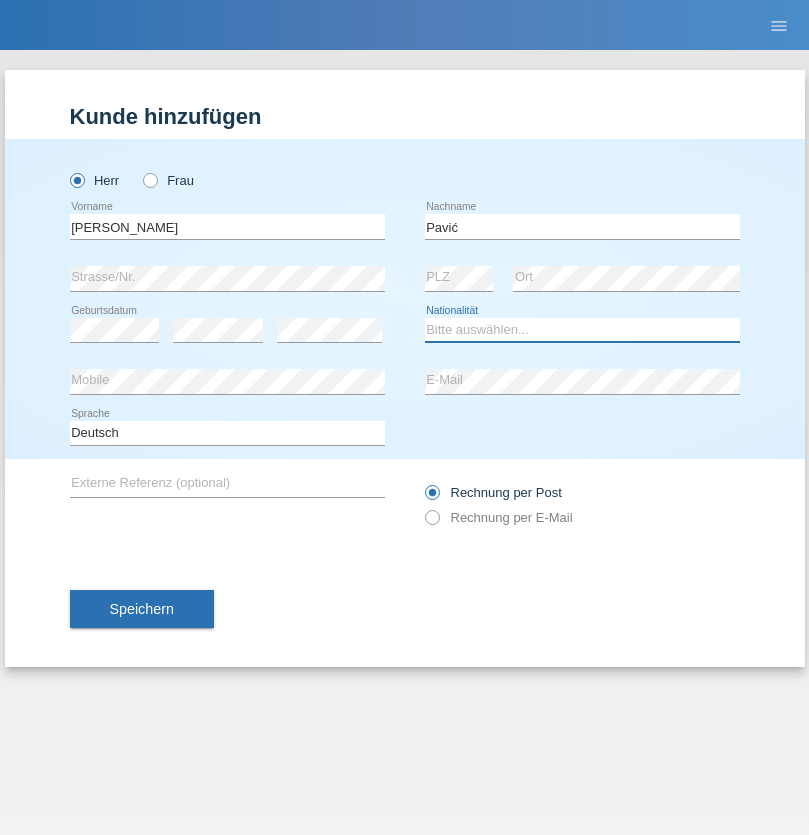 select on "HR" 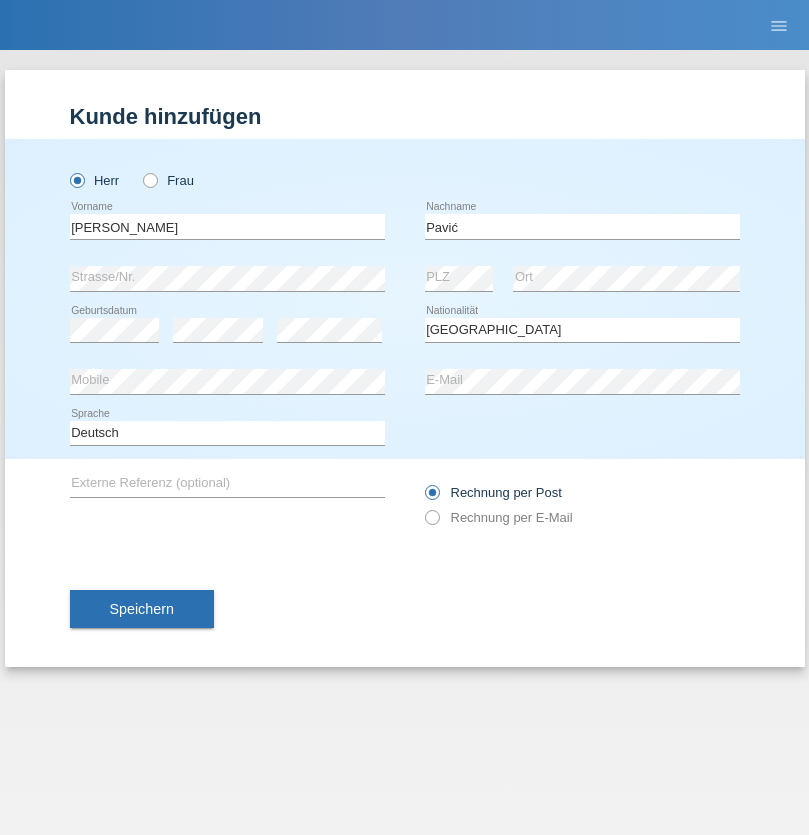 select on "C" 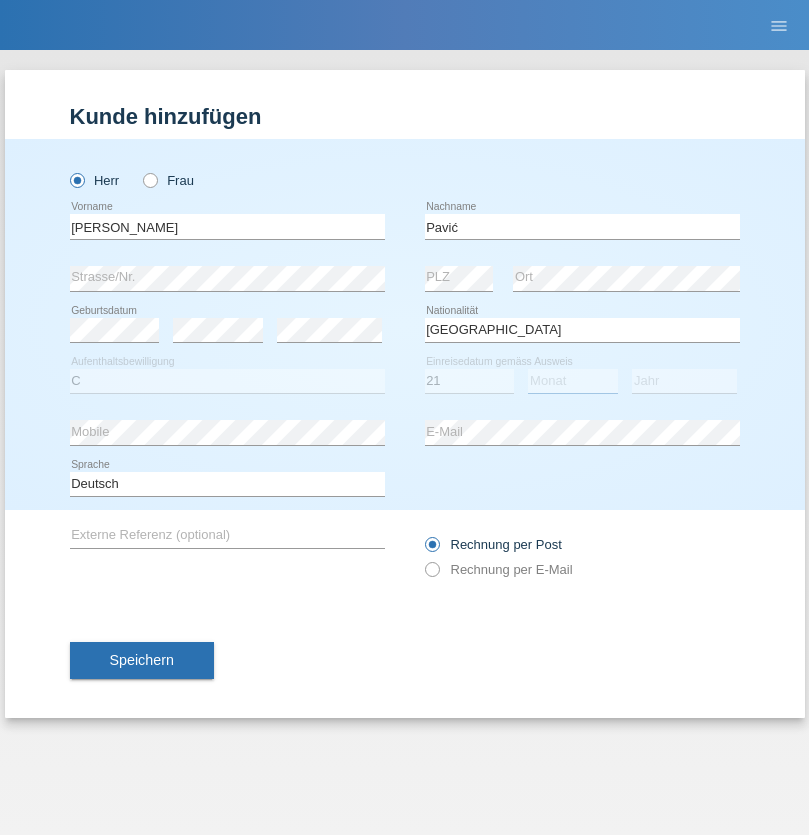 select on "04" 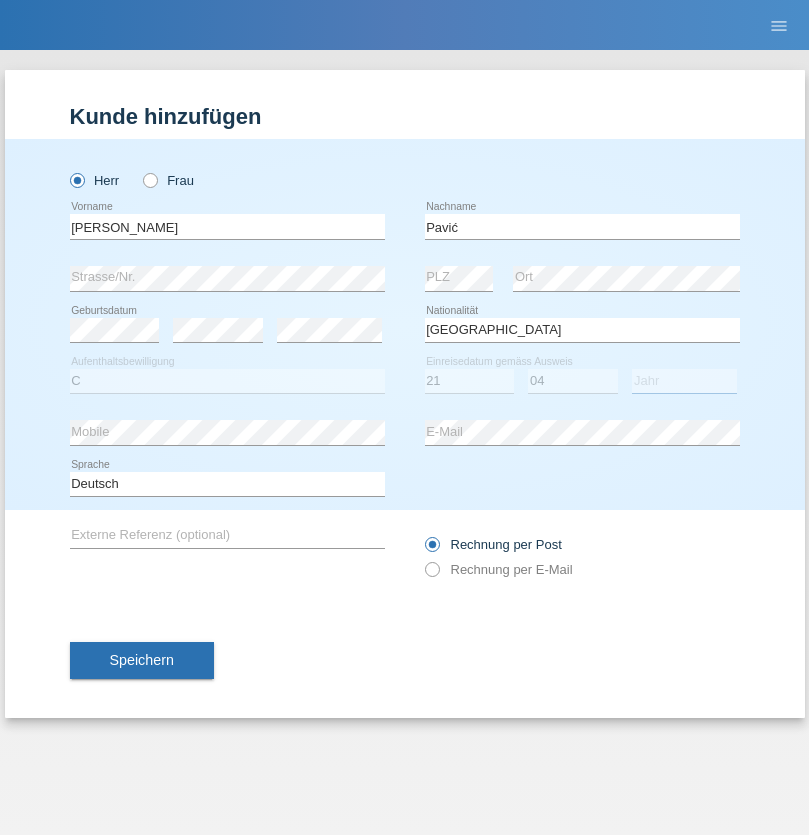 select on "2006" 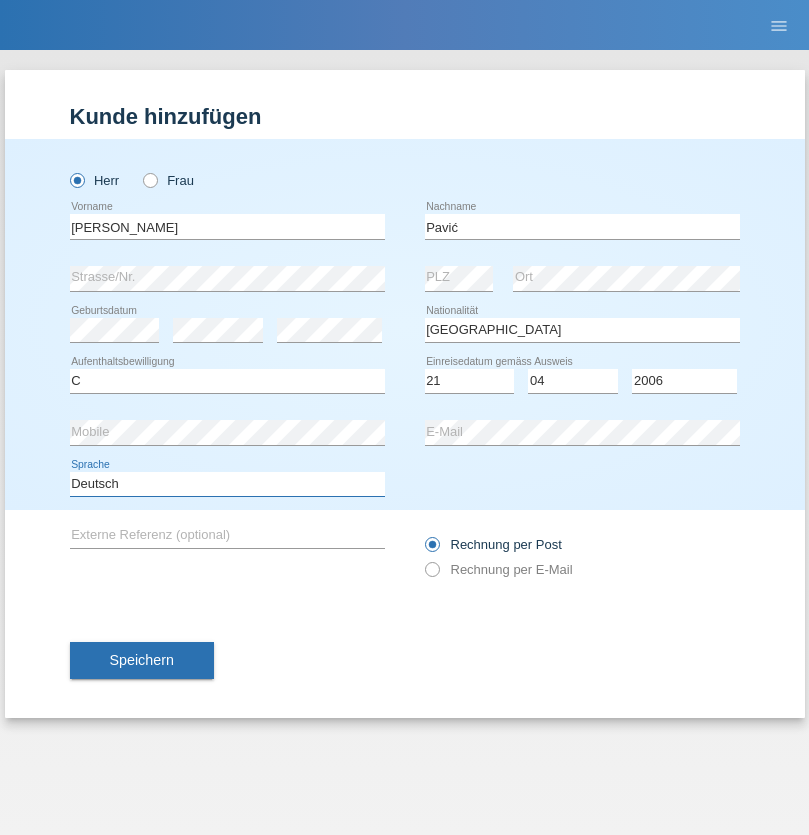 select on "en" 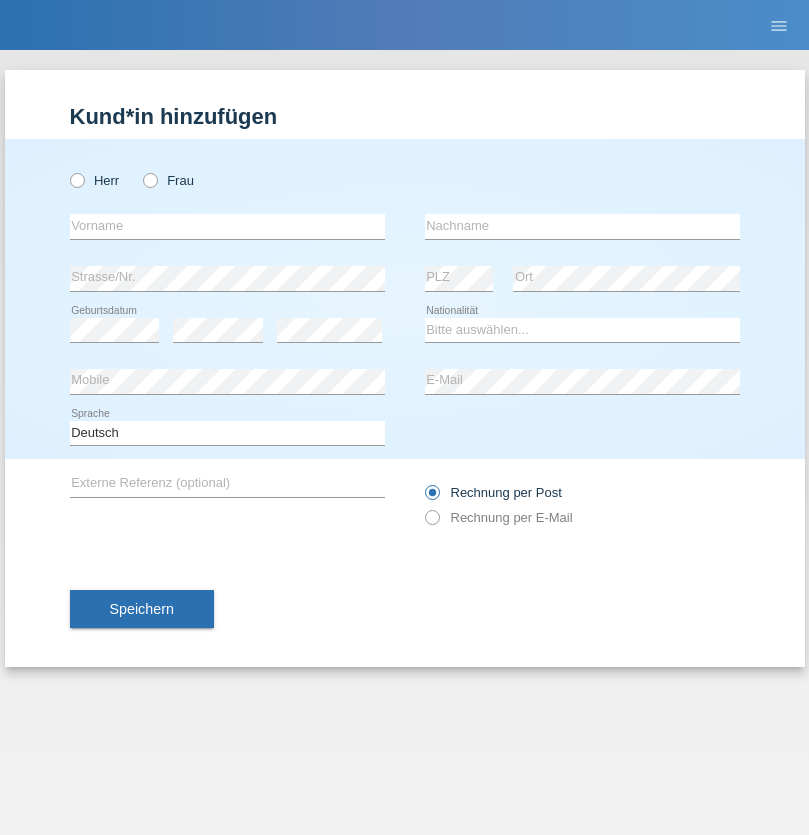 scroll, scrollTop: 0, scrollLeft: 0, axis: both 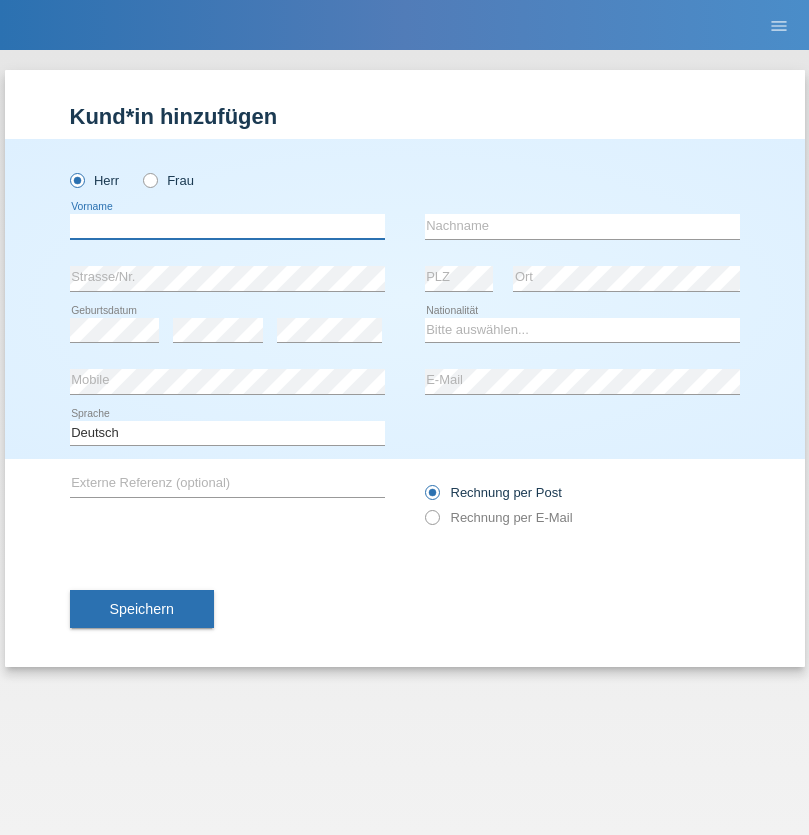 click at bounding box center (227, 226) 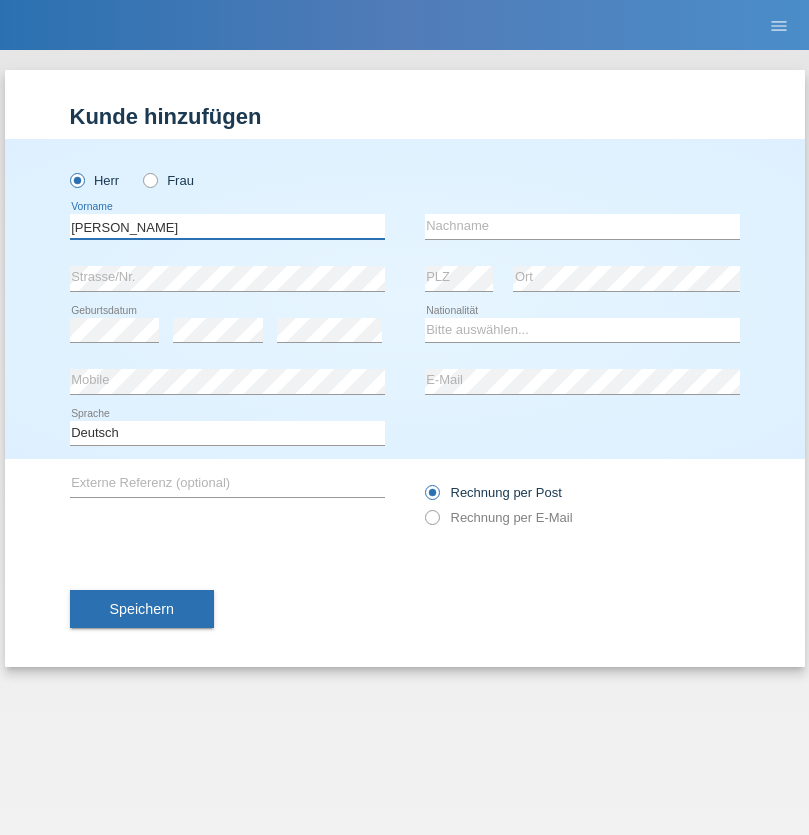 type on "[PERSON_NAME]" 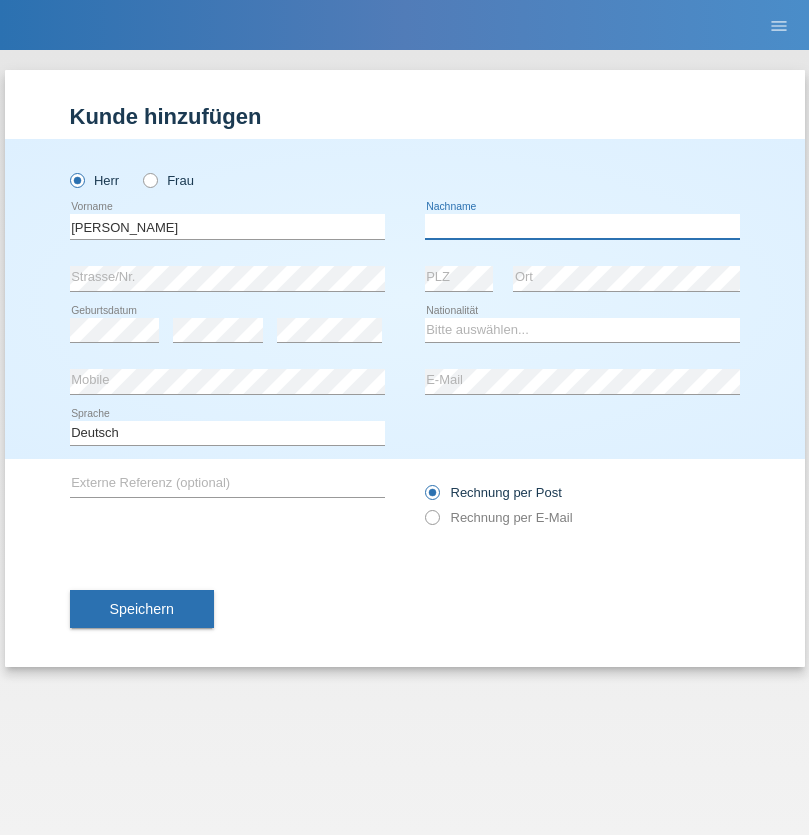 click at bounding box center (582, 226) 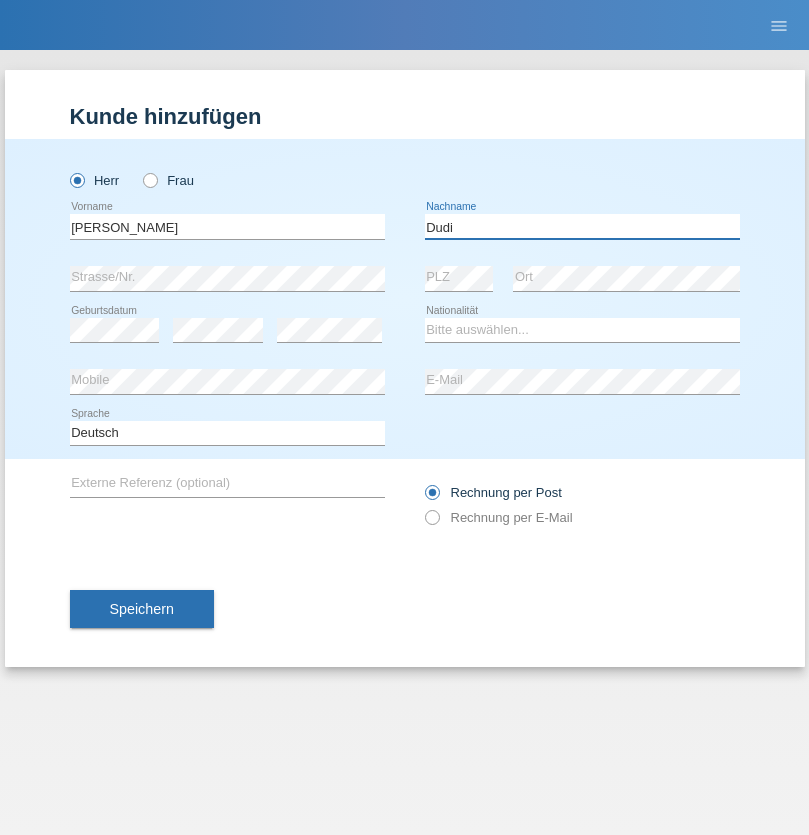 type on "Dudi" 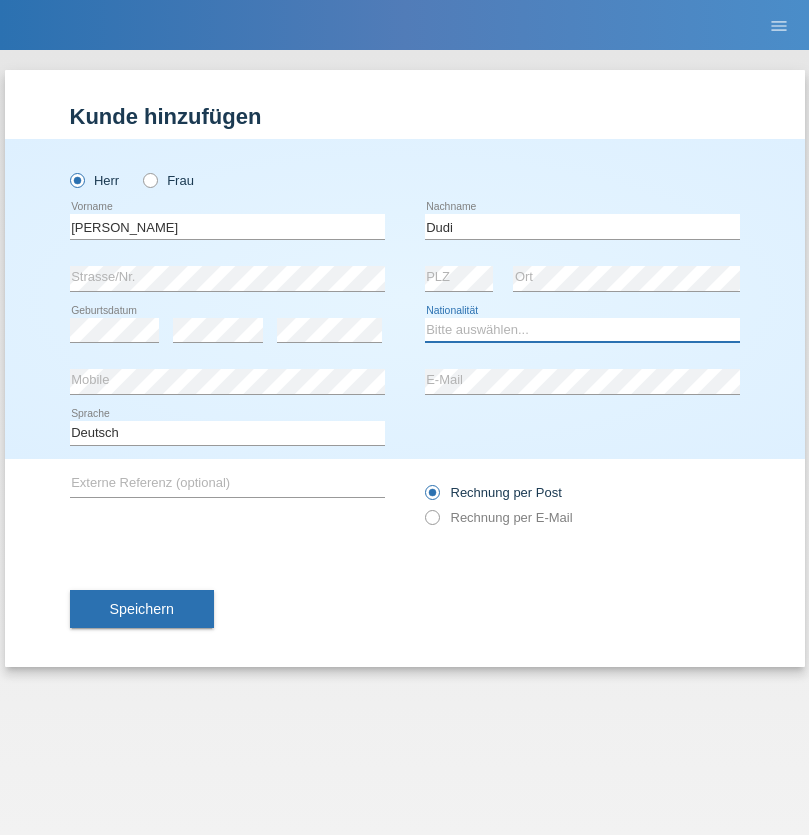 select on "SK" 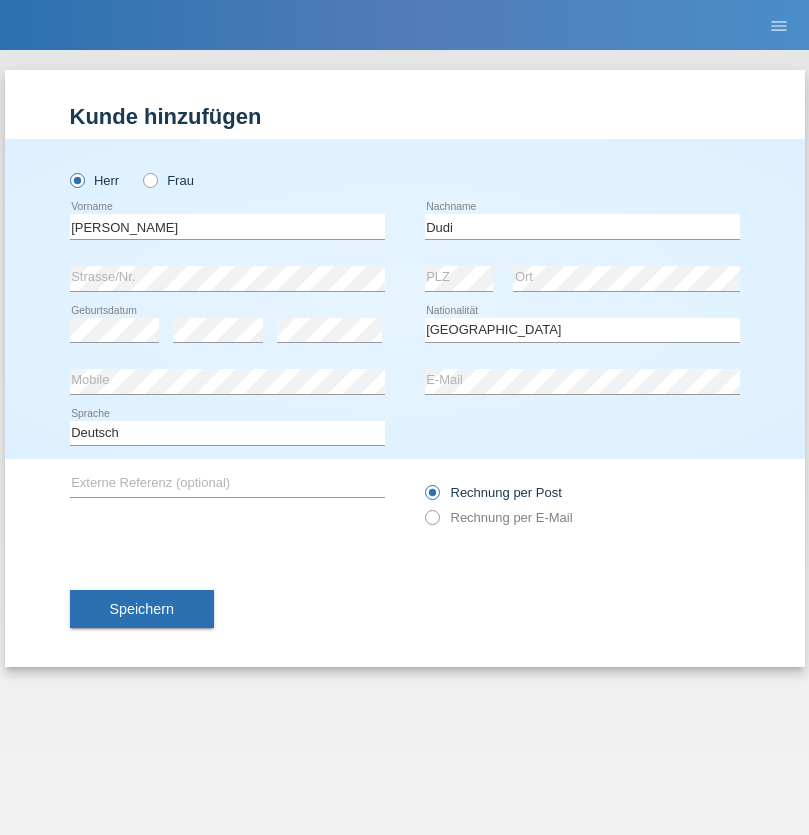 select on "C" 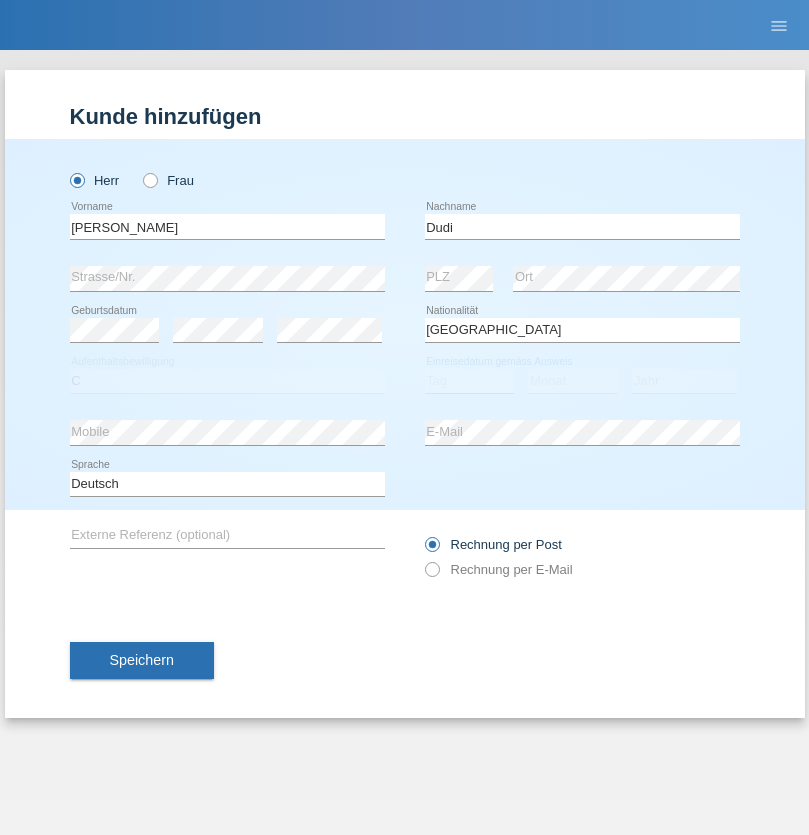 select on "25" 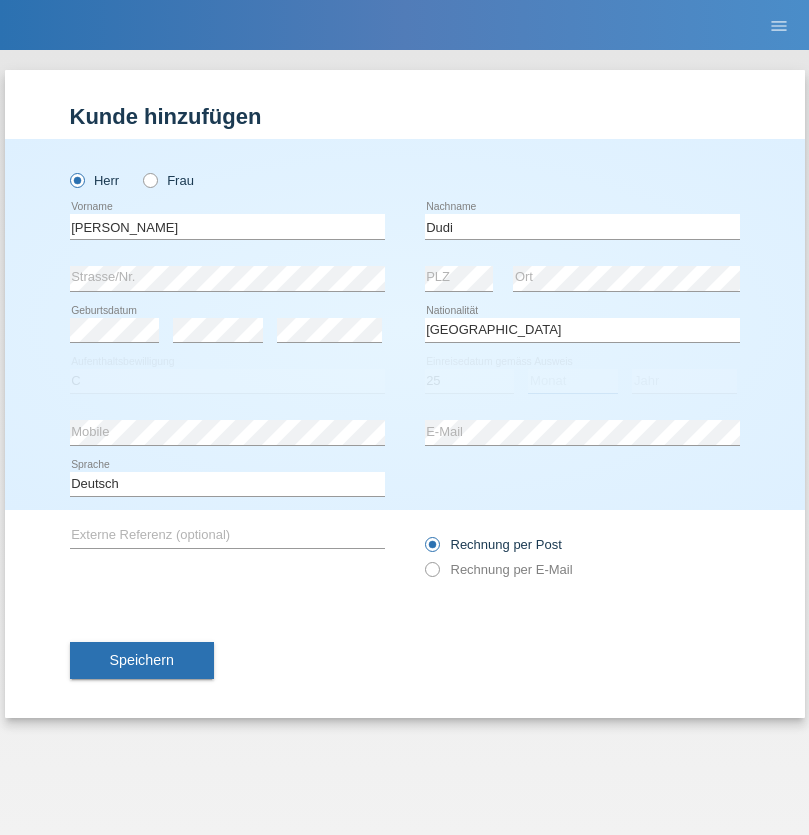 select on "05" 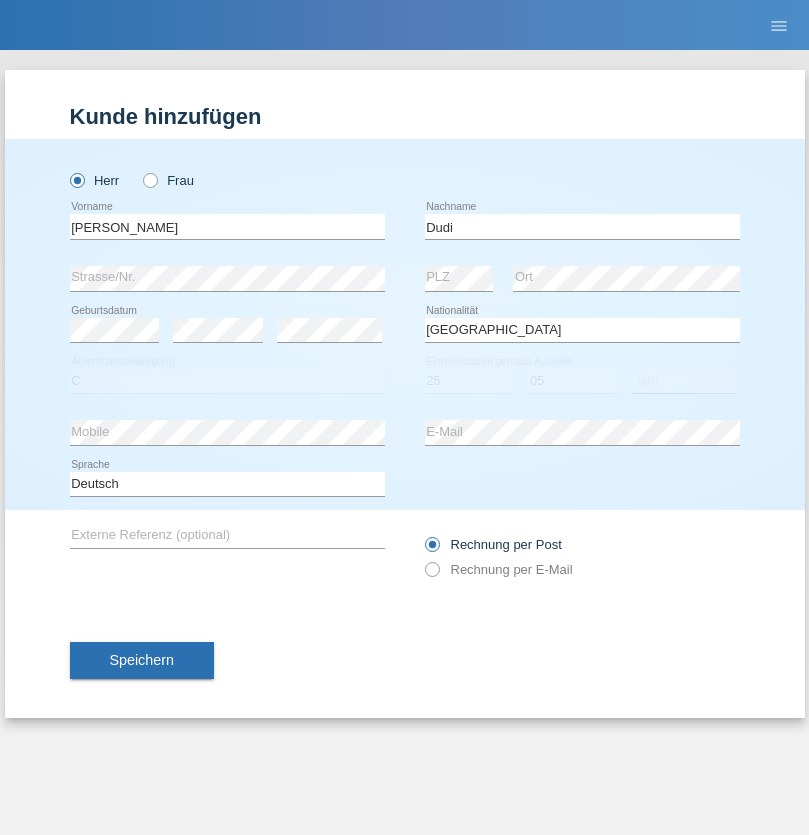 select on "2021" 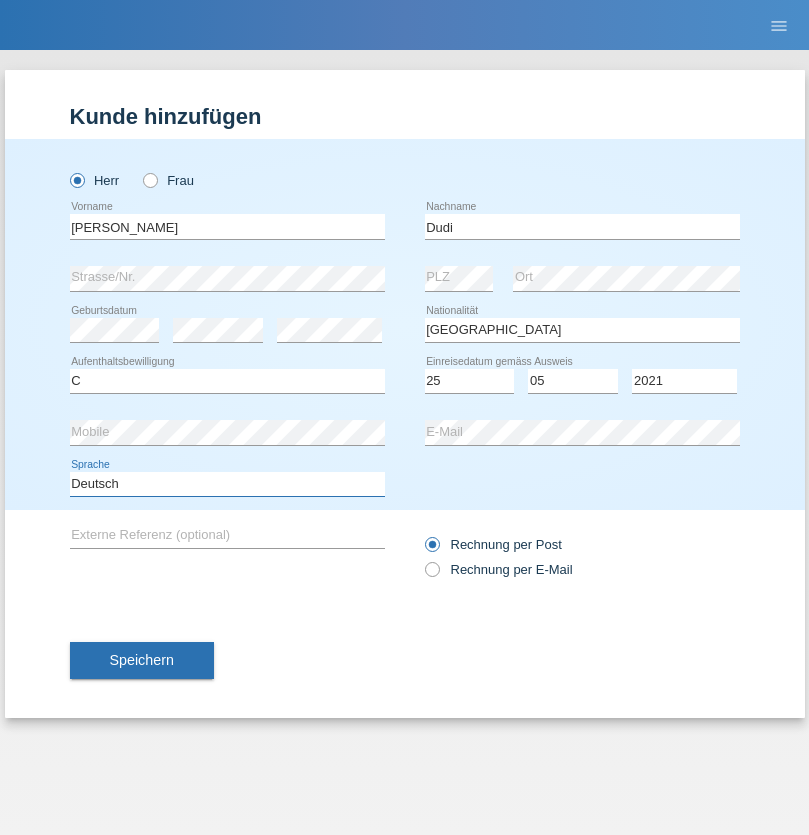 select on "en" 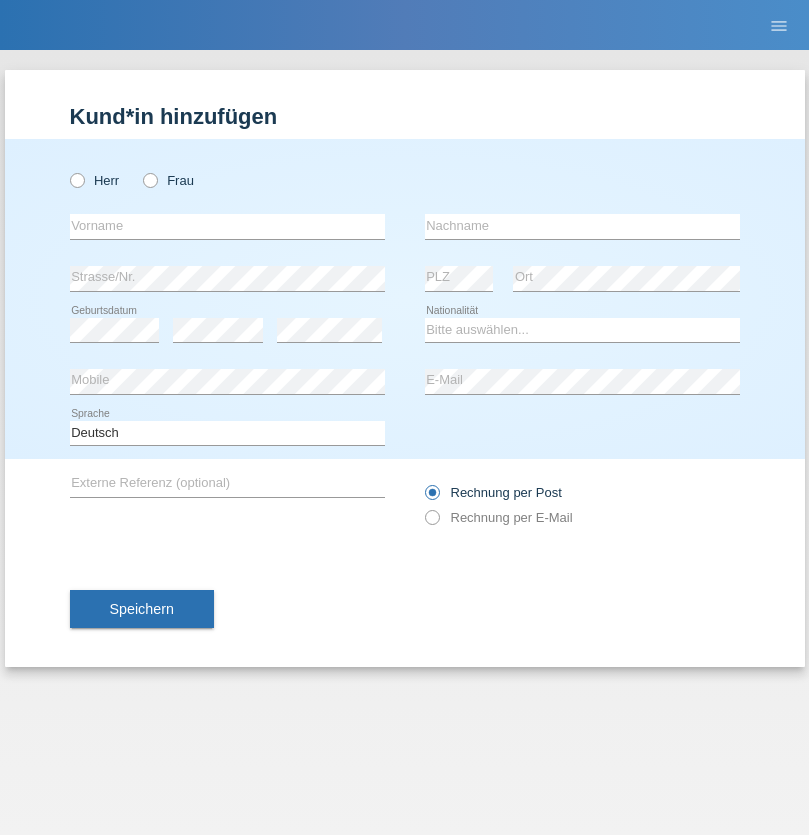 scroll, scrollTop: 0, scrollLeft: 0, axis: both 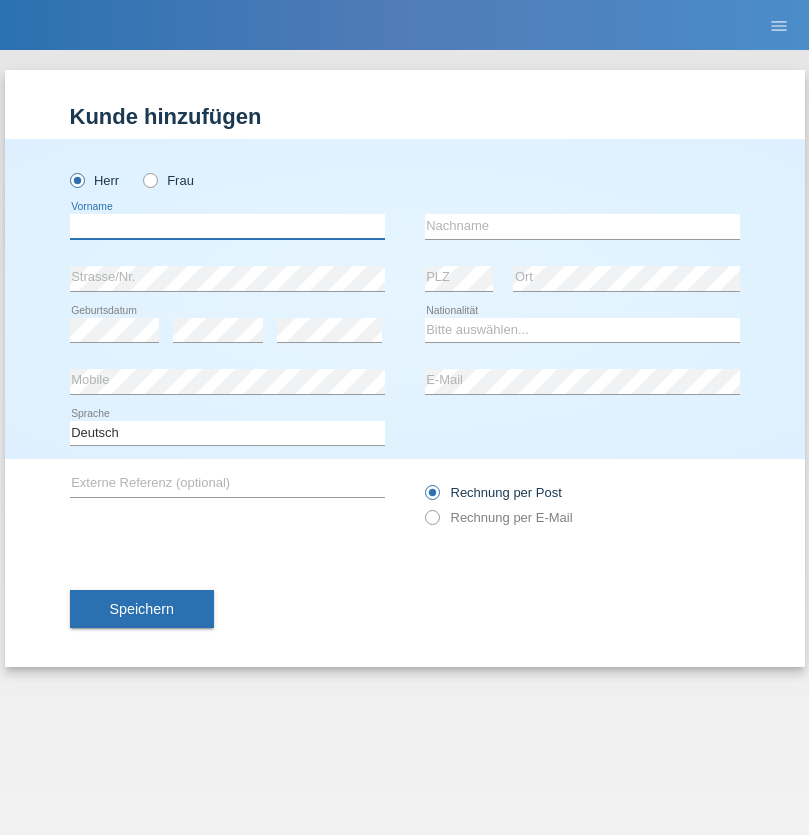 click at bounding box center (227, 226) 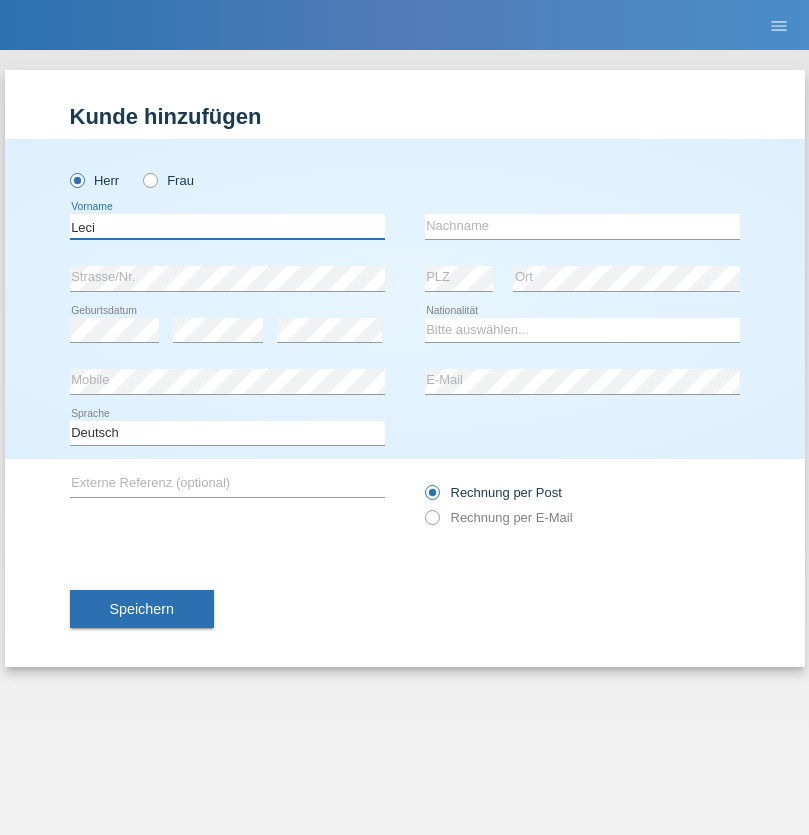 type on "Leci" 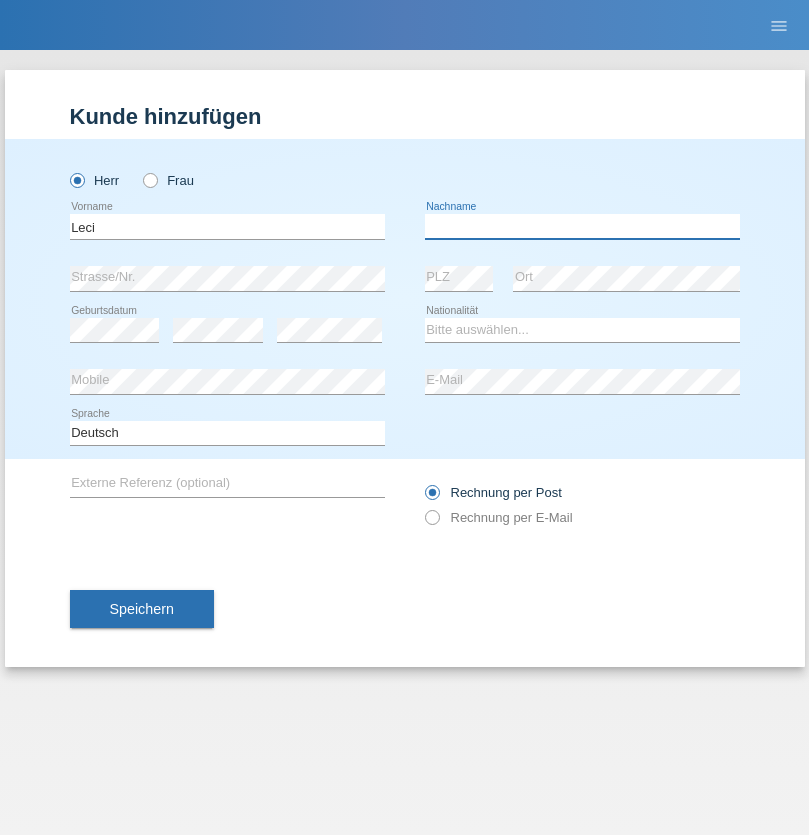click at bounding box center (582, 226) 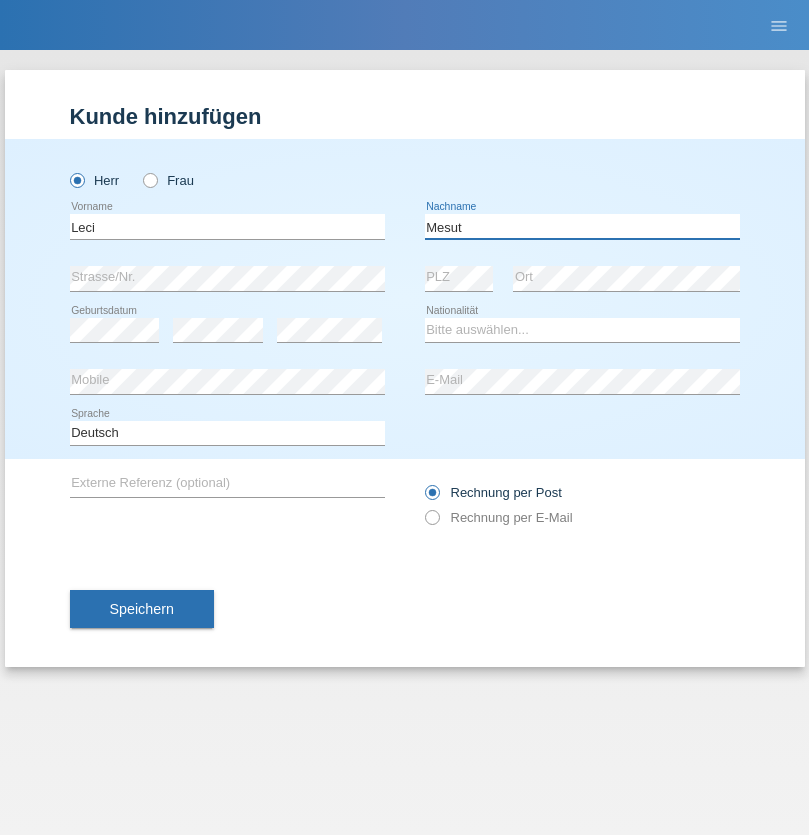 type on "Mesut" 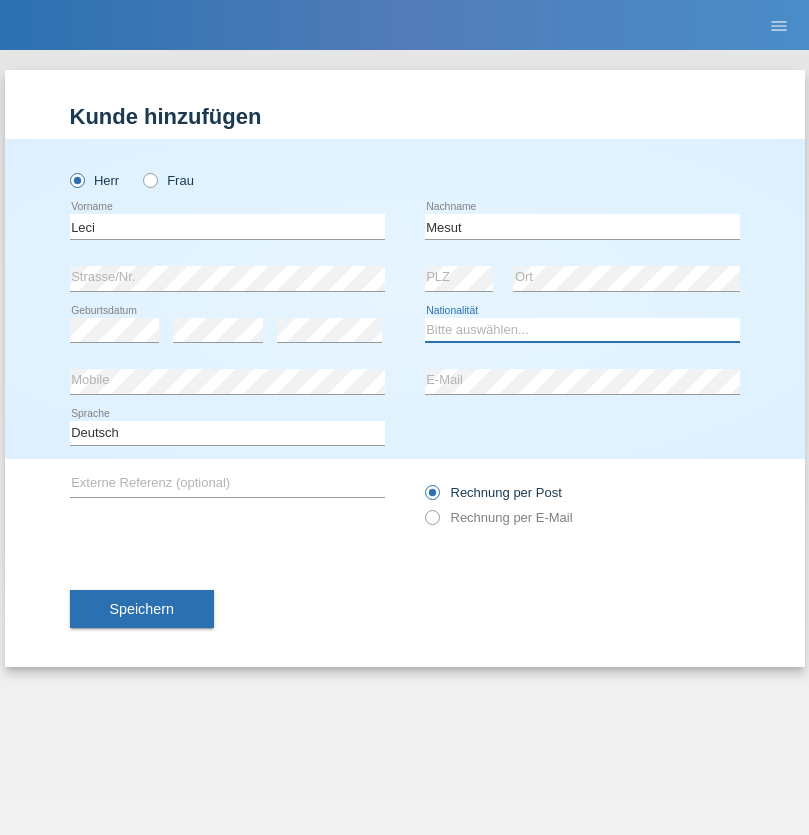 select on "XK" 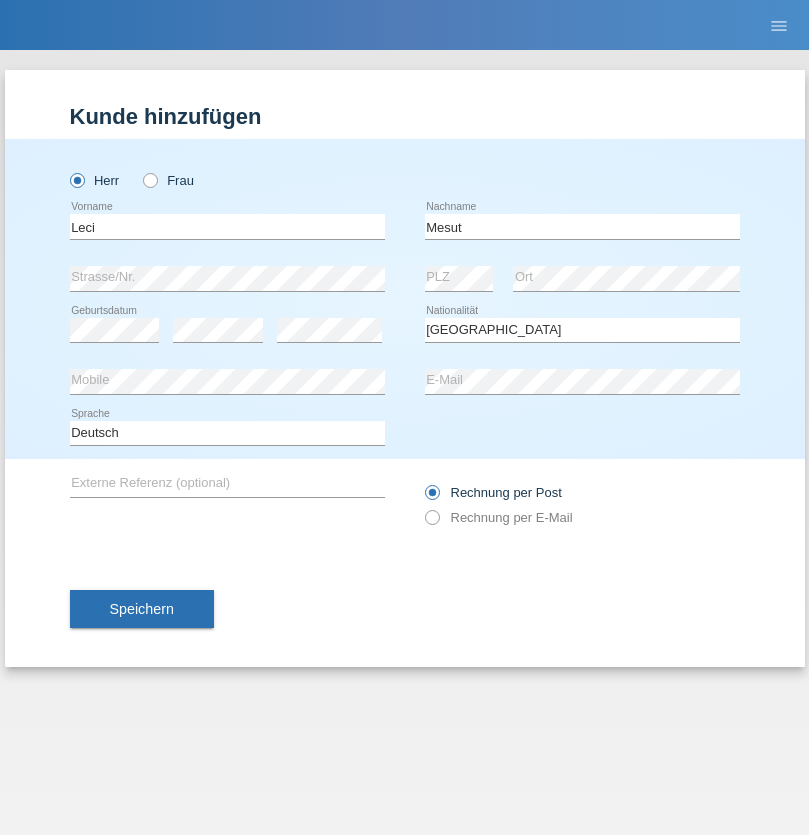 select on "C" 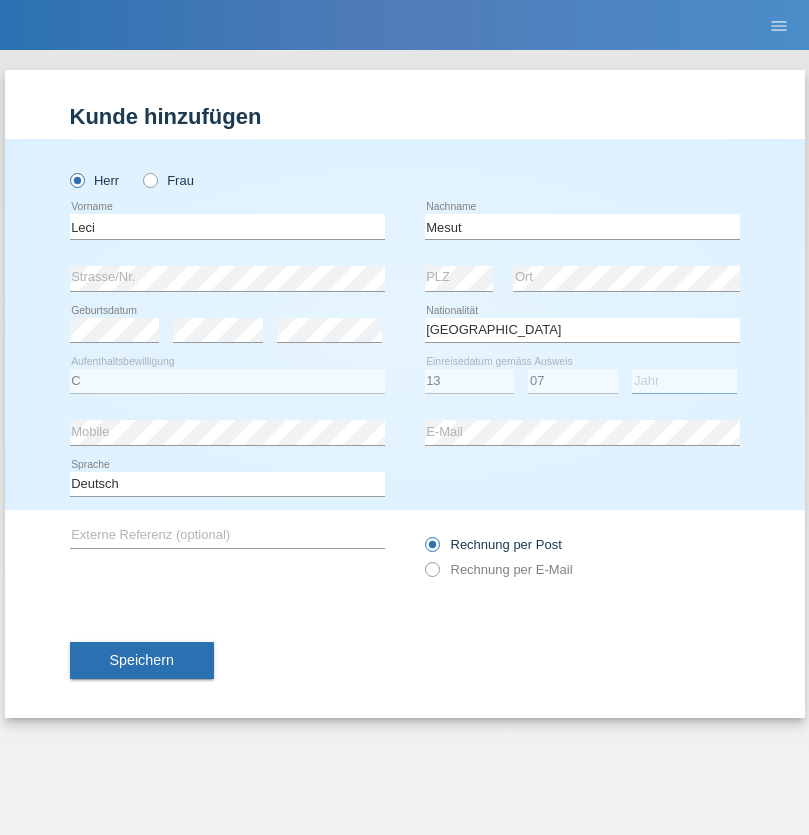 select on "2021" 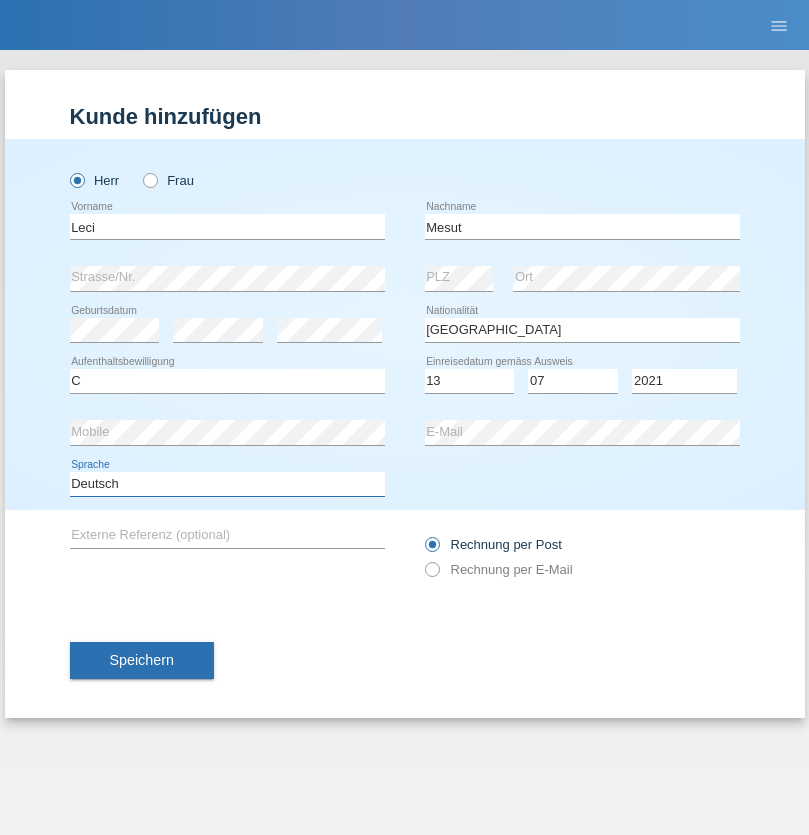select on "en" 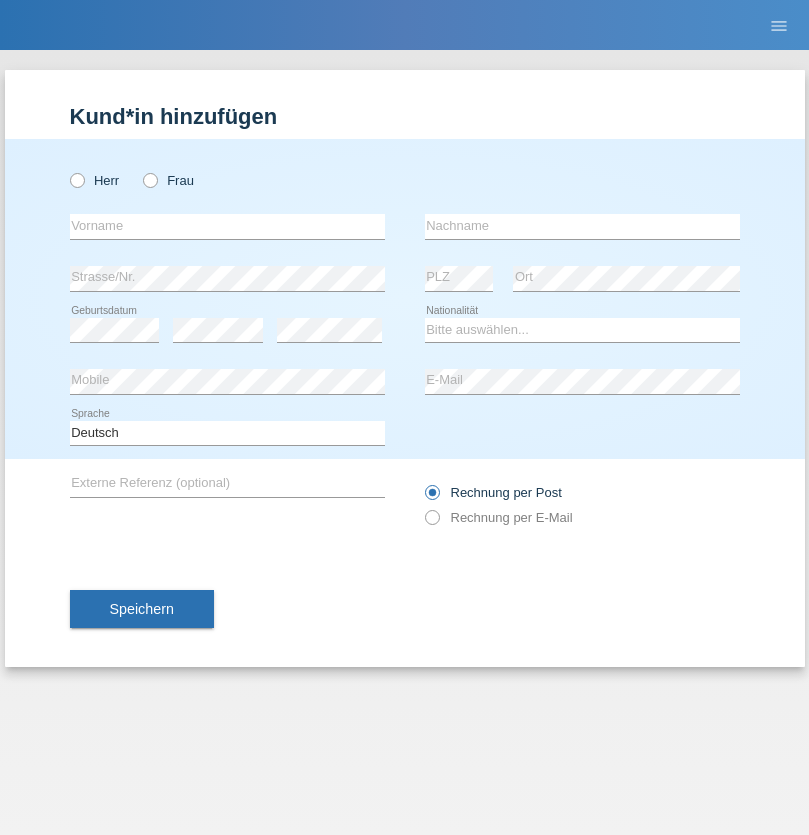 scroll, scrollTop: 0, scrollLeft: 0, axis: both 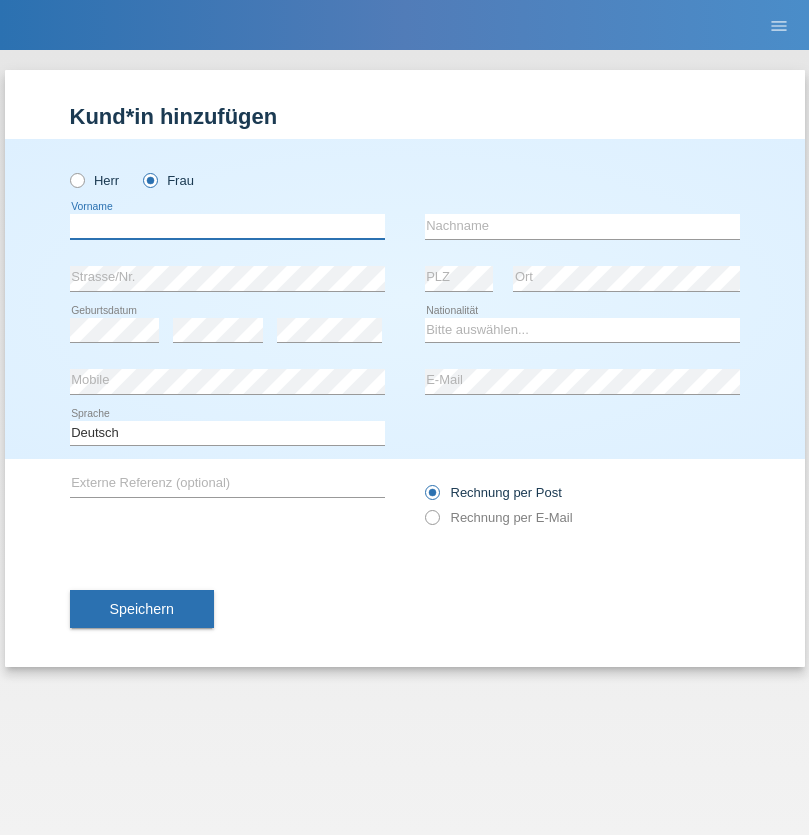 click at bounding box center [227, 226] 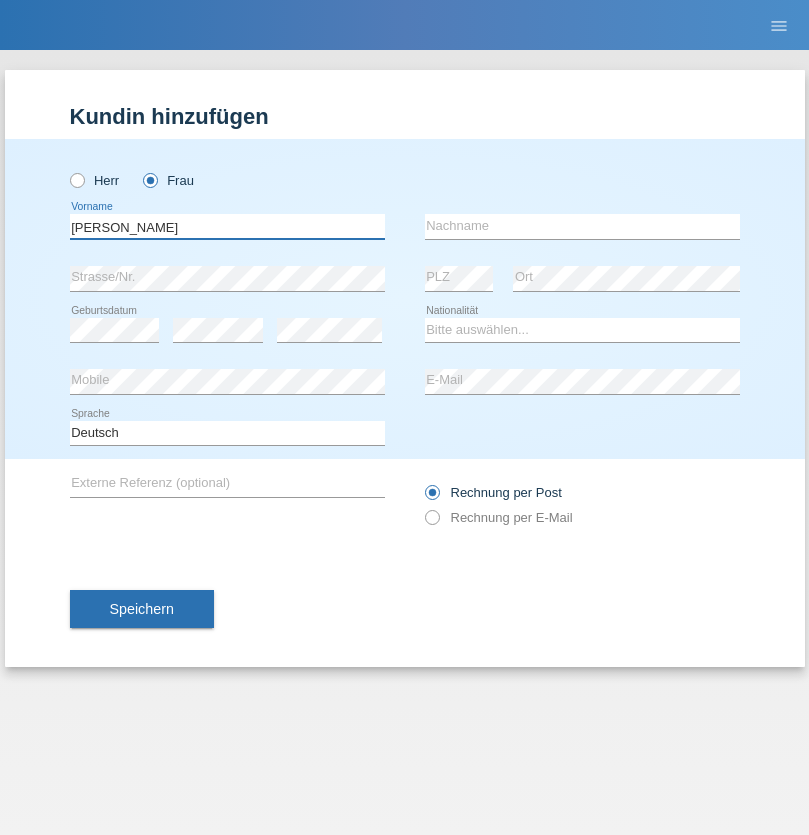 type on "[PERSON_NAME]" 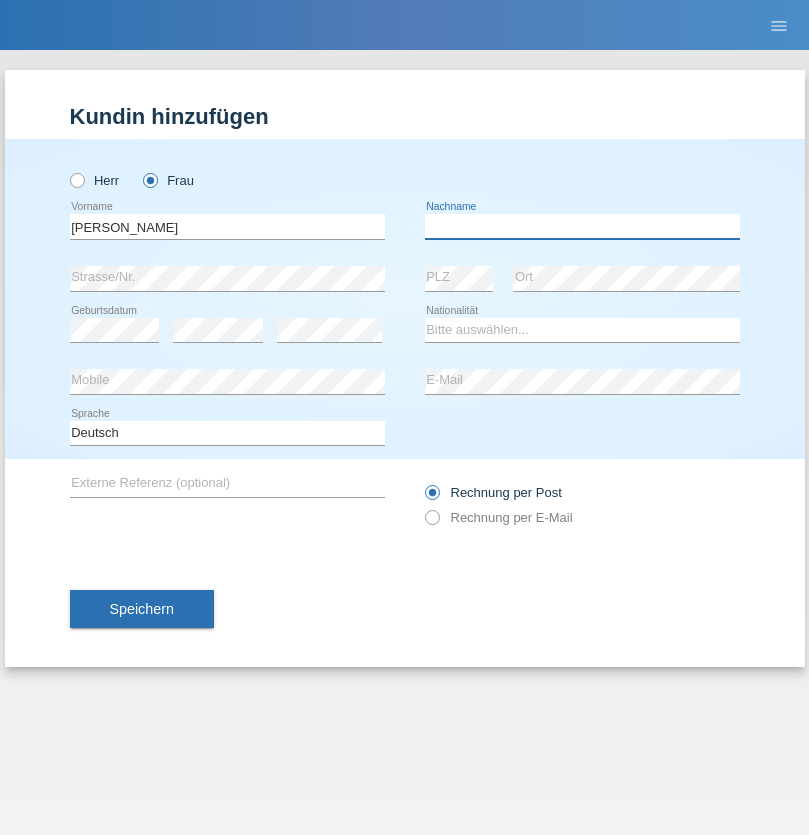 click at bounding box center (582, 226) 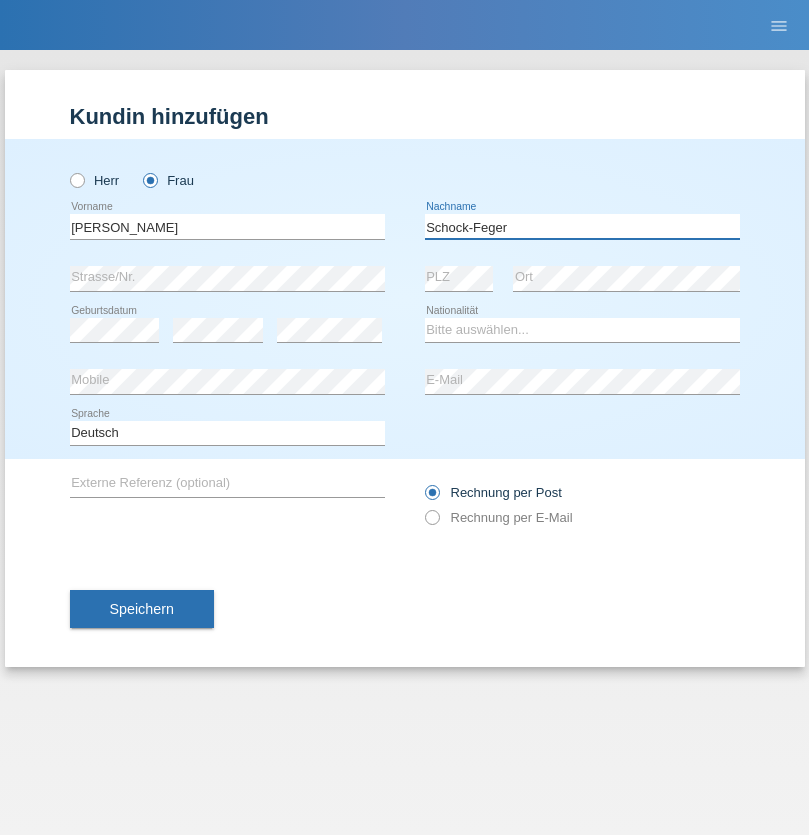 type on "Schock-Feger" 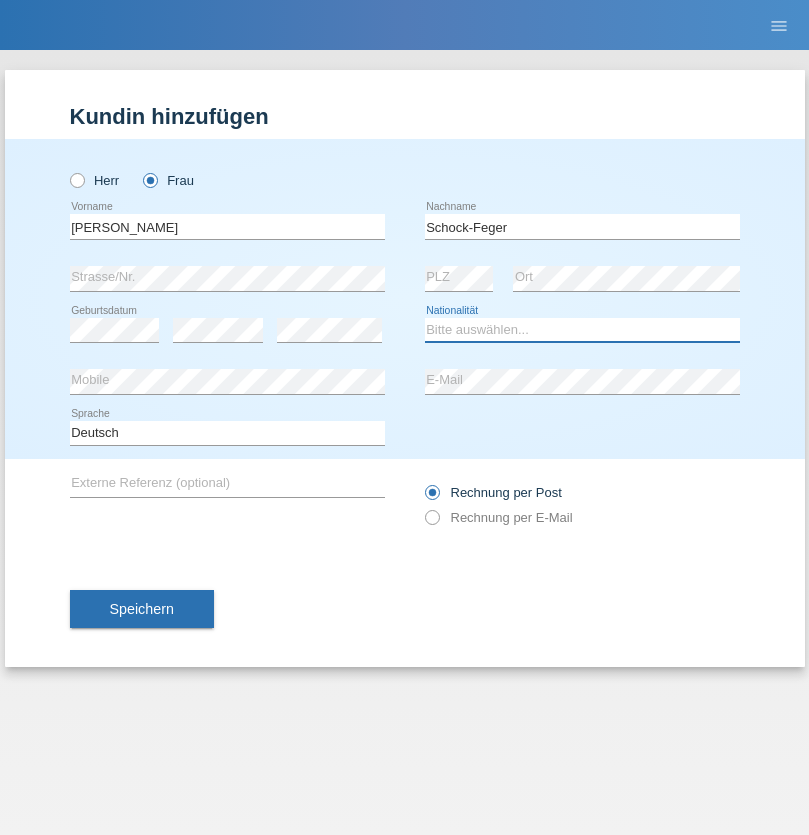 select on "CH" 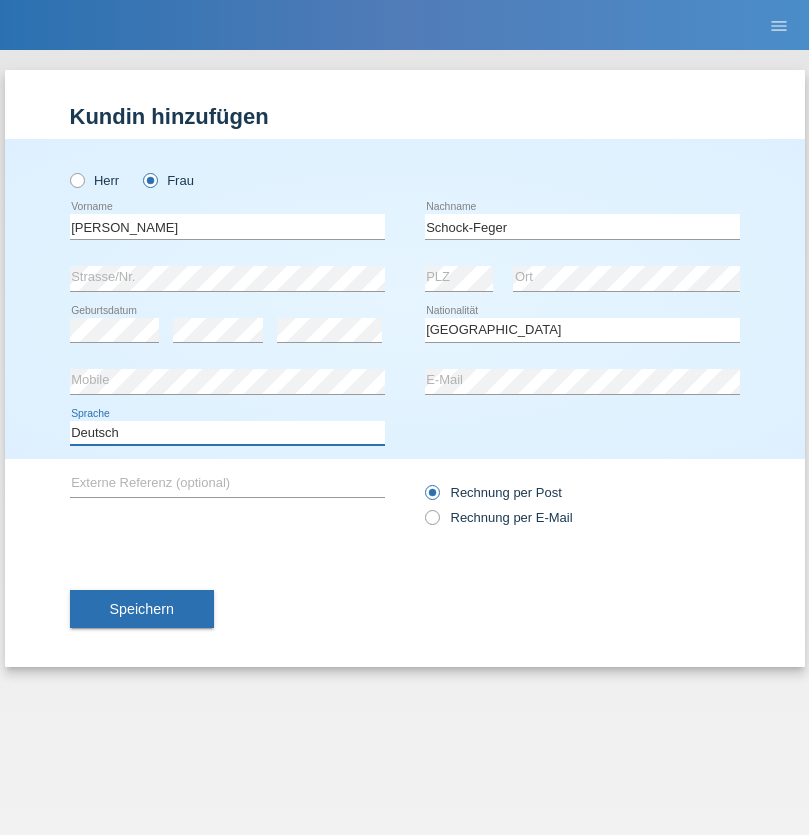 select on "en" 